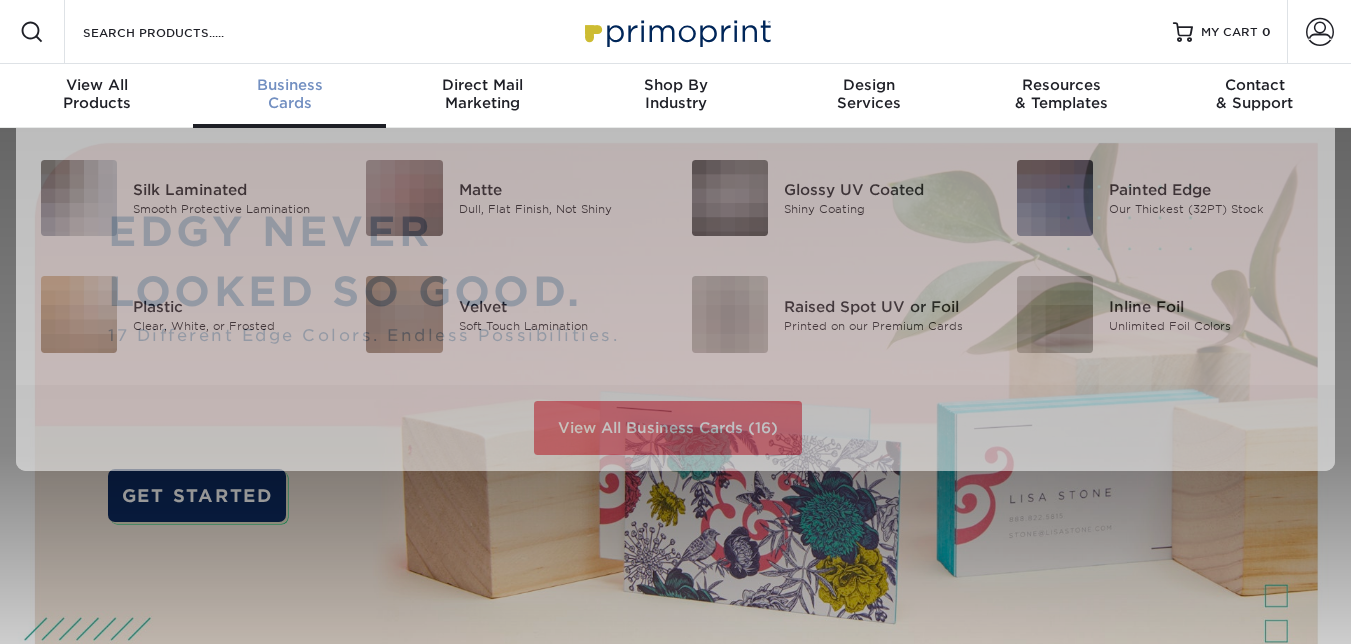scroll, scrollTop: 0, scrollLeft: 0, axis: both 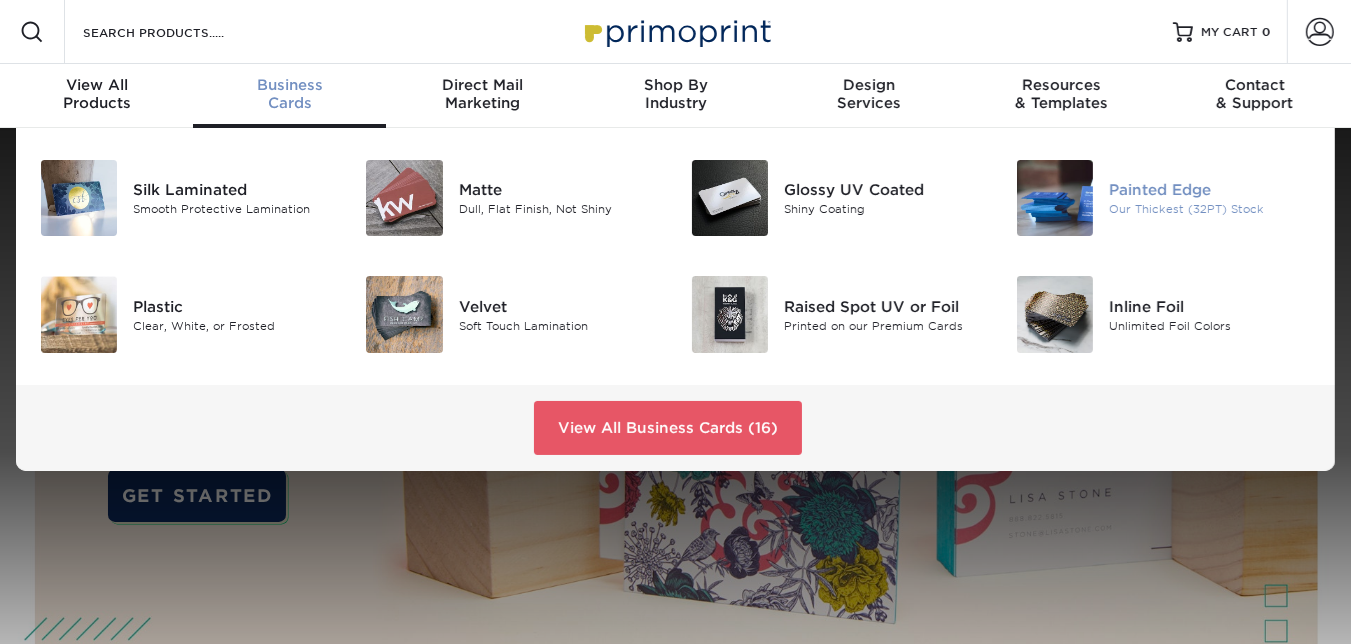 click on "Our Thickest (32PT) Stock" at bounding box center (1210, 209) 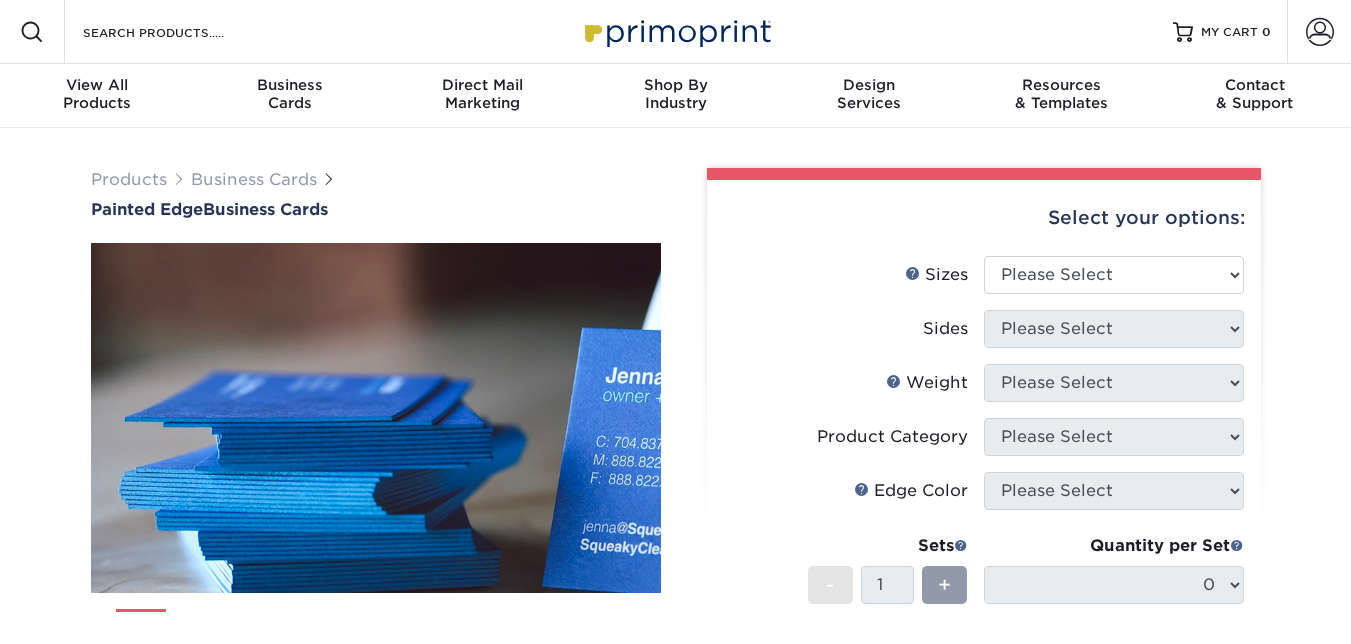 scroll, scrollTop: 0, scrollLeft: 0, axis: both 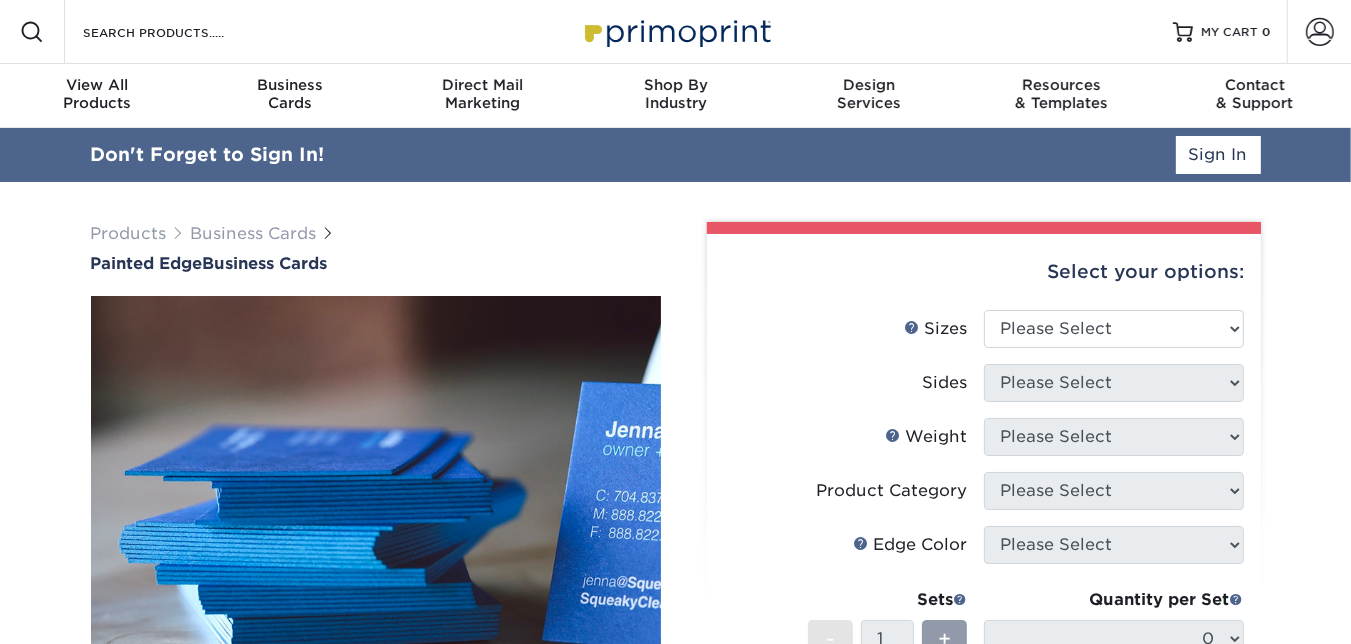 click on "Select your options:" at bounding box center (984, 272) 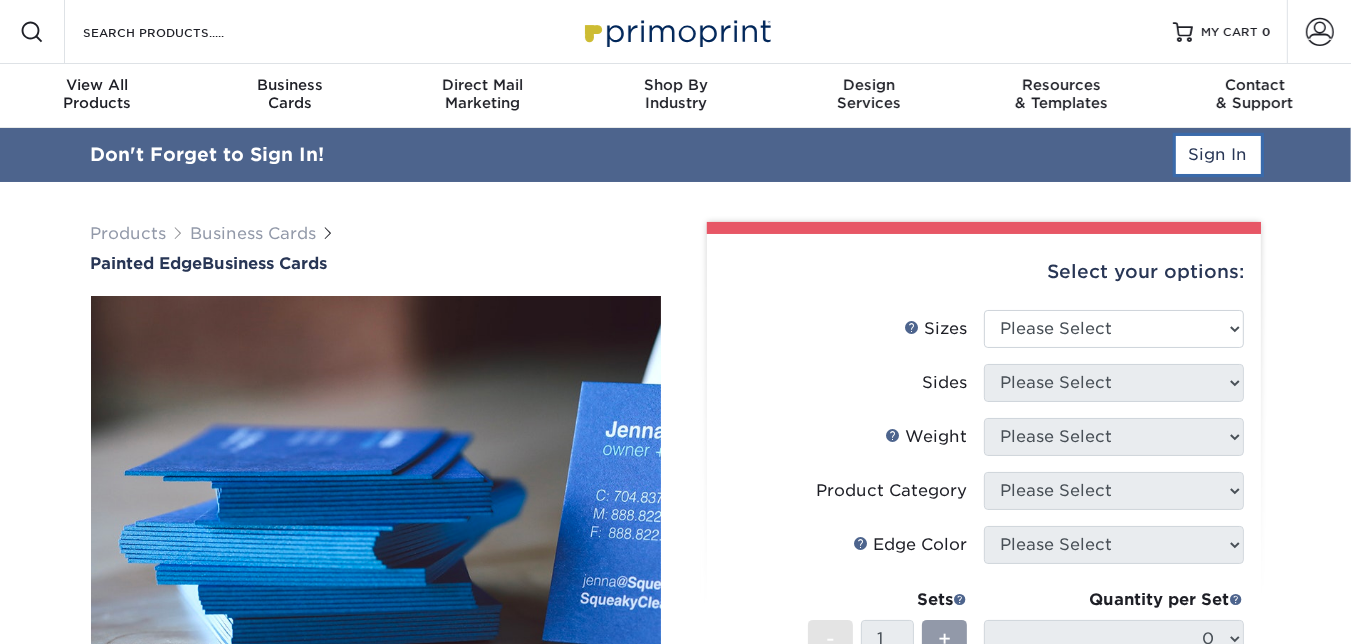 click on "Sign In" at bounding box center (1218, 155) 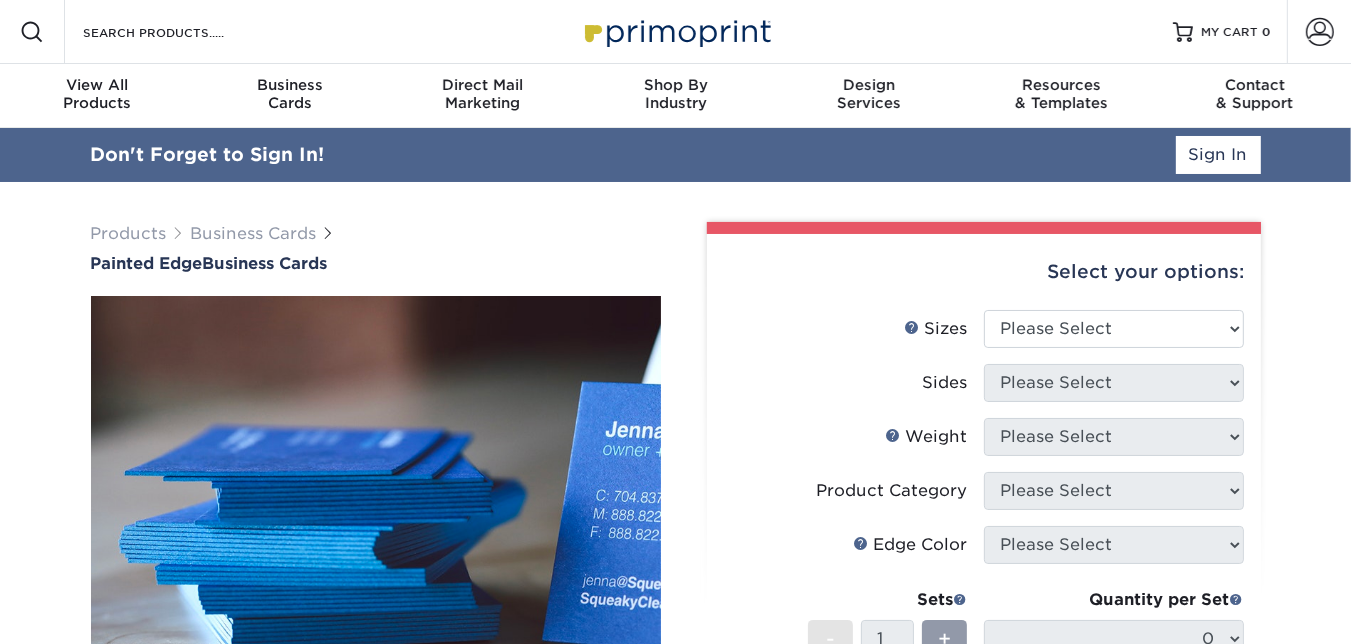 scroll, scrollTop: 0, scrollLeft: 33, axis: horizontal 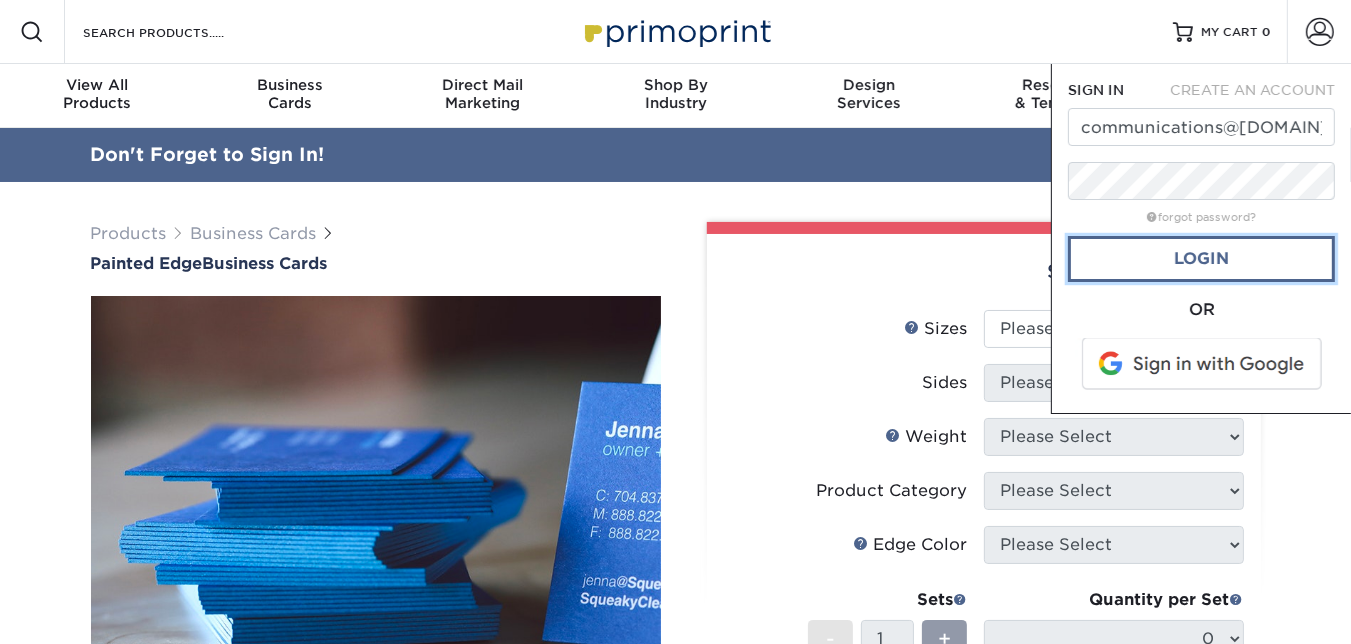 click on "Login" at bounding box center (1201, 259) 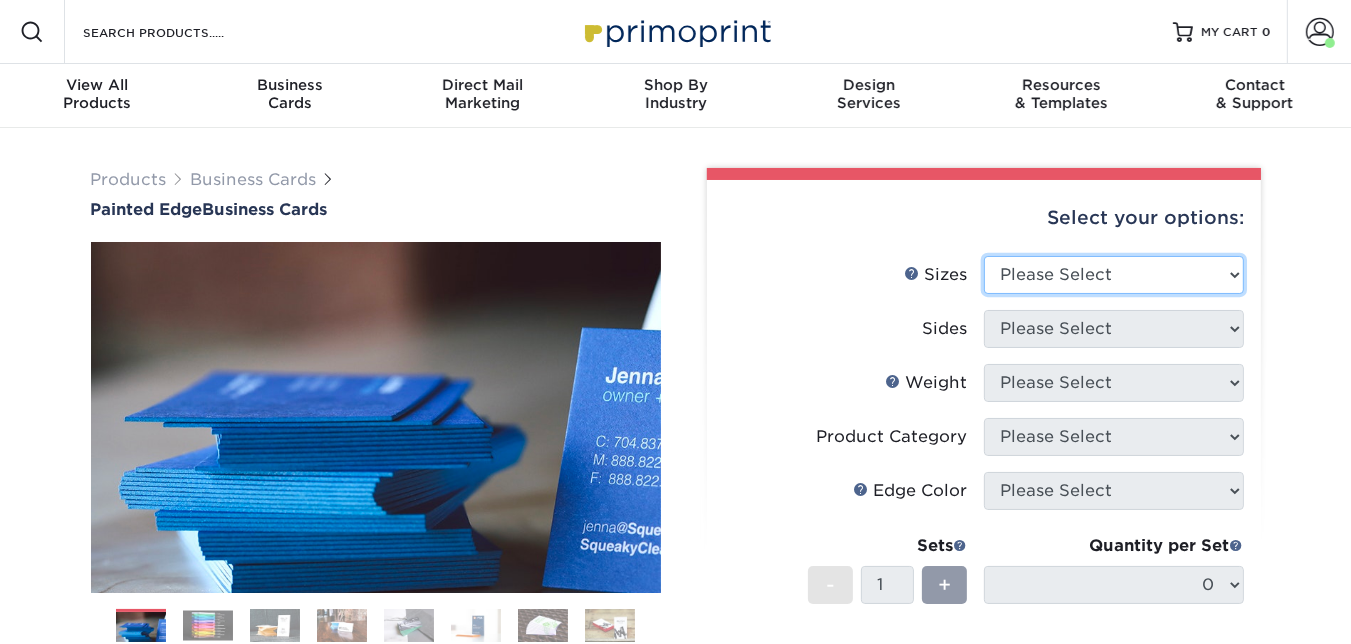 click on "Please Select
2" x 3.5" - Standard
2.125" x 3.375" - European
2.5" x 2.5" - Square" at bounding box center (1114, 275) 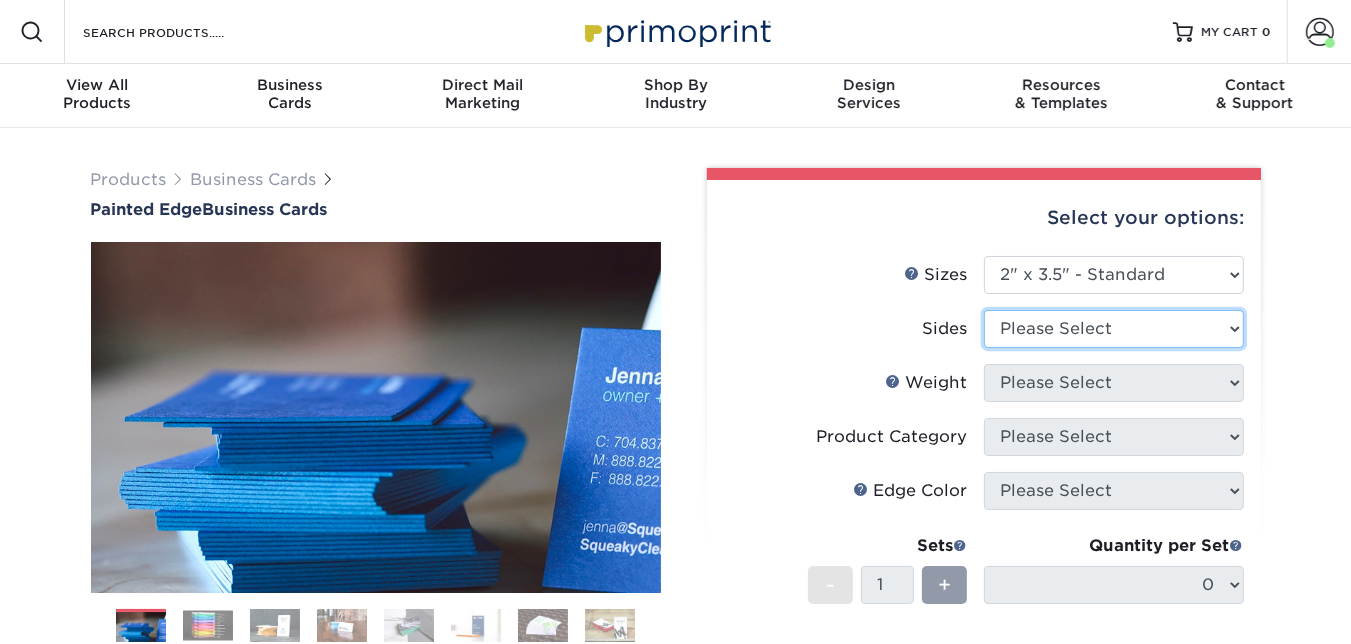 click on "Please Select Print Both Sides Print Front Only" at bounding box center [1114, 329] 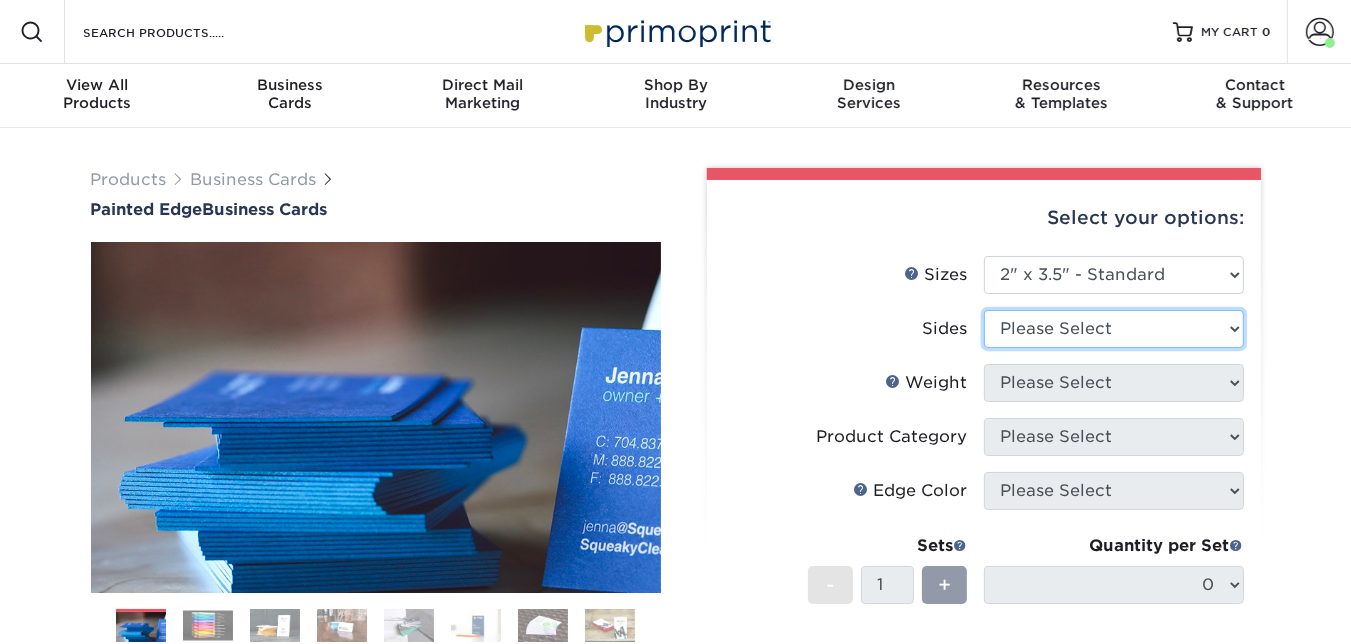 select on "13abbda7-1d64-4f25-8bb2-c179b224825d" 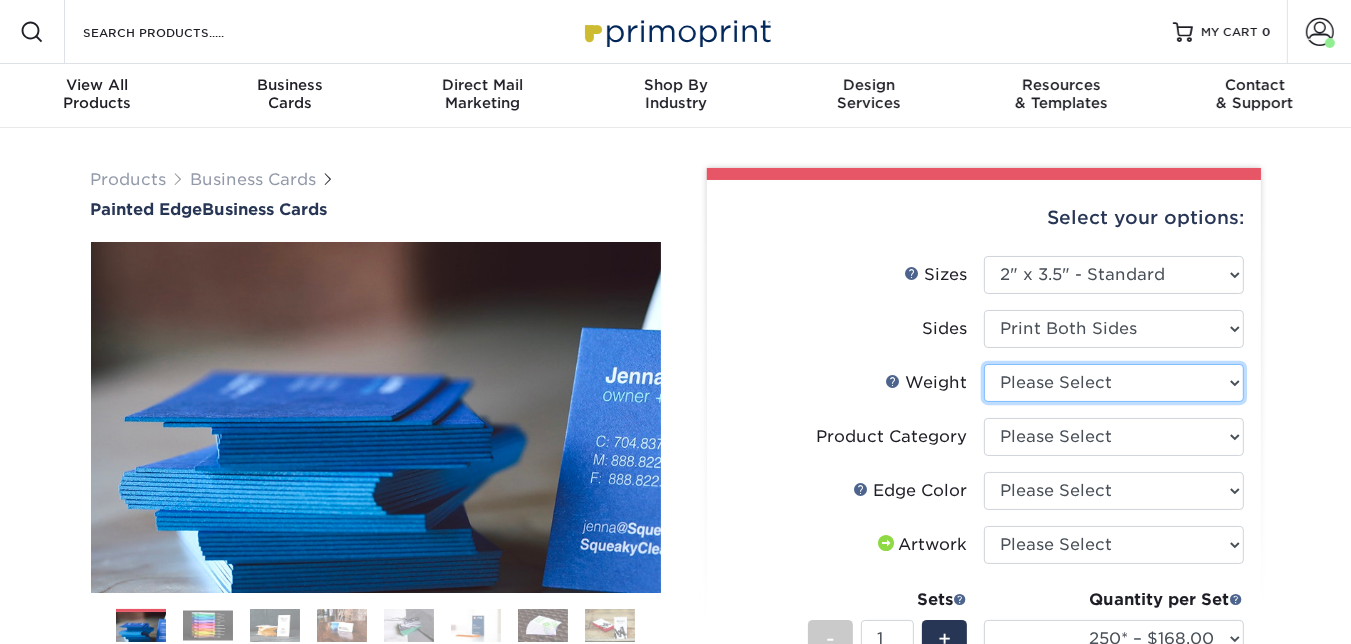 click on "Please Select 32PTUC" at bounding box center [1114, 383] 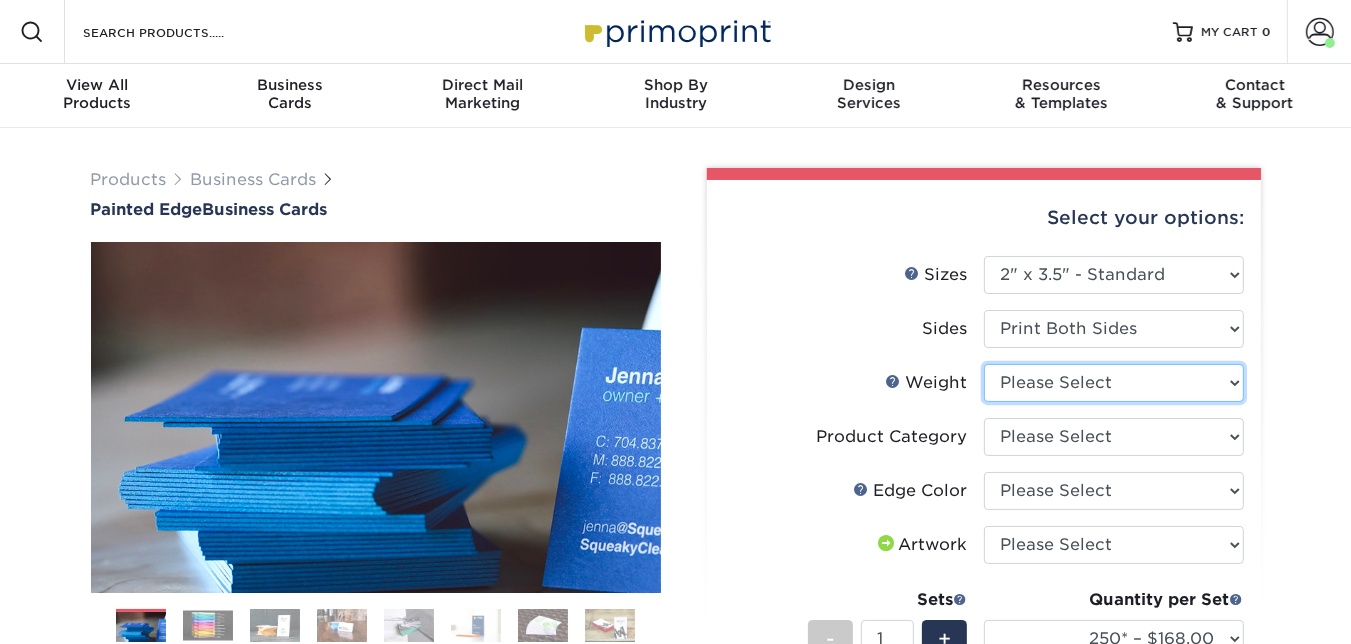 select on "32PTUC" 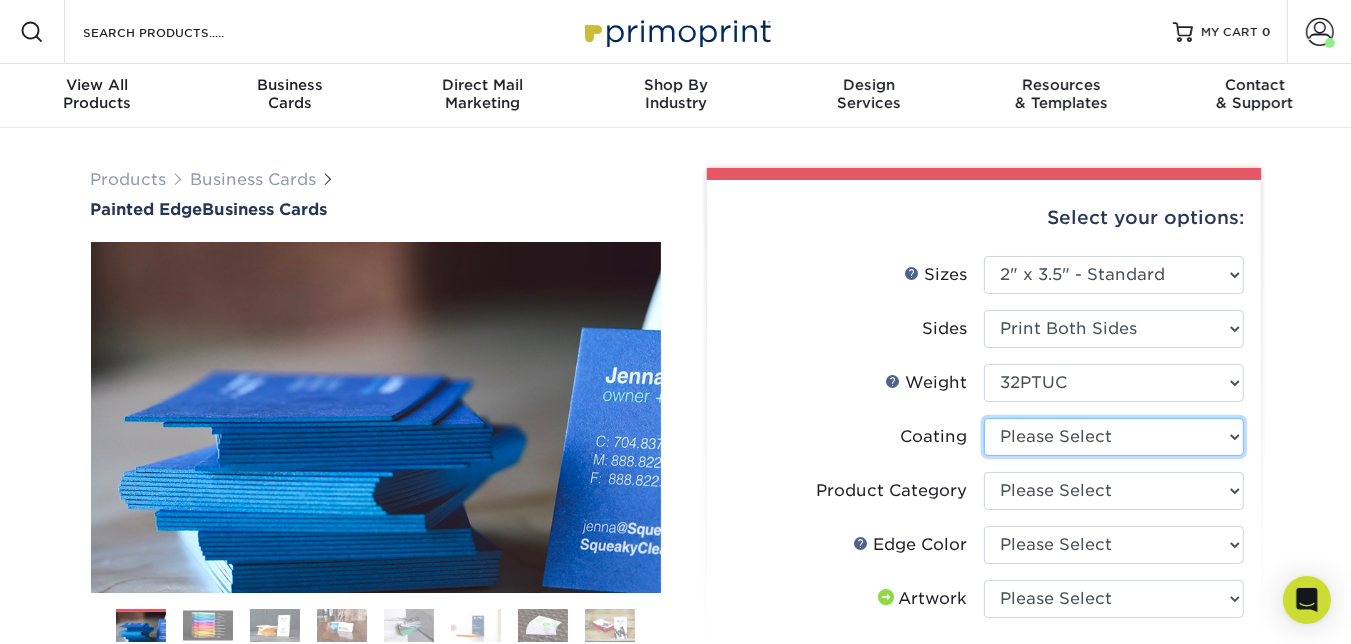 click at bounding box center (1114, 437) 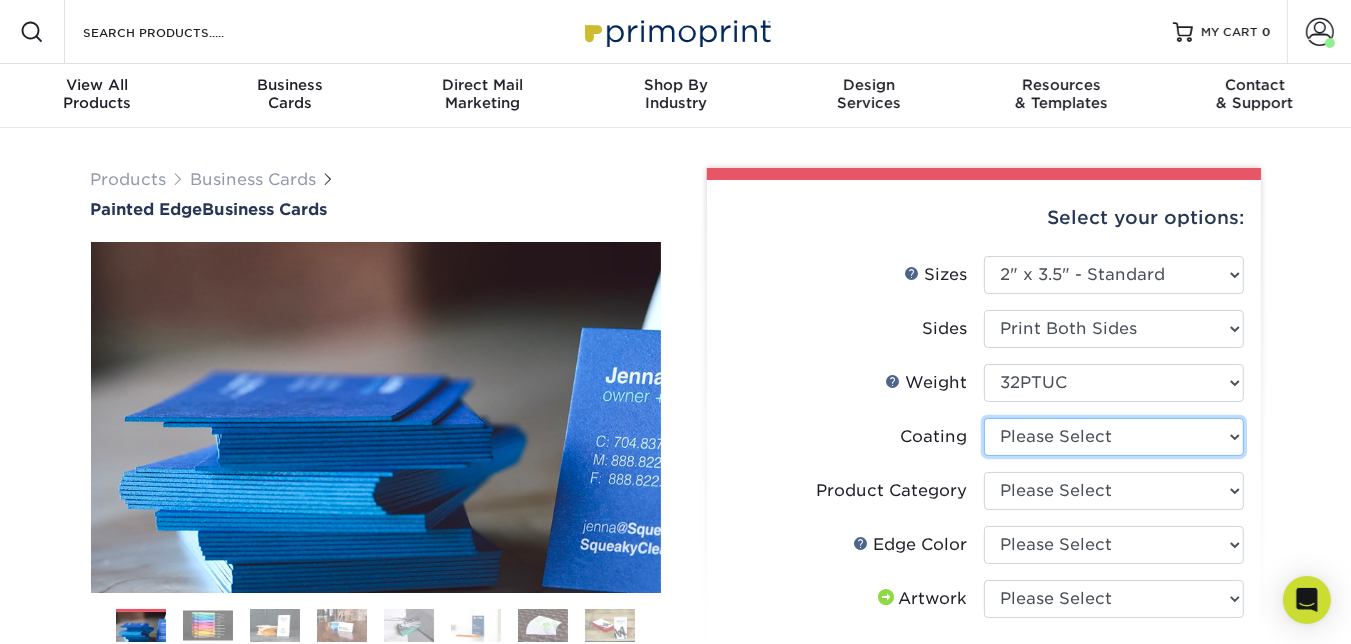 select on "3e7618de-abca-4bda-9f97-8b9129e913d8" 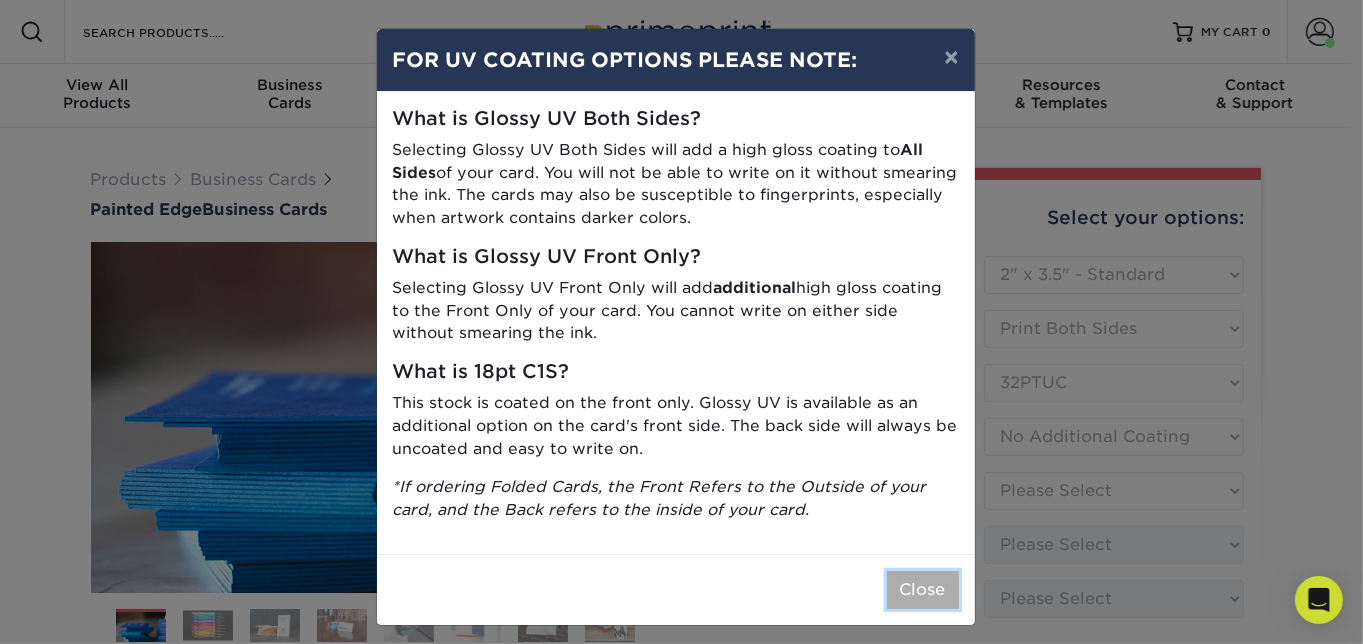 click on "Close" at bounding box center (923, 590) 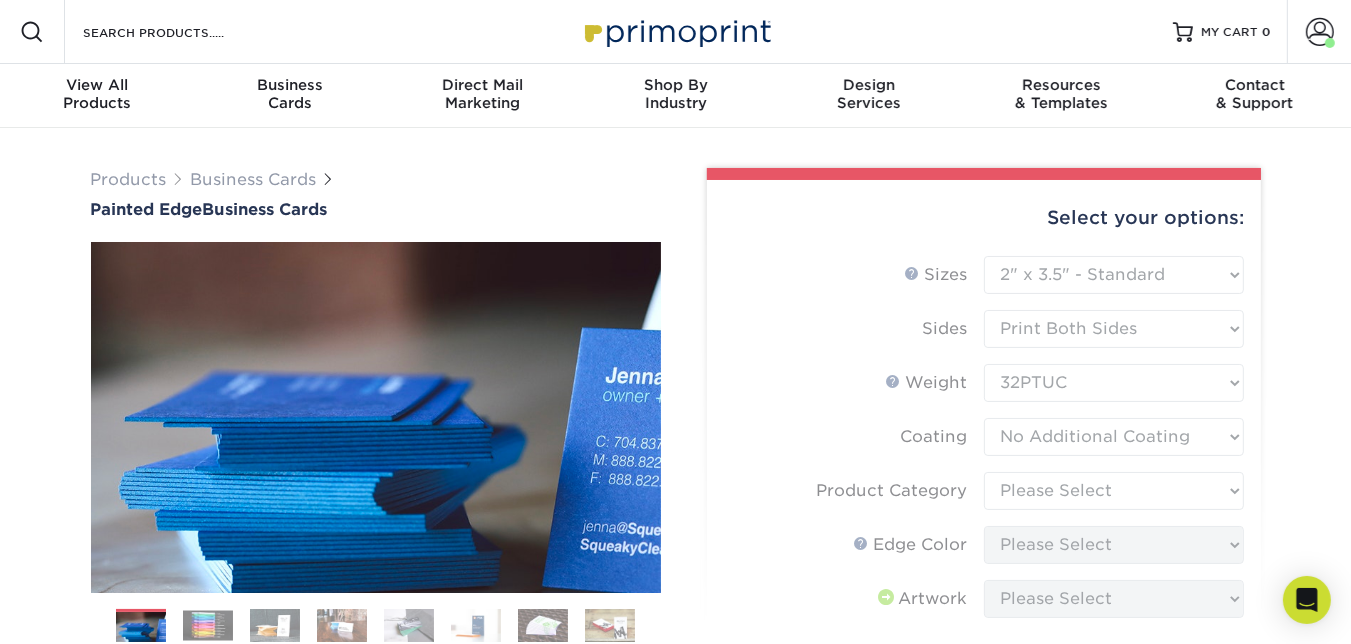 click on "Sizes Help Sizes
Please Select
2" x 3.5" - Standard
2.125" x 3.375" - European 2.5" x 2.5" - Square Sides" at bounding box center [984, 561] 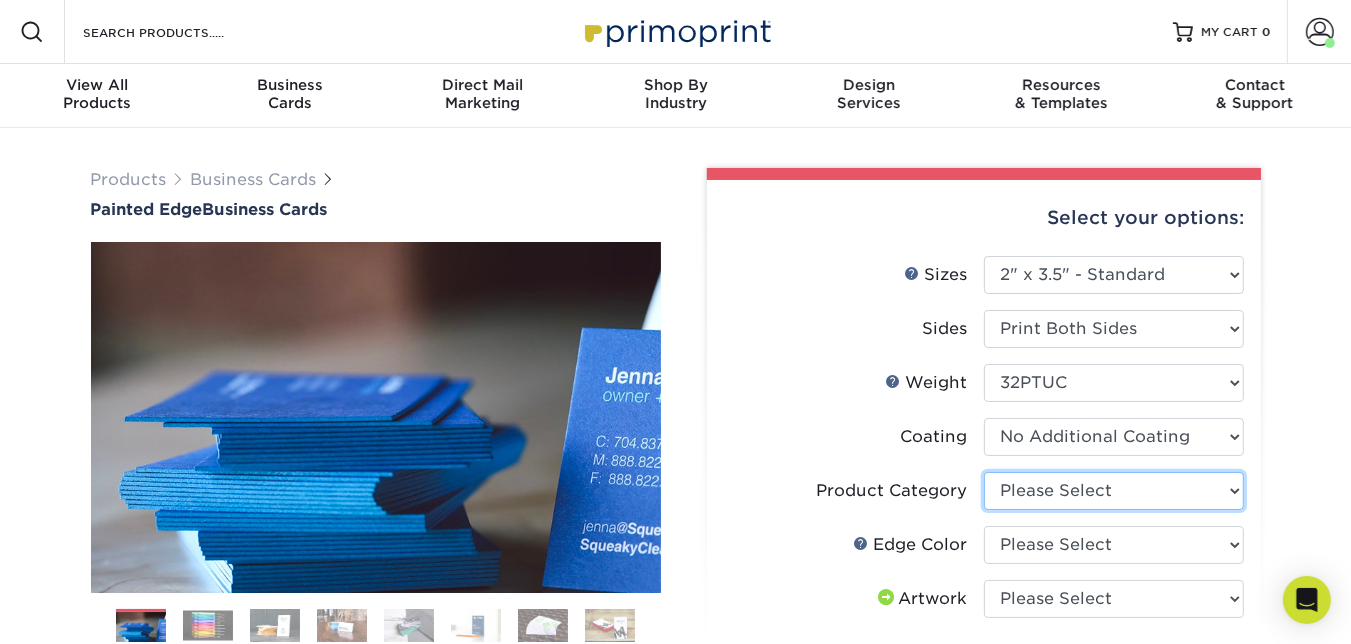 click on "Please Select Business Cards" at bounding box center (1114, 491) 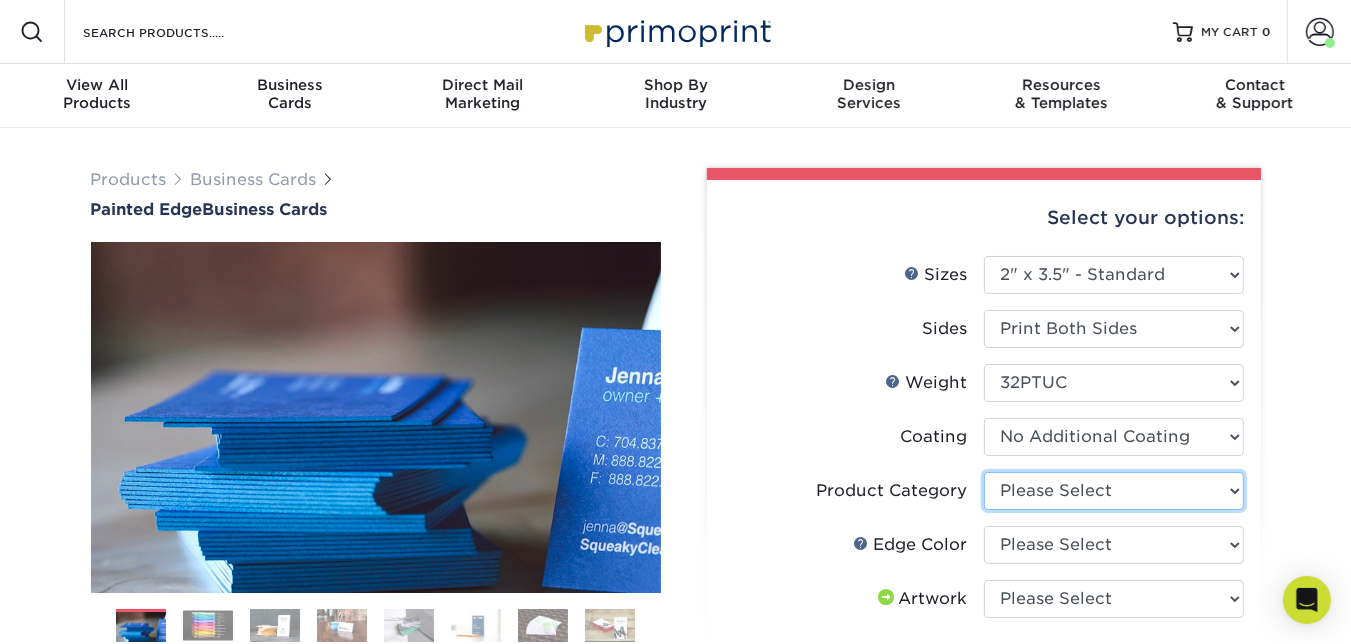 select on "3b5148f1-0588-4f88-a218-97bcfdce65c1" 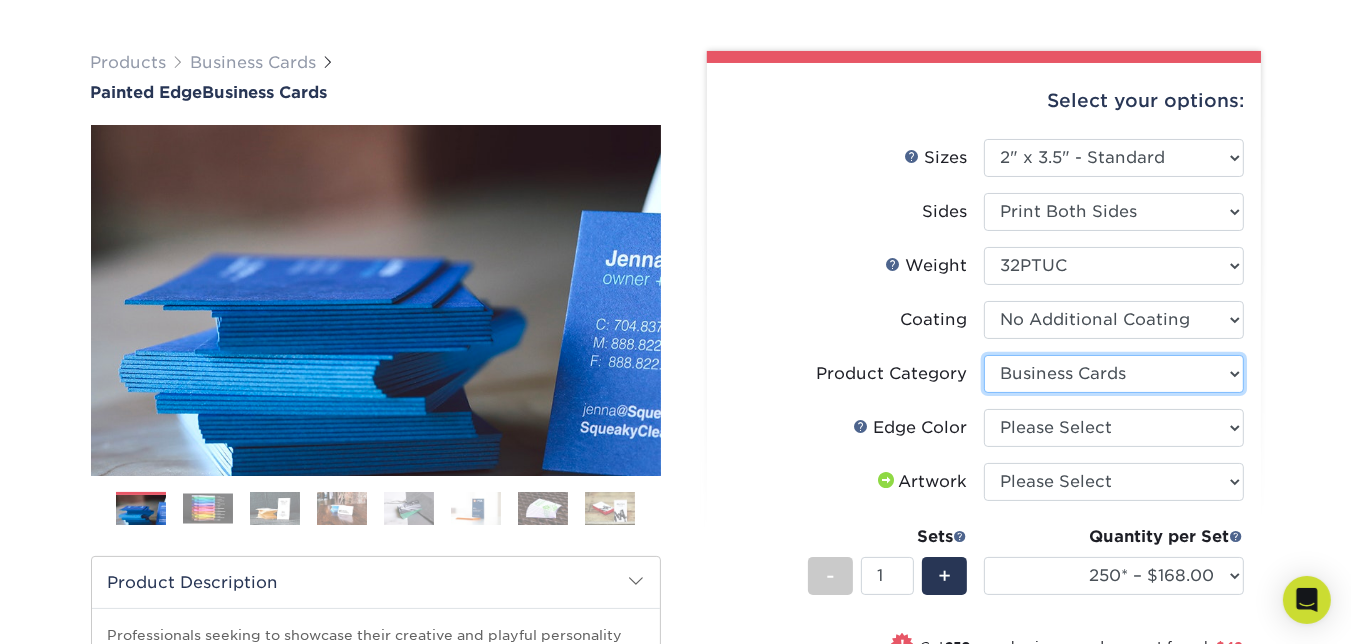 scroll, scrollTop: 118, scrollLeft: 0, axis: vertical 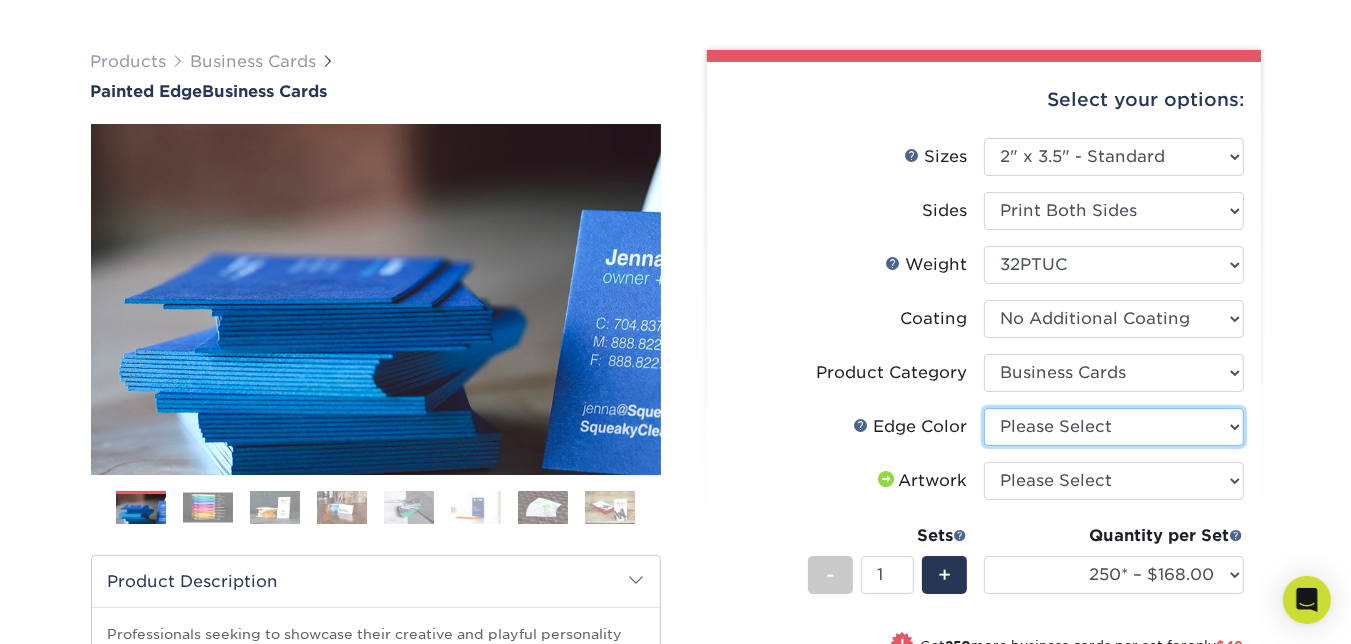 click on "Please Select Charcoal Black Brown Blue Pearlescent Blue Pearlescent Gold Pearlescent Green Pearlescent Pink Pearlescent Orange Pearlescent Purple Pearlescent Yellow Orange Pink Purple Red Turquoise White (Not Painted) Yellow" at bounding box center (1114, 427) 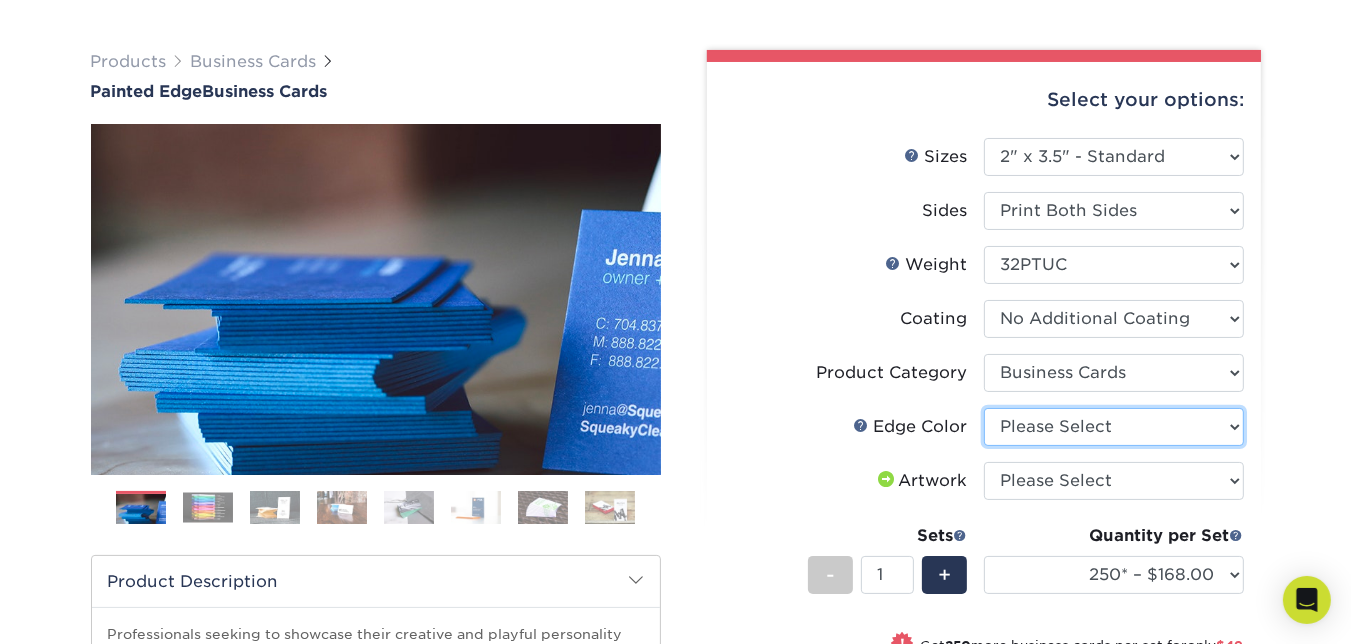 select on "1ae850e6-61c5-45b7-a71d-f488378c5a25" 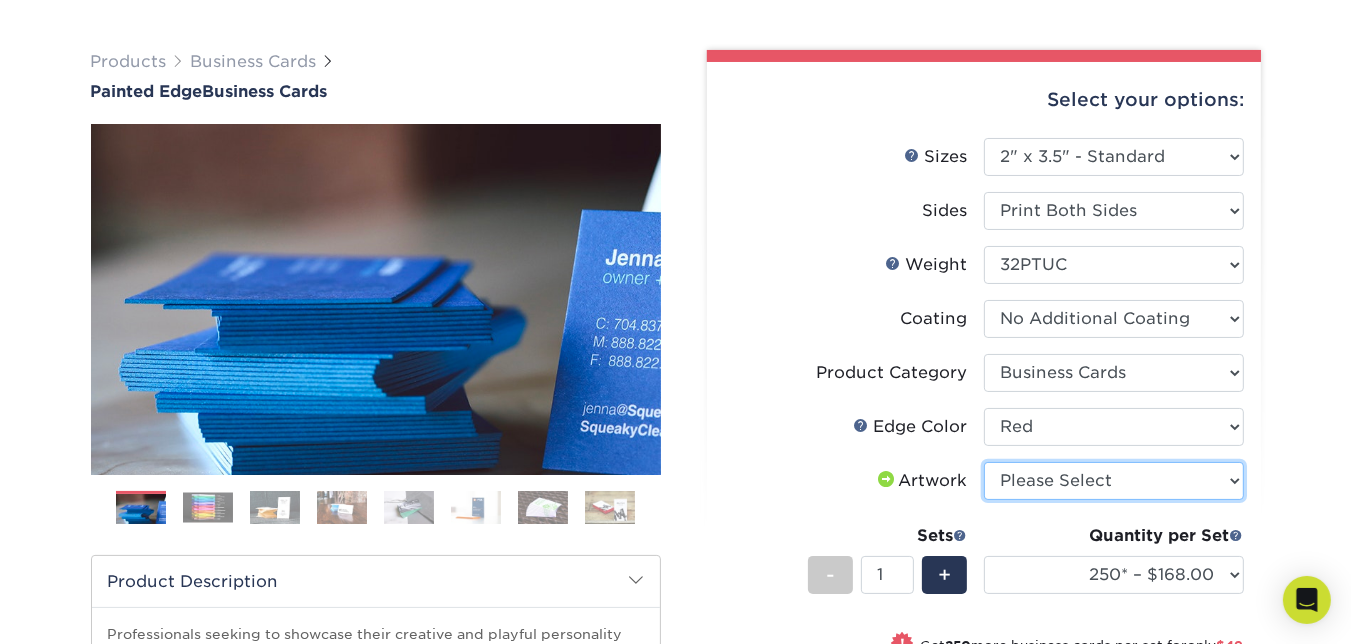 click on "Please Select I will upload files I need a design - $100" at bounding box center [1114, 481] 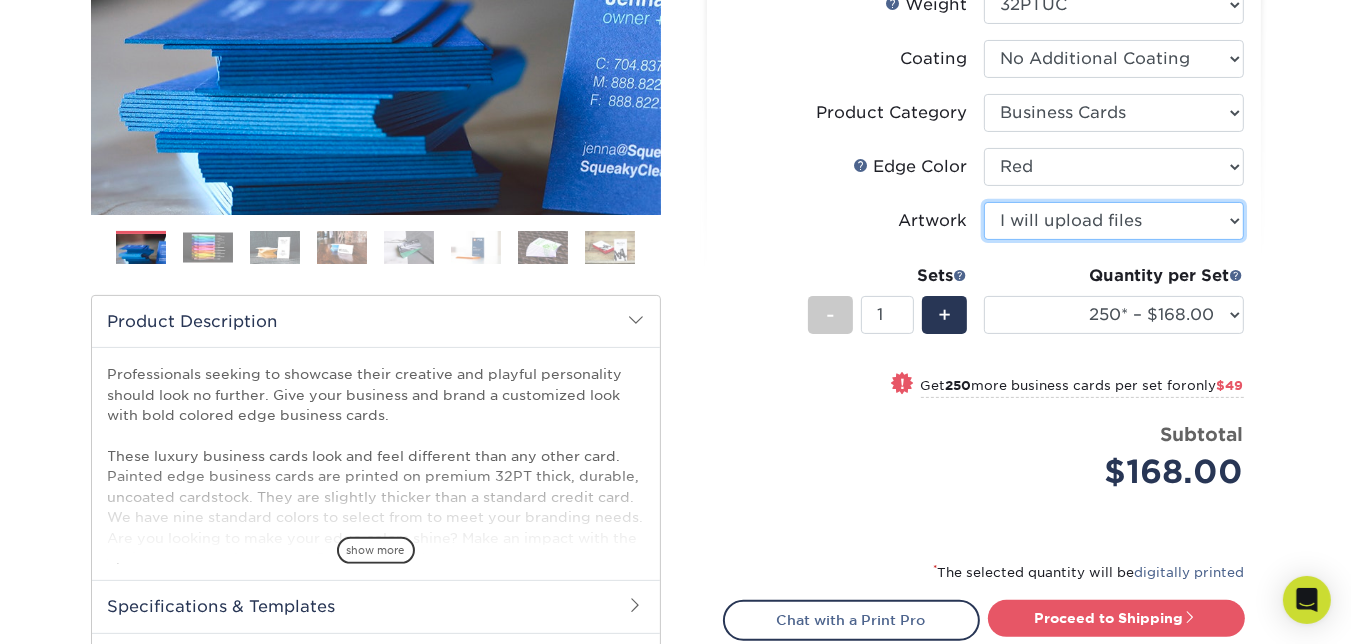 scroll, scrollTop: 394, scrollLeft: 0, axis: vertical 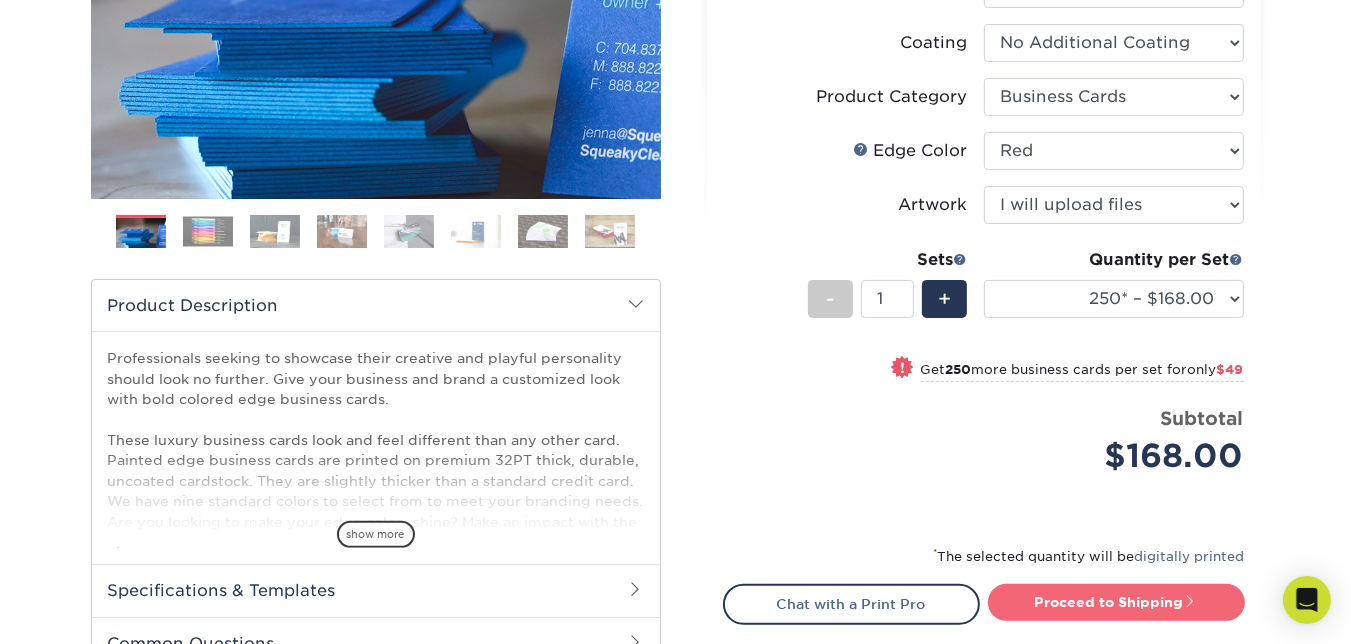 click on "Proceed to Shipping" at bounding box center [1116, 602] 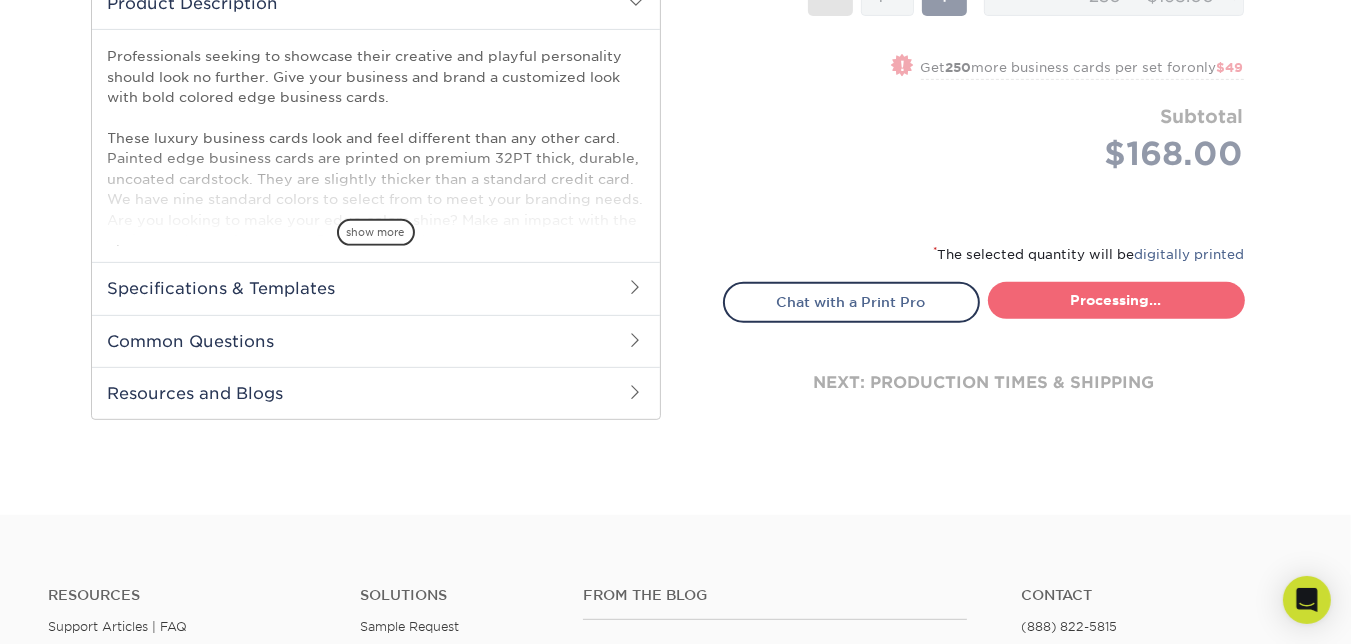 select on "b1d50ed3-fc81-464d-a1d8-d1915fbce704" 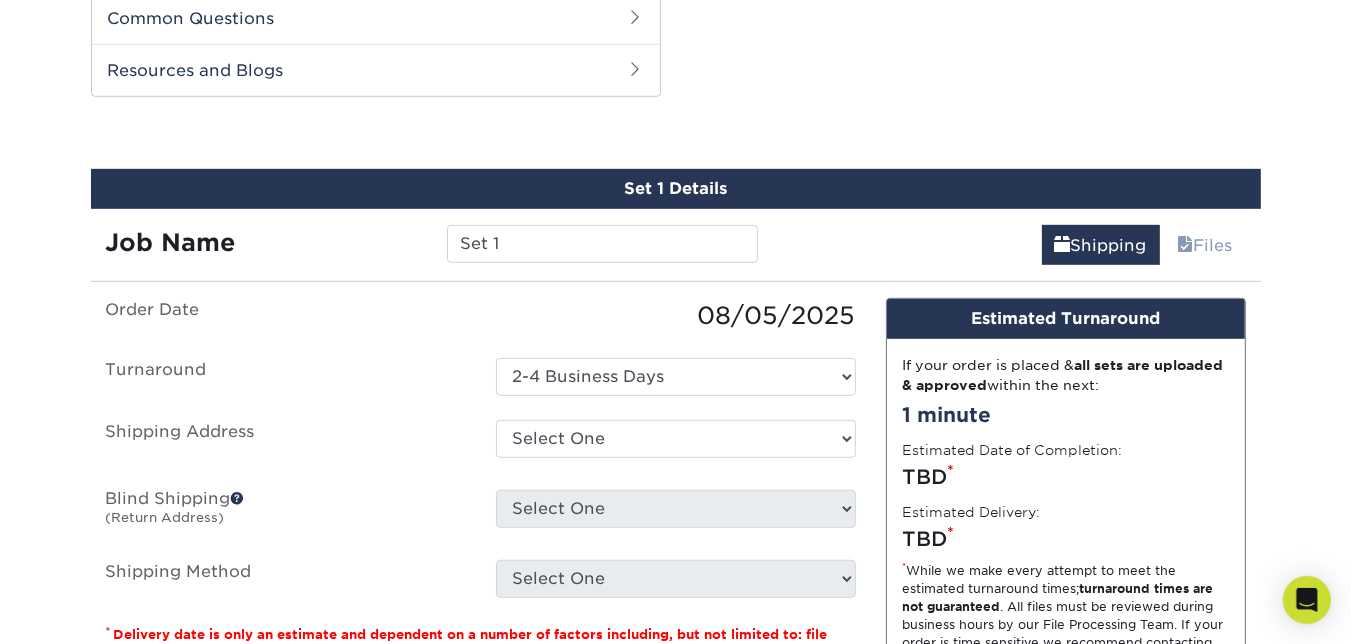 scroll, scrollTop: 1032, scrollLeft: 0, axis: vertical 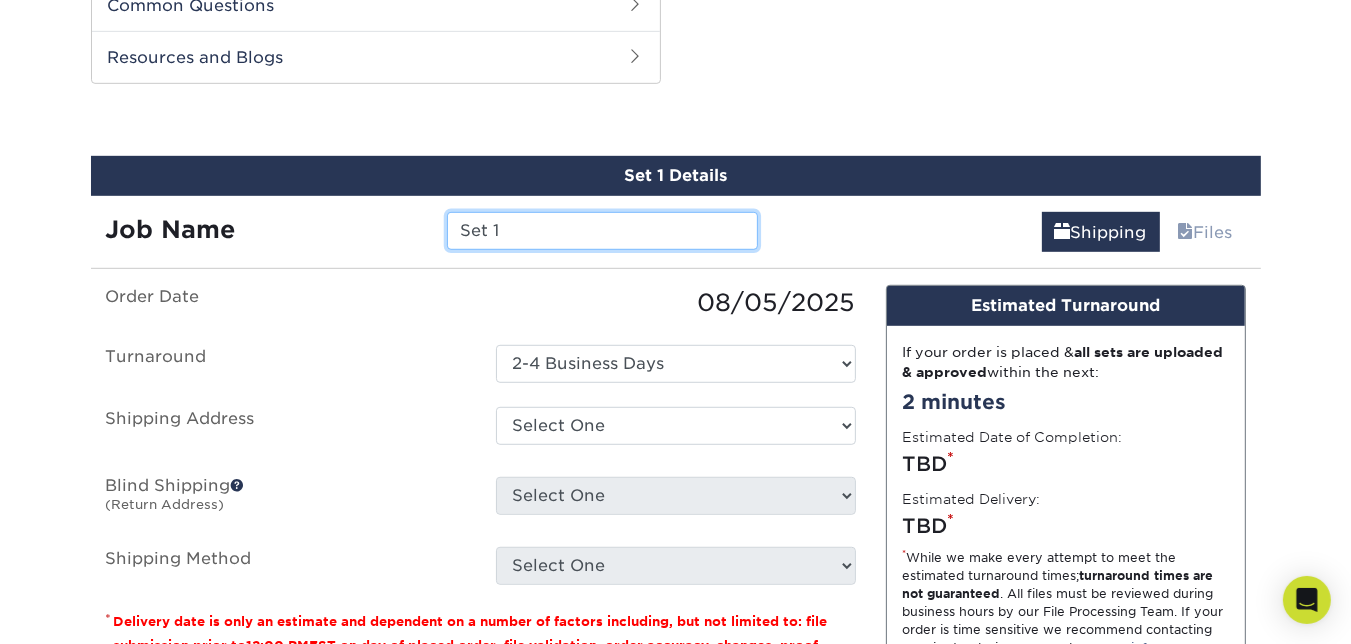 click on "Set 1" at bounding box center [602, 231] 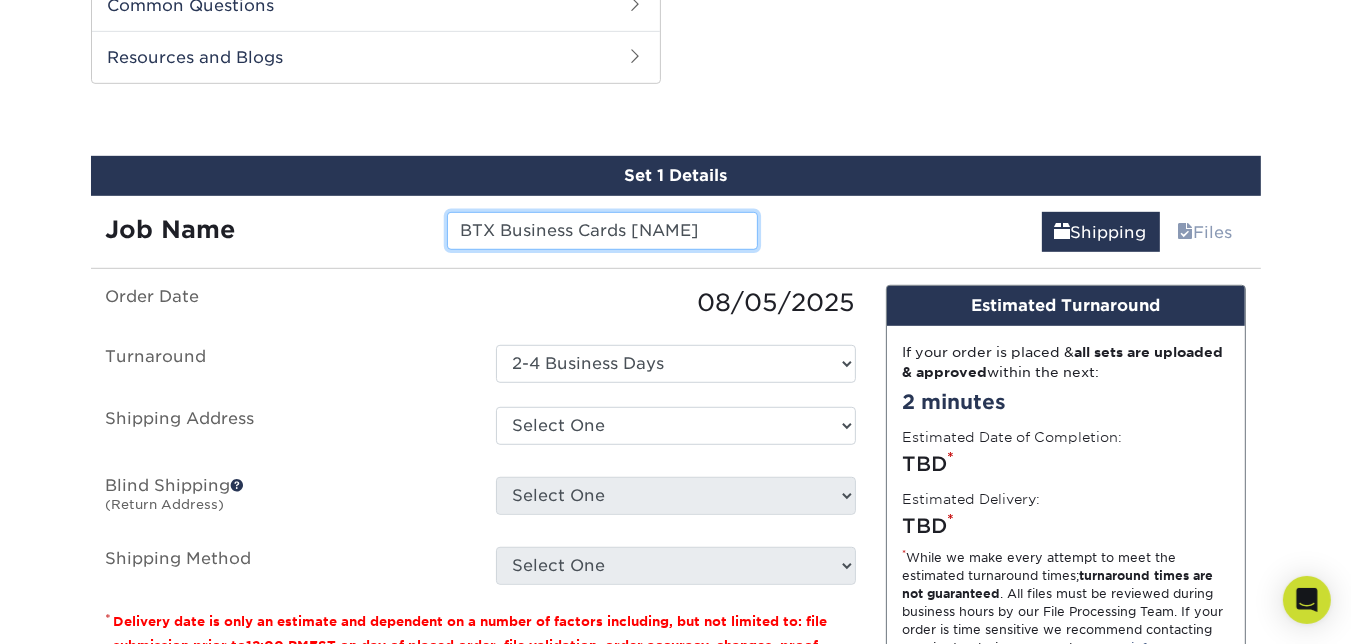 type on "BTX Business Cards Uriel Zamora" 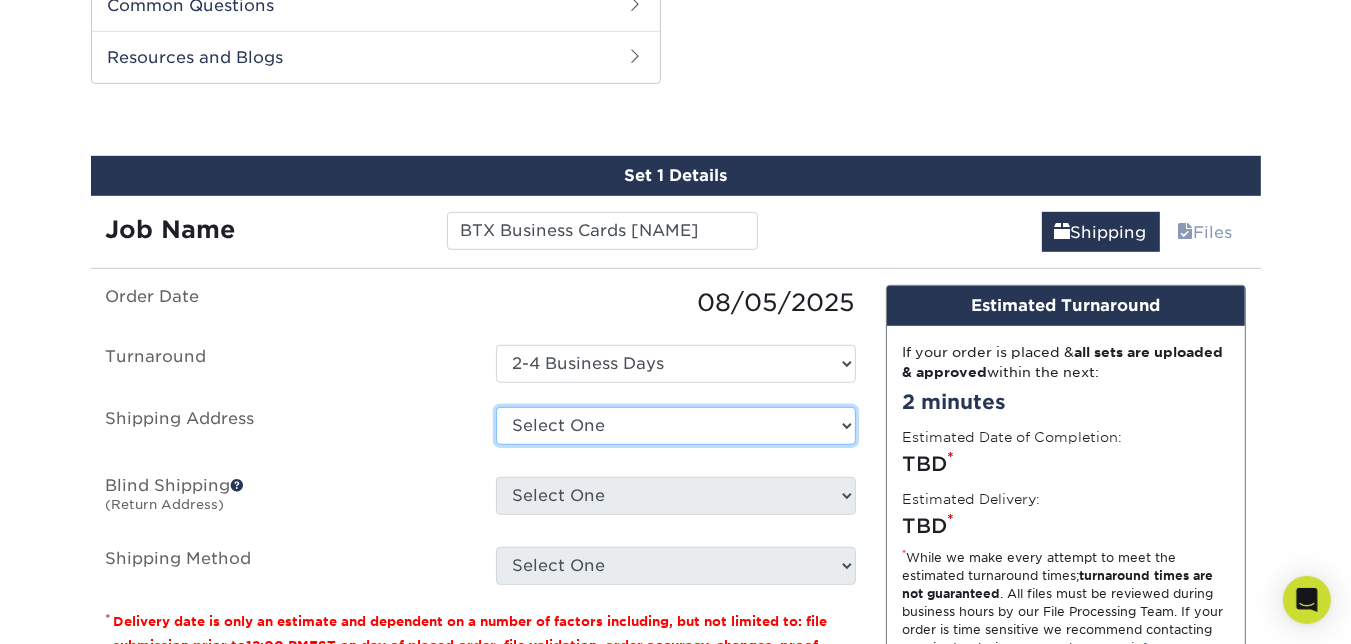 click on "Select One 20435 S WESTERN AVE, TORRANCE, CA 145 HOOK CREEK BLVD, VALLEY STREAM, NY 50 TERMINAL ST, CHARLESTOWN, MA 12621 Chadron Ave , Hawthorne, CA 18430 Airmail Road, Houston, TX 800 MARSHALL PHELPS RD, WINDSOR, CT 7925 WING SPAN DR, SAN DIEGO, CA 2519 SCARBROUGH DR, AUSTIN, TX 12 COMMERCE DR, SHELTON, CT 2632A BRATTON VALLEY RD, JAMUL, CA 3775 W CALIFORNIA AVE, SALT LAKE CITY, UT 951 MARINERS ISLAND BLVD, SAN MATEO, CA 1063 TEXAN TRL, GRAPEVINE, TX 720 S FRONT ST, ELIZABETH, NJ 12 COMMERCE DR, SHELTON, CT 331 WALDRON RD, LA VERGNE, TN 5170 SADDLE BROOK DR, OAKLAND, CA 965 PEBBLESTONE CT, ALPHARETTA, GA 11600 METRO AIRPORT CENTER DR, ROMULUS, MI 919 ST CLAIRE DR, LAKE HAVASU CITY, AZ 814 UNION PACIFIC BLVD, LAREDO, TX 8034 SUNPORT DR, ORLANDO, FL 2730 E NILES AVE, FRESNO, CA 1402 Stark Road, ROANOKE, VA 105 N MAIN ST, SAINT CHARLES, MO 1402 STARK RD, JACKSON, GA 105 N MAIN ST, SAINT CHARLES, MO 105 N MAIN ST, SAINT CHARLES, MO 15271 BALLAST POINT DR, FORT MYERS, FL 4694 AVIATION PKWY, ATLANTA, GA" at bounding box center (676, 426) 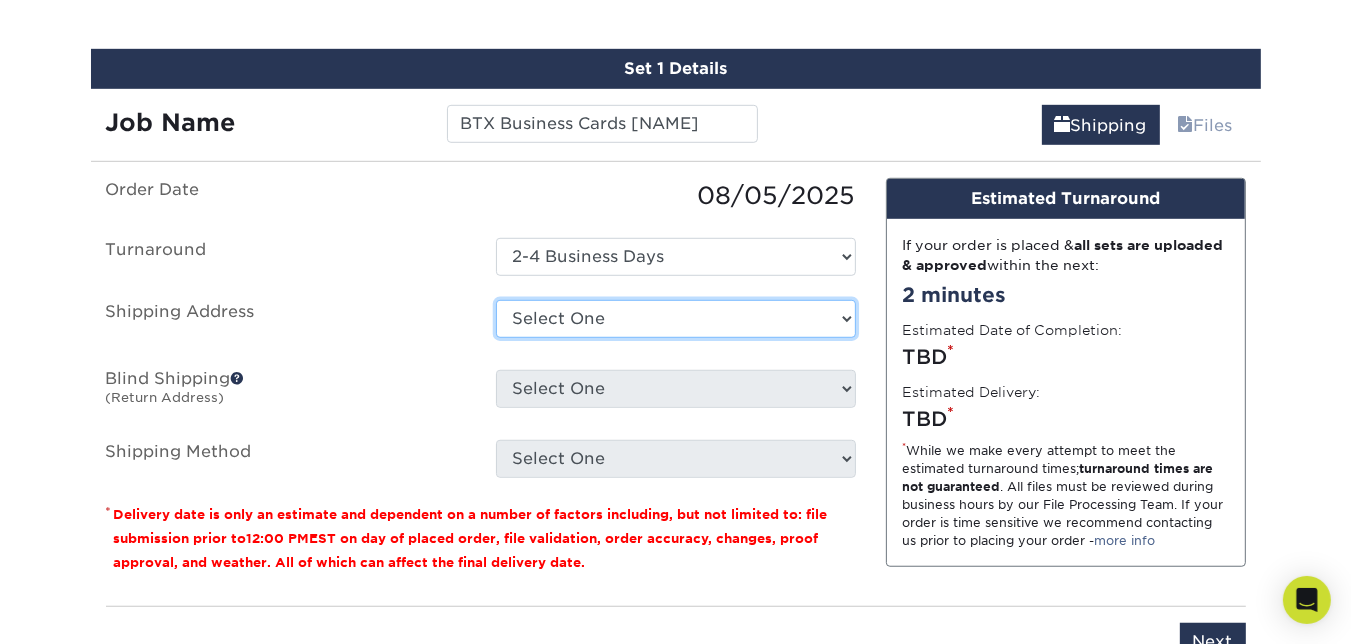 scroll, scrollTop: 1140, scrollLeft: 0, axis: vertical 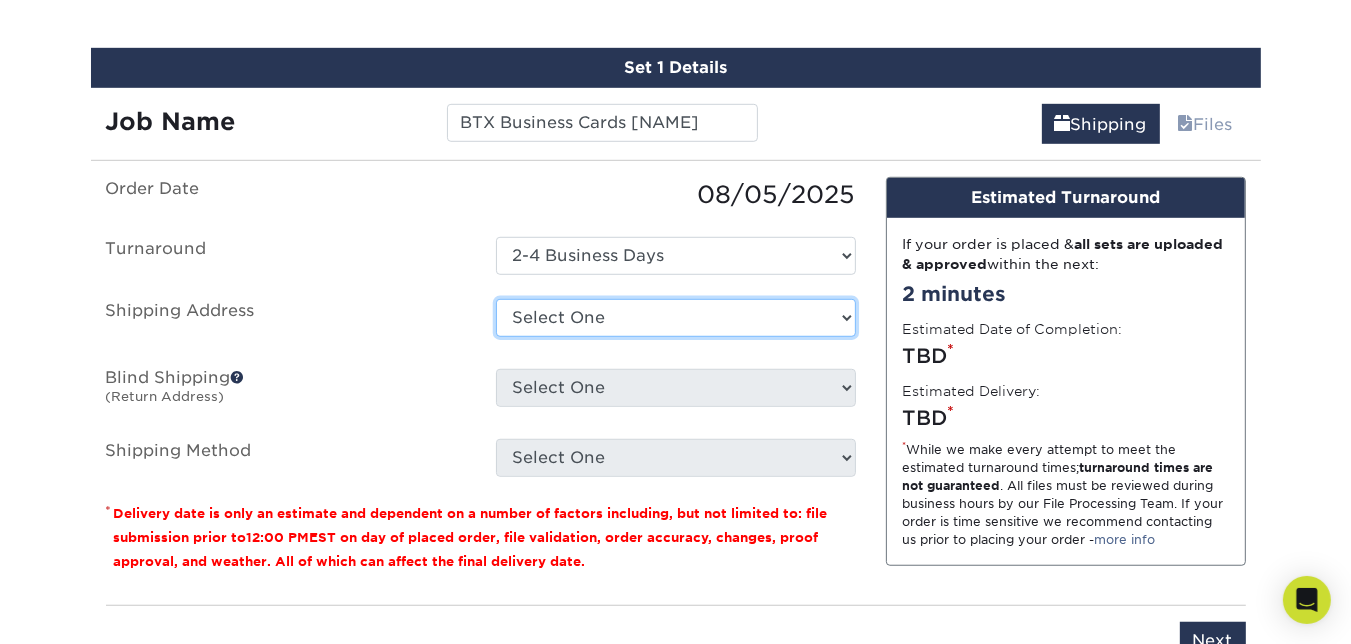 click on "Select One 20435 S WESTERN AVE, TORRANCE, CA 145 HOOK CREEK BLVD, VALLEY STREAM, NY 50 TERMINAL ST, CHARLESTOWN, MA 12621 Chadron Ave , Hawthorne, CA 18430 Airmail Road, Houston, TX 800 MARSHALL PHELPS RD, WINDSOR, CT 7925 WING SPAN DR, SAN DIEGO, CA 2519 SCARBROUGH DR, AUSTIN, TX 12 COMMERCE DR, SHELTON, CT 2632A BRATTON VALLEY RD, JAMUL, CA 3775 W CALIFORNIA AVE, SALT LAKE CITY, UT 951 MARINERS ISLAND BLVD, SAN MATEO, CA 1063 TEXAN TRL, GRAPEVINE, TX 720 S FRONT ST, ELIZABETH, NJ 12 COMMERCE DR, SHELTON, CT 331 WALDRON RD, LA VERGNE, TN 5170 SADDLE BROOK DR, OAKLAND, CA 965 PEBBLESTONE CT, ALPHARETTA, GA 11600 METRO AIRPORT CENTER DR, ROMULUS, MI 919 ST CLAIRE DR, LAKE HAVASU CITY, AZ 814 UNION PACIFIC BLVD, LAREDO, TX 8034 SUNPORT DR, ORLANDO, FL 2730 E NILES AVE, FRESNO, CA 1402 Stark Road, ROANOKE, VA 105 N MAIN ST, SAINT CHARLES, MO 1402 STARK RD, JACKSON, GA 105 N MAIN ST, SAINT CHARLES, MO 105 N MAIN ST, SAINT CHARLES, MO 15271 BALLAST POINT DR, FORT MYERS, FL 4694 AVIATION PKWY, ATLANTA, GA" at bounding box center [676, 318] 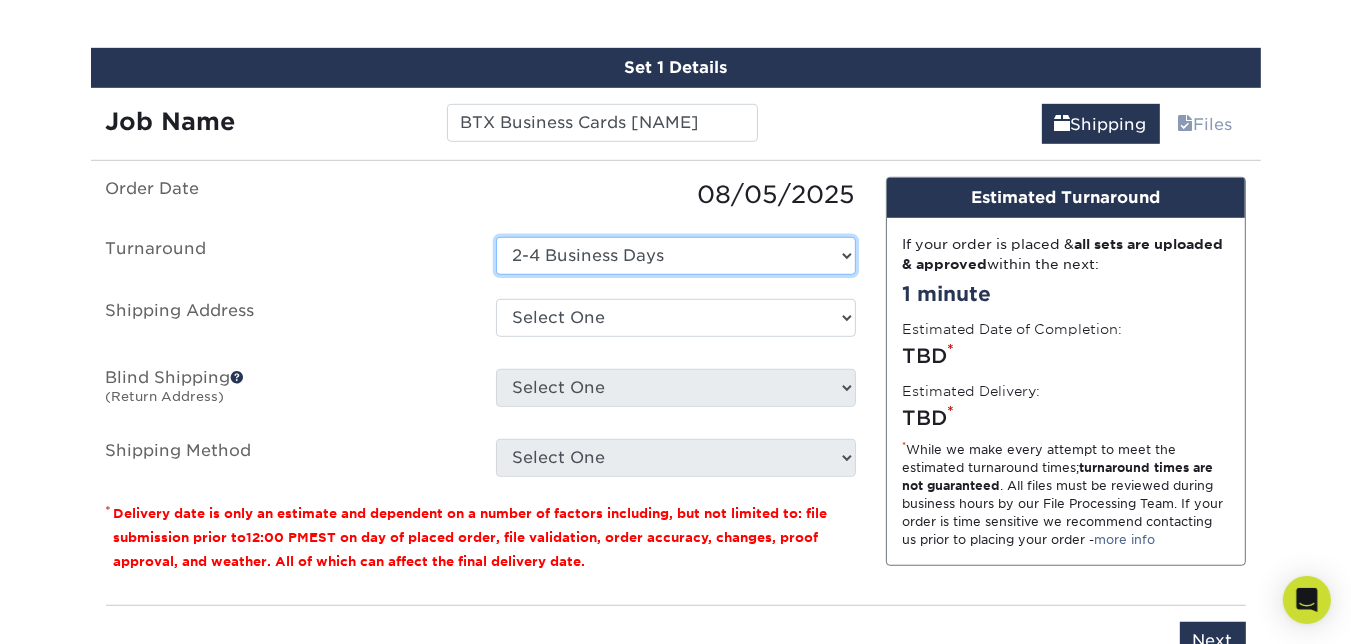click on "Select One 2-4 Business Days" at bounding box center [676, 256] 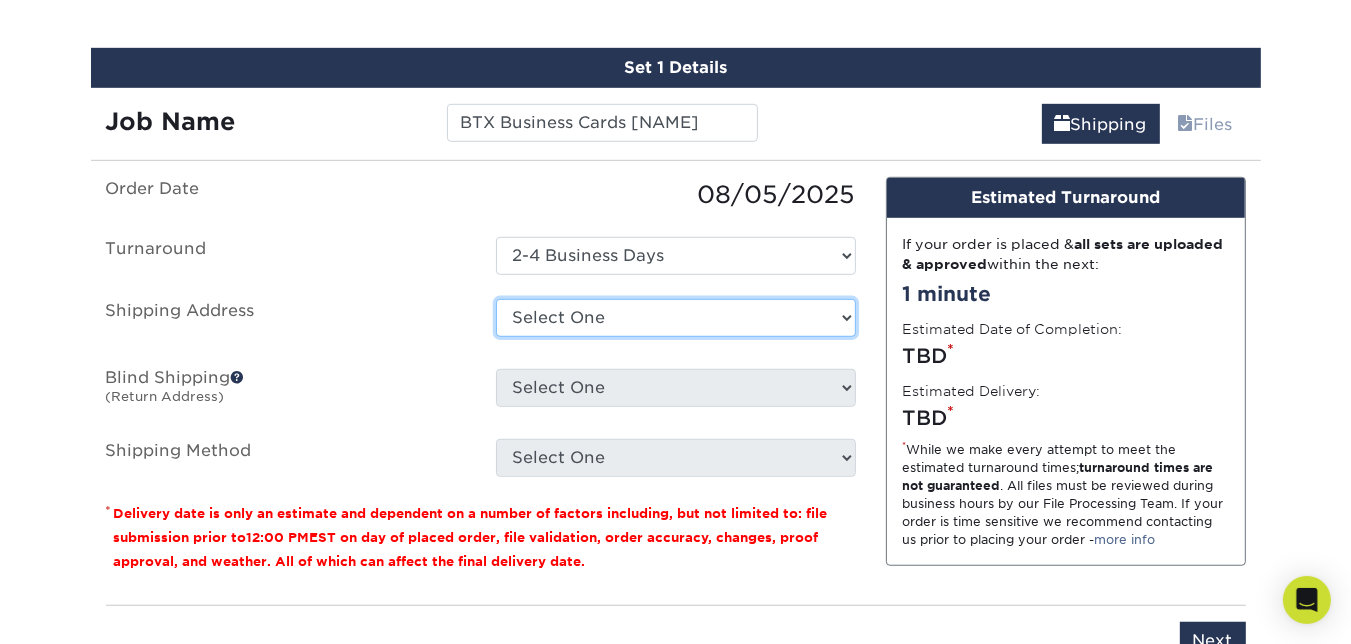 click on "Select One 20435 S WESTERN AVE, TORRANCE, CA 145 HOOK CREEK BLVD, VALLEY STREAM, NY 50 TERMINAL ST, CHARLESTOWN, MA 12621 Chadron Ave , Hawthorne, CA 18430 Airmail Road, Houston, TX 800 MARSHALL PHELPS RD, WINDSOR, CT 7925 WING SPAN DR, SAN DIEGO, CA 2519 SCARBROUGH DR, AUSTIN, TX 12 COMMERCE DR, SHELTON, CT 2632A BRATTON VALLEY RD, JAMUL, CA 3775 W CALIFORNIA AVE, SALT LAKE CITY, UT 951 MARINERS ISLAND BLVD, SAN MATEO, CA 1063 TEXAN TRL, GRAPEVINE, TX 720 S FRONT ST, ELIZABETH, NJ 12 COMMERCE DR, SHELTON, CT 331 WALDRON RD, LA VERGNE, TN 5170 SADDLE BROOK DR, OAKLAND, CA 965 PEBBLESTONE CT, ALPHARETTA, GA 11600 METRO AIRPORT CENTER DR, ROMULUS, MI 919 ST CLAIRE DR, LAKE HAVASU CITY, AZ 814 UNION PACIFIC BLVD, LAREDO, TX 8034 SUNPORT DR, ORLANDO, FL 2730 E NILES AVE, FRESNO, CA 1402 Stark Road, ROANOKE, VA 105 N MAIN ST, SAINT CHARLES, MO 1402 STARK RD, JACKSON, GA 105 N MAIN ST, SAINT CHARLES, MO 105 N MAIN ST, SAINT CHARLES, MO 15271 BALLAST POINT DR, FORT MYERS, FL 4694 AVIATION PKWY, ATLANTA, GA" at bounding box center (676, 318) 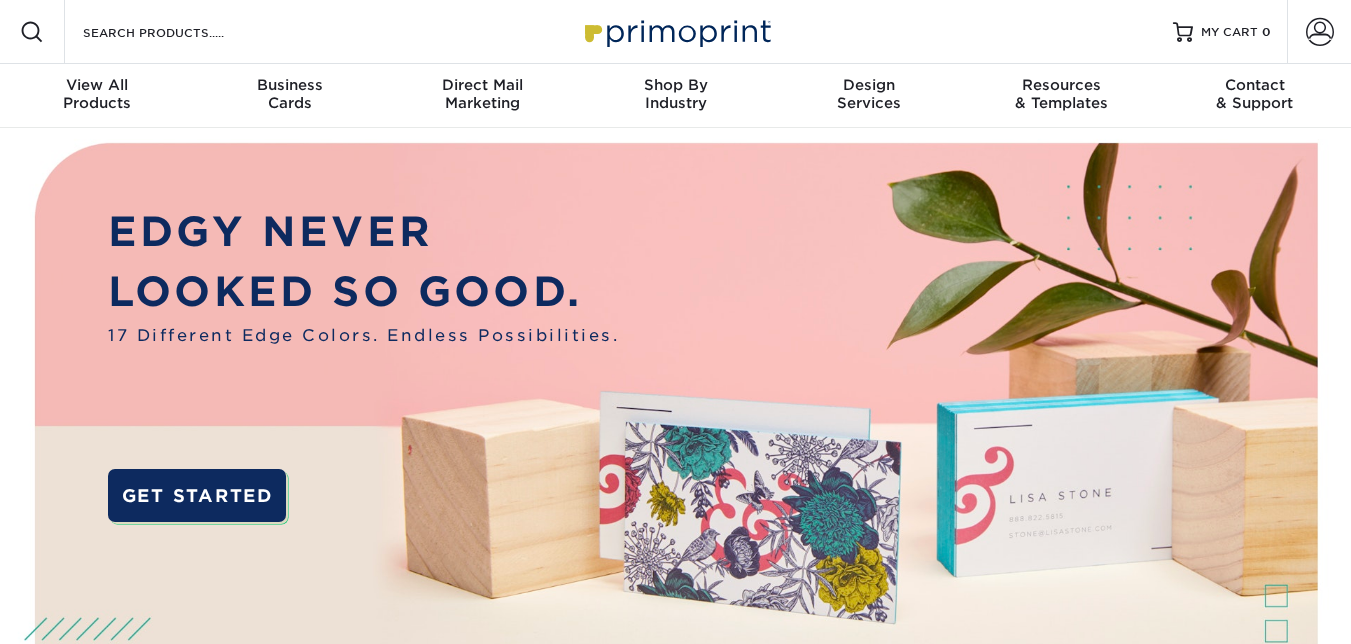 scroll, scrollTop: 0, scrollLeft: 0, axis: both 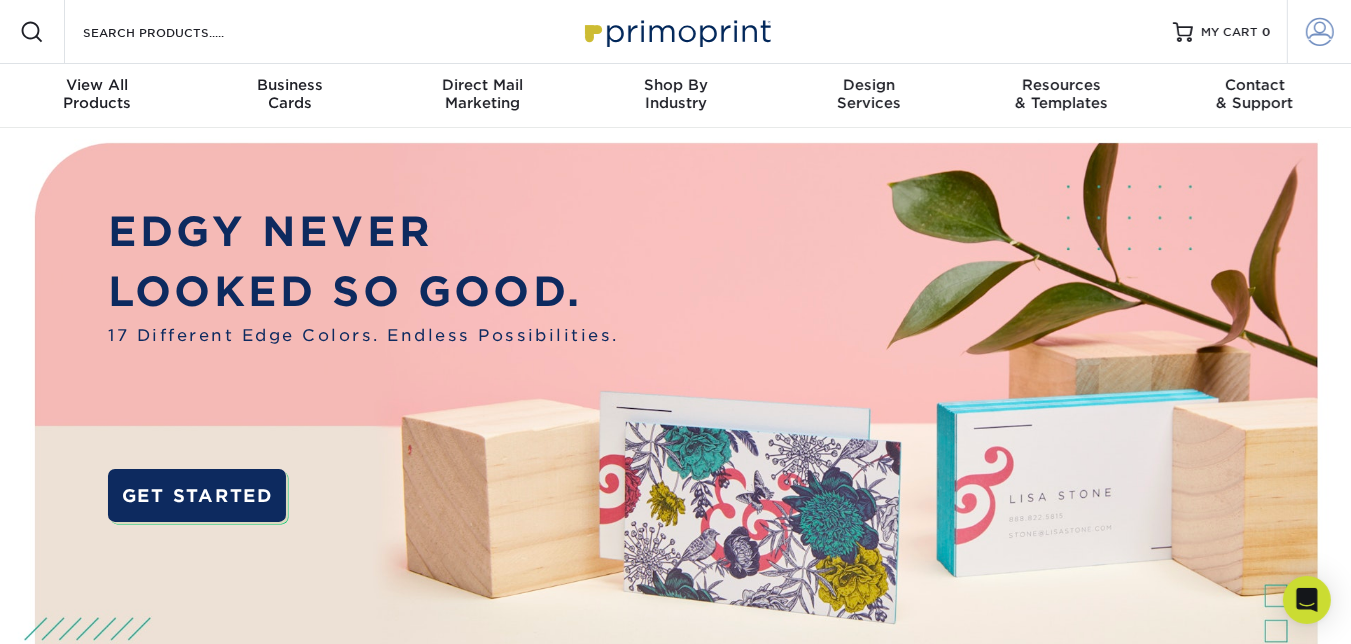 click at bounding box center [1320, 32] 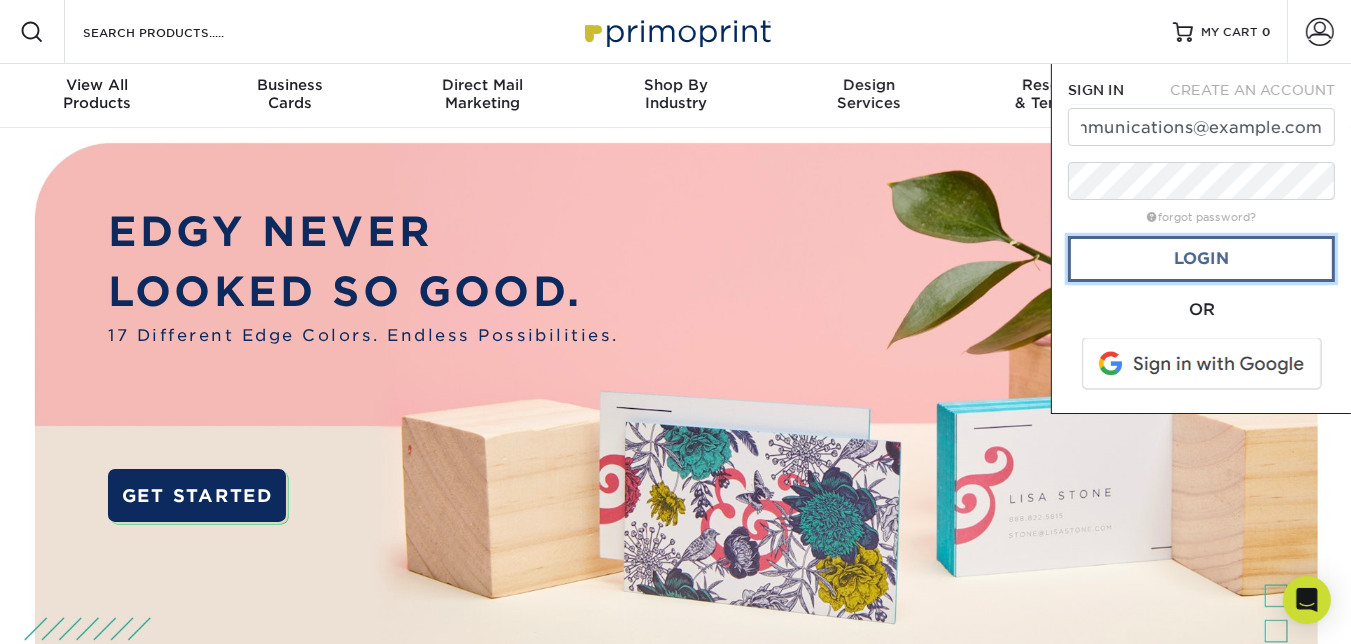 scroll, scrollTop: 0, scrollLeft: 0, axis: both 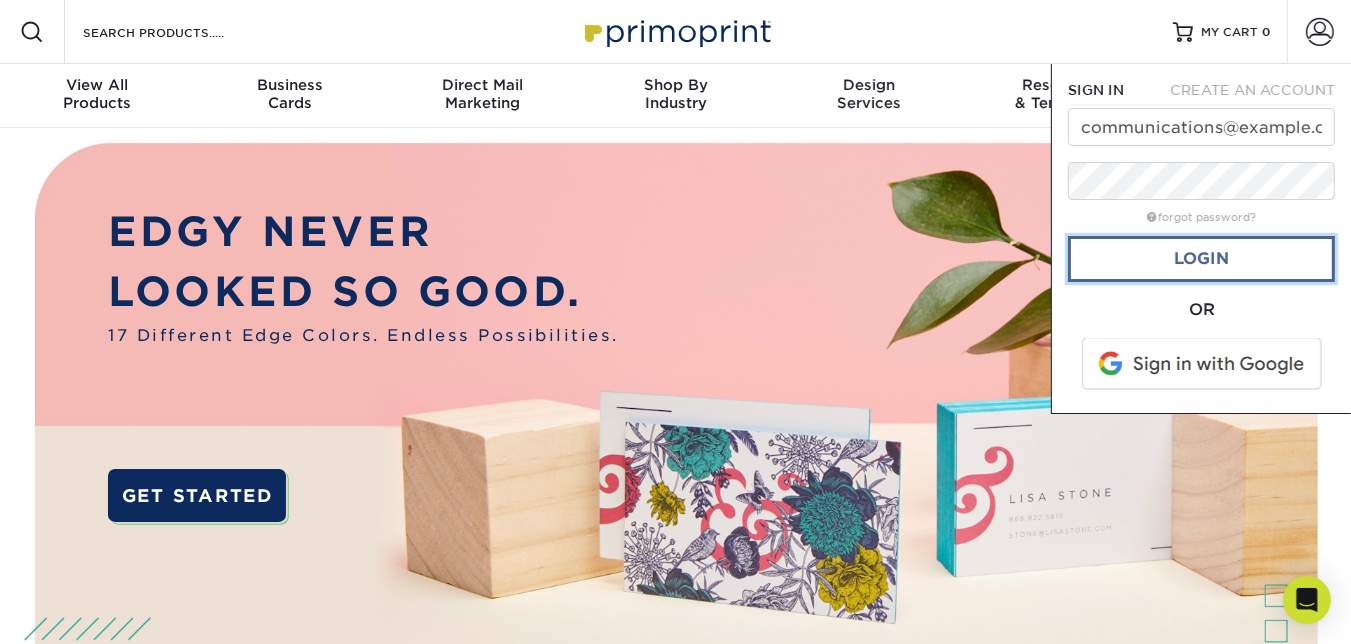 click on "Login" at bounding box center [1201, 259] 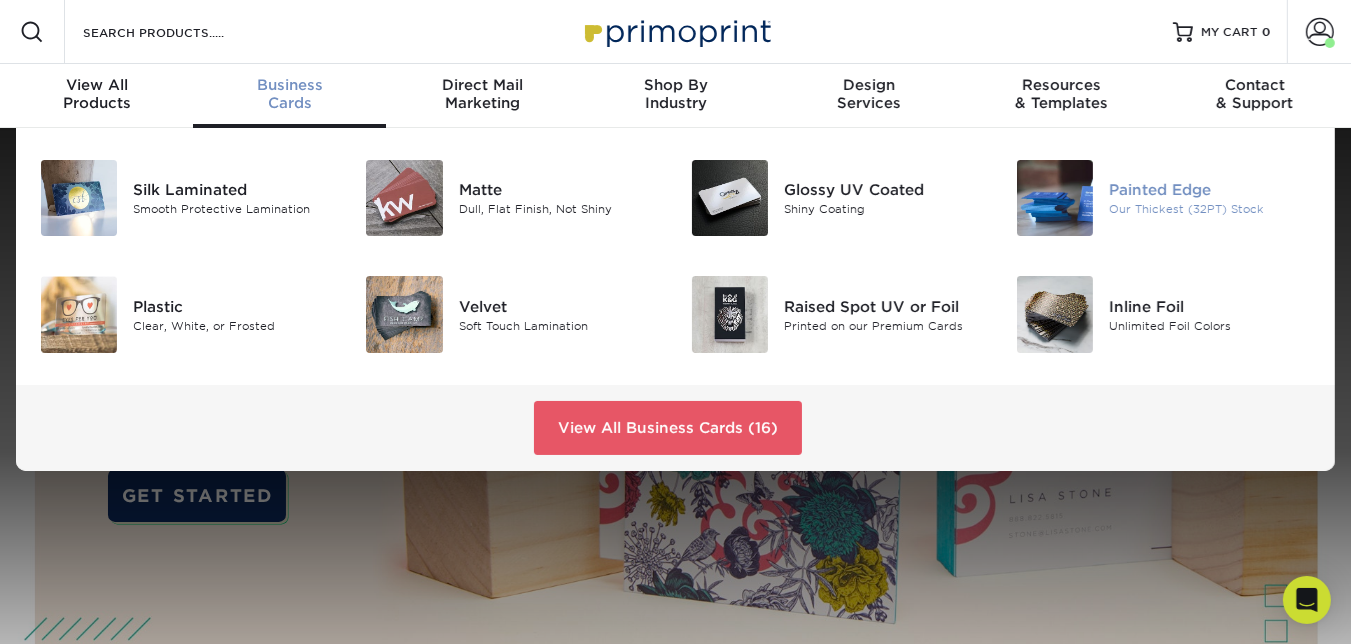 click at bounding box center [1055, 198] 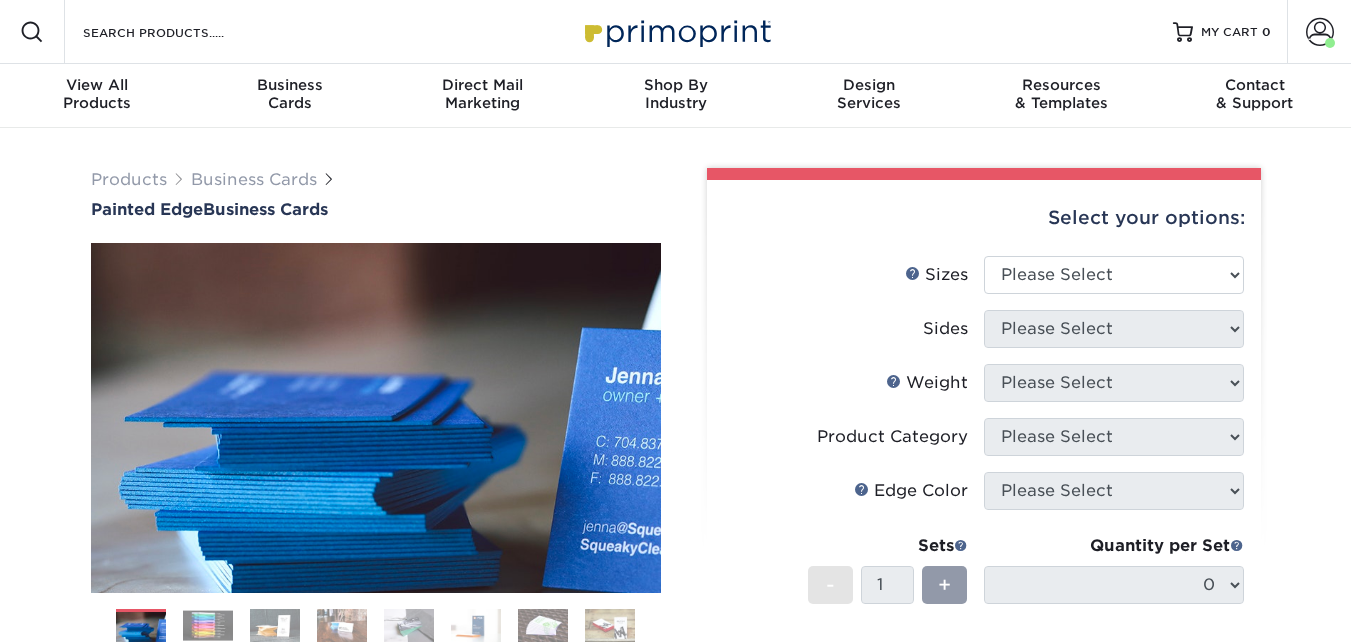 scroll, scrollTop: 0, scrollLeft: 0, axis: both 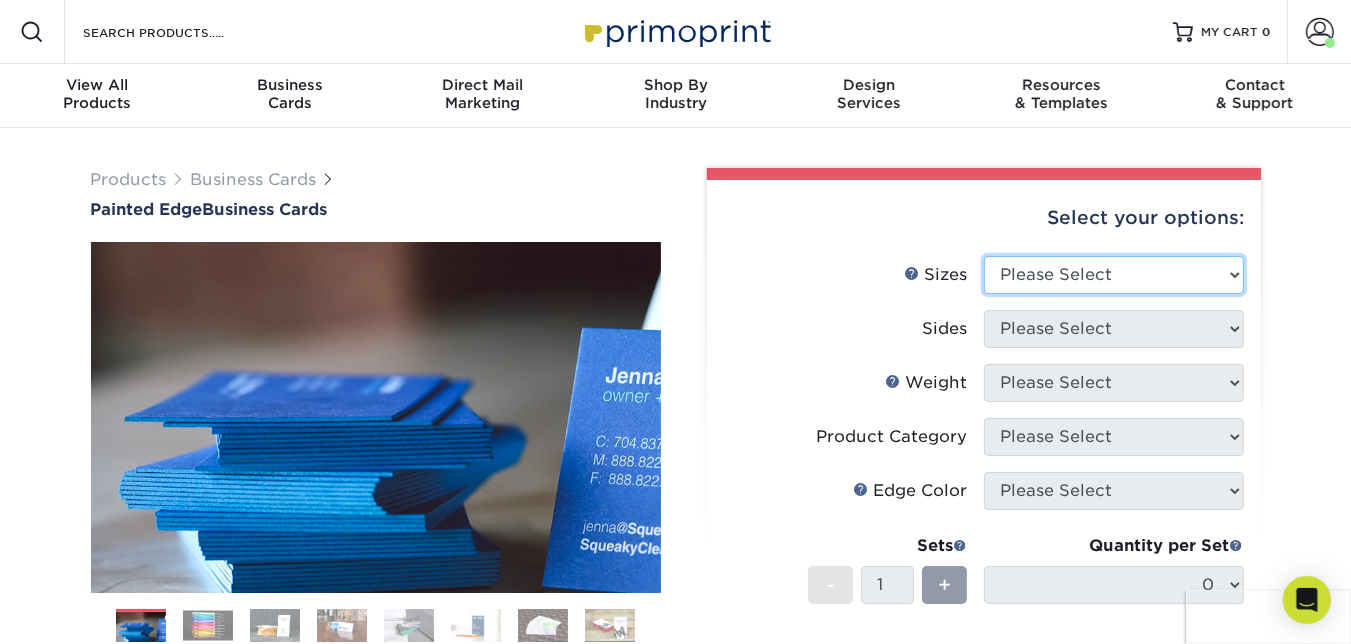 click on "Please Select
2" x 3.5" - Standard
2.125" x 3.375" - European
2.5" x 2.5" - Square" at bounding box center (1114, 275) 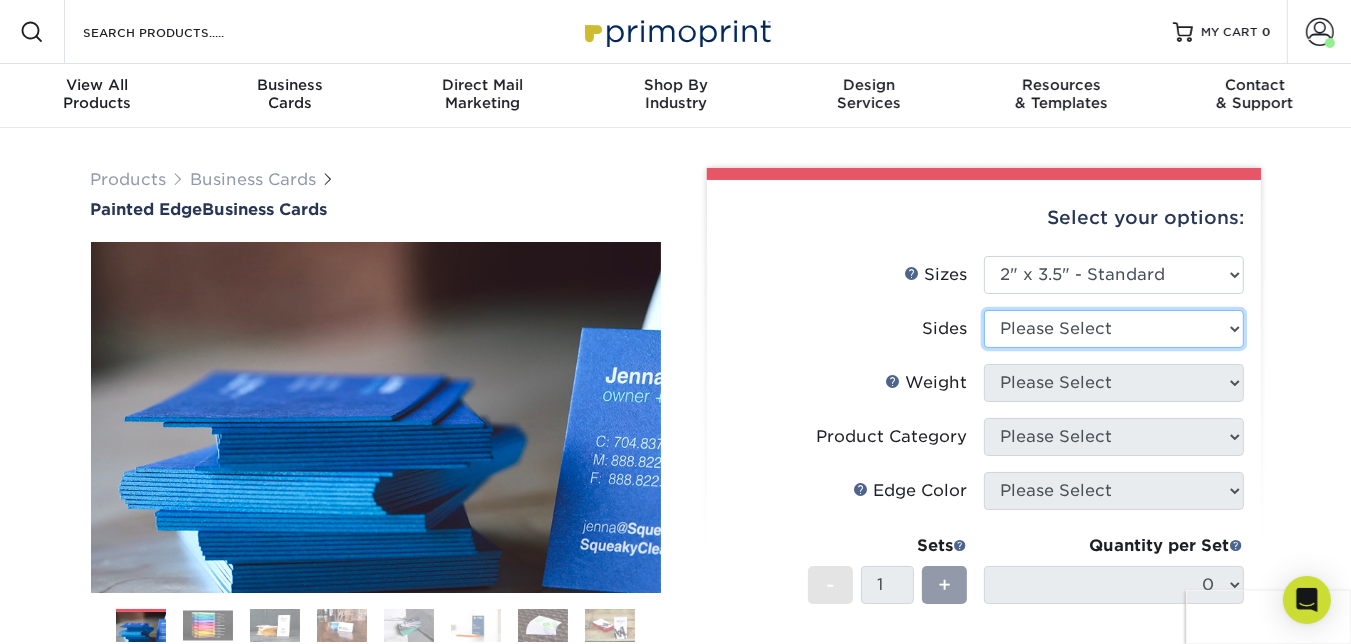 click on "Please Select Print Both Sides Print Front Only" at bounding box center [1114, 329] 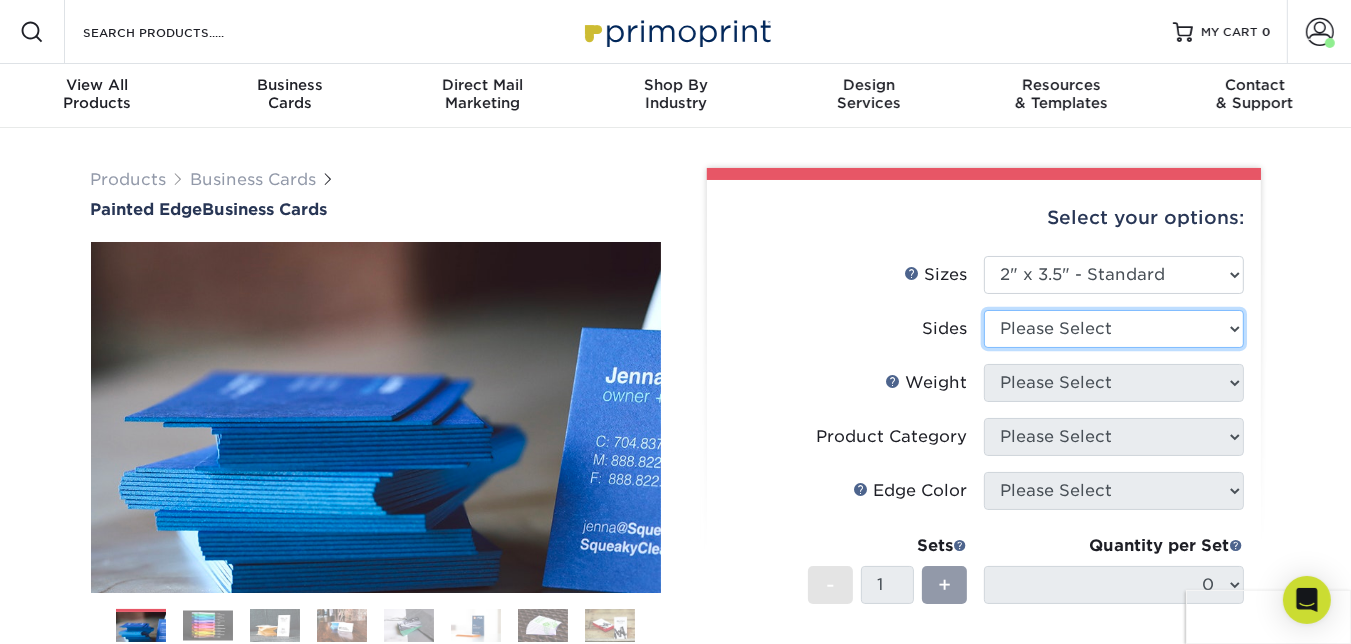 select on "13abbda7-1d64-4f25-8bb2-c179b224825d" 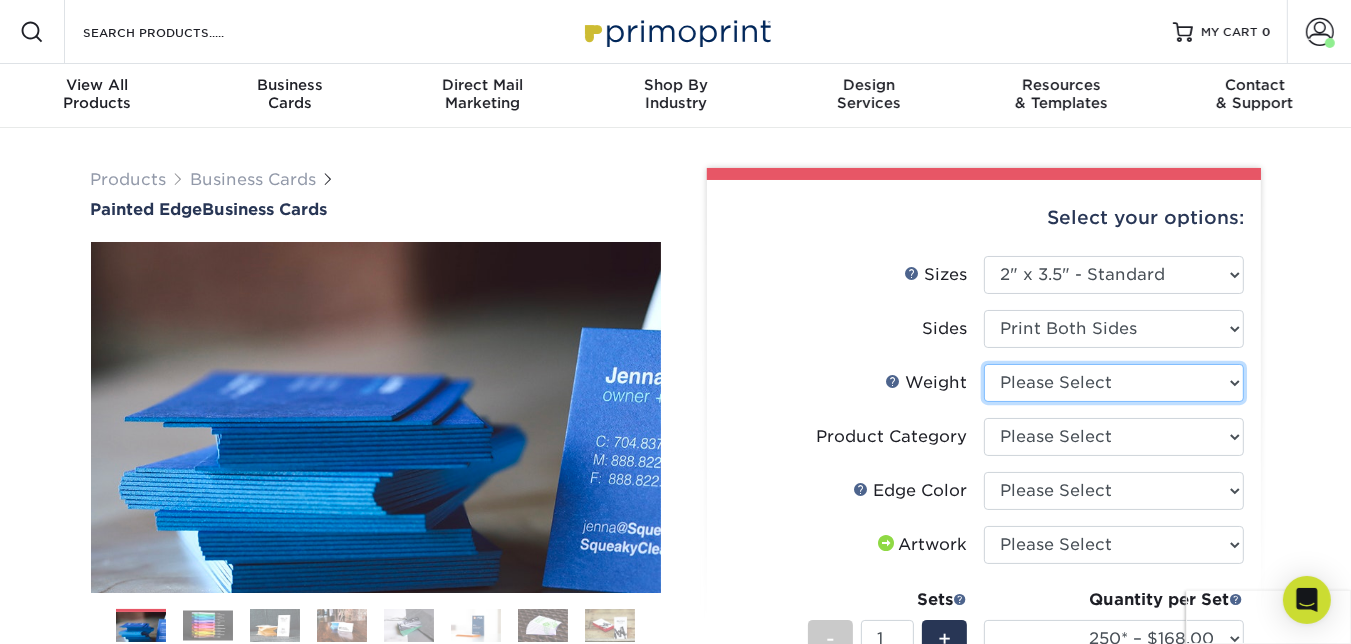 click on "Please Select 32PTUC" at bounding box center (1114, 383) 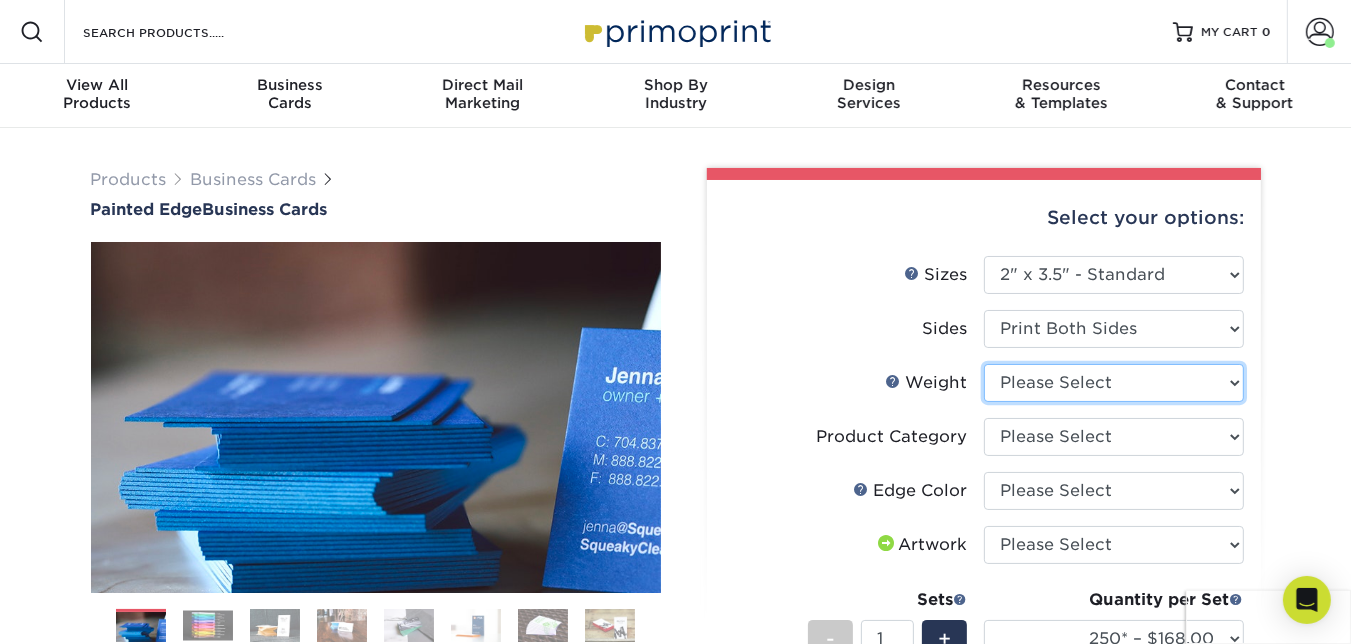 select on "32PTUC" 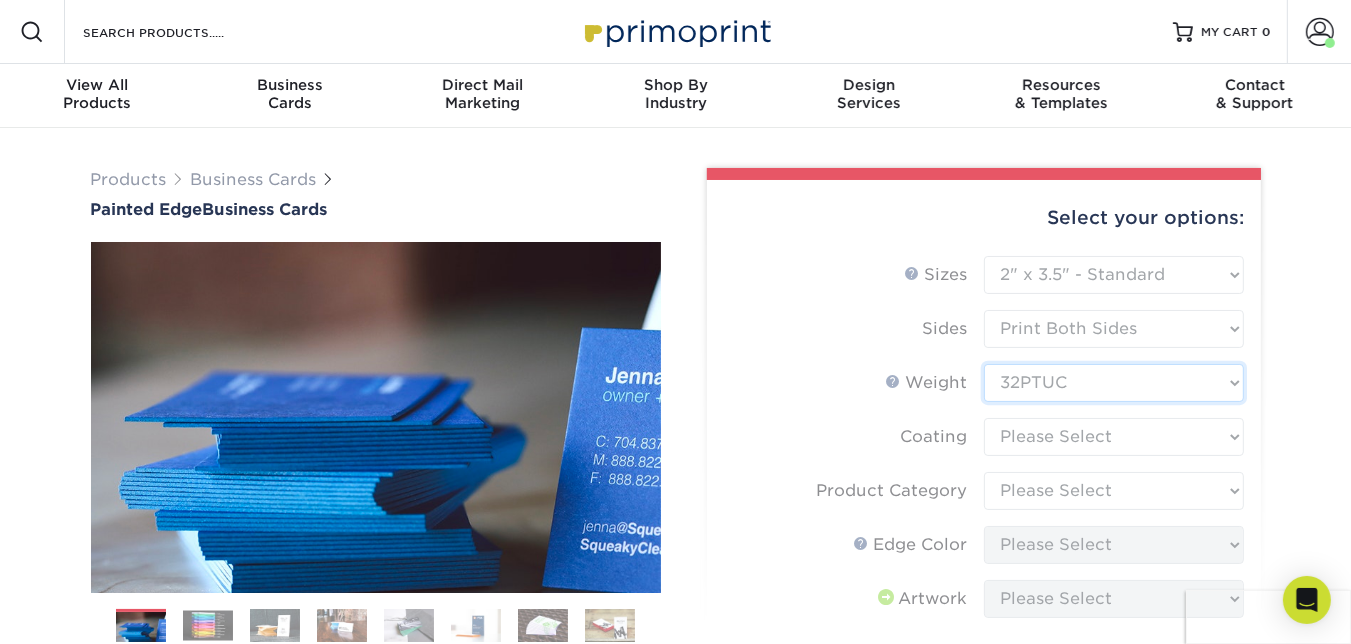 scroll, scrollTop: 124, scrollLeft: 0, axis: vertical 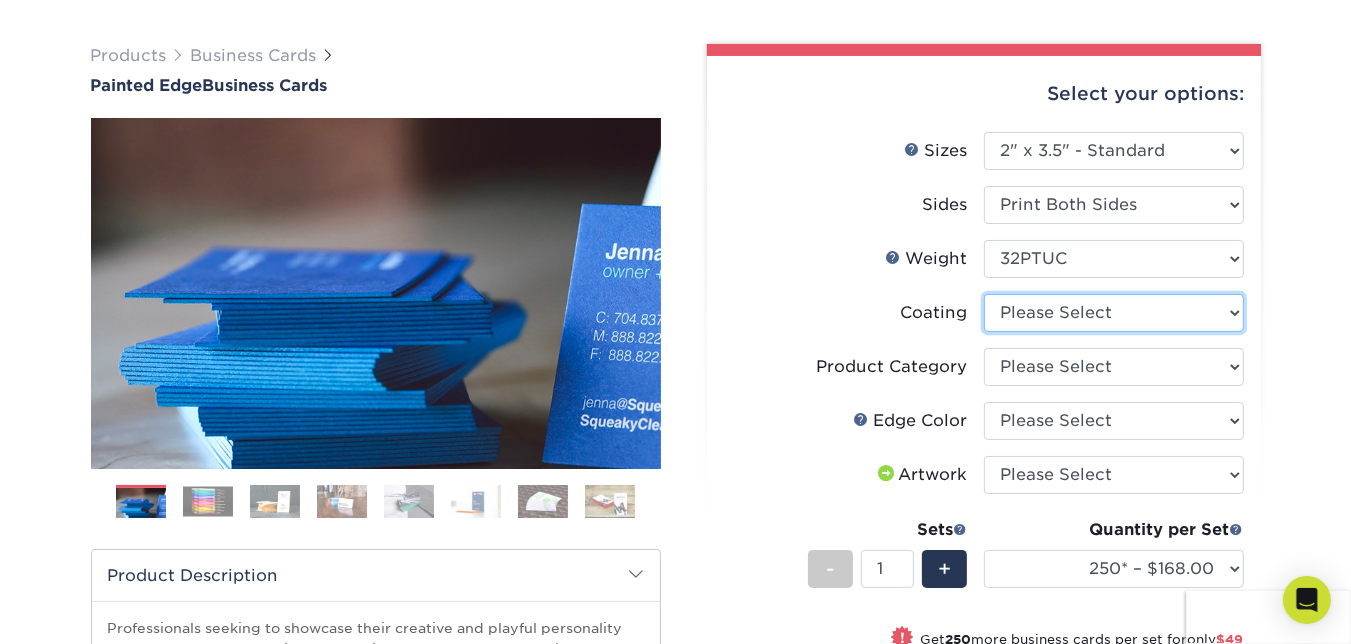 click at bounding box center (1114, 313) 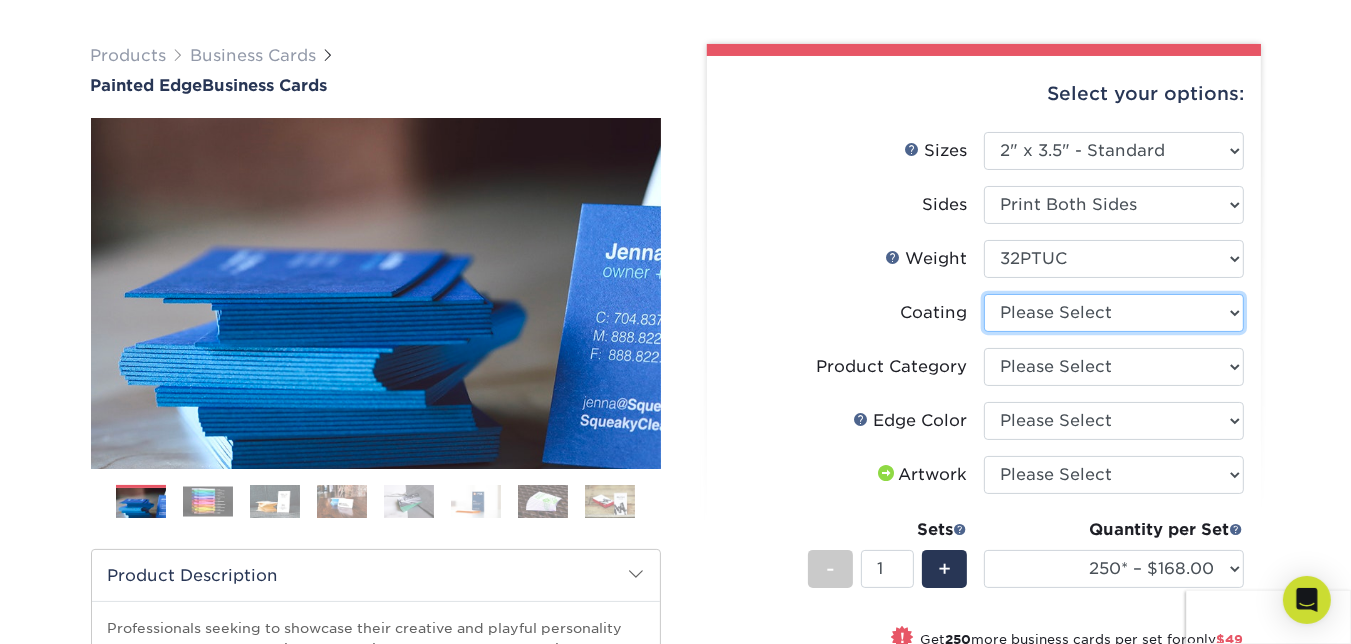 select on "3e7618de-abca-4bda-9f97-8b9129e913d8" 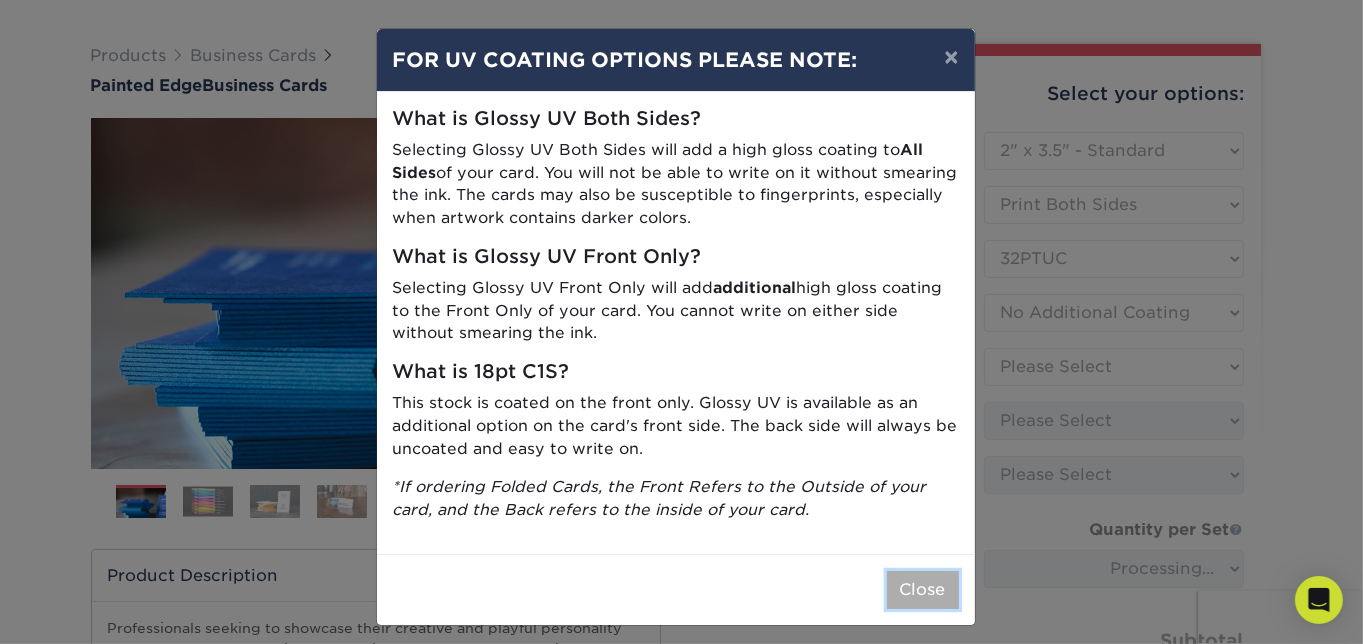 click on "Close" at bounding box center [923, 590] 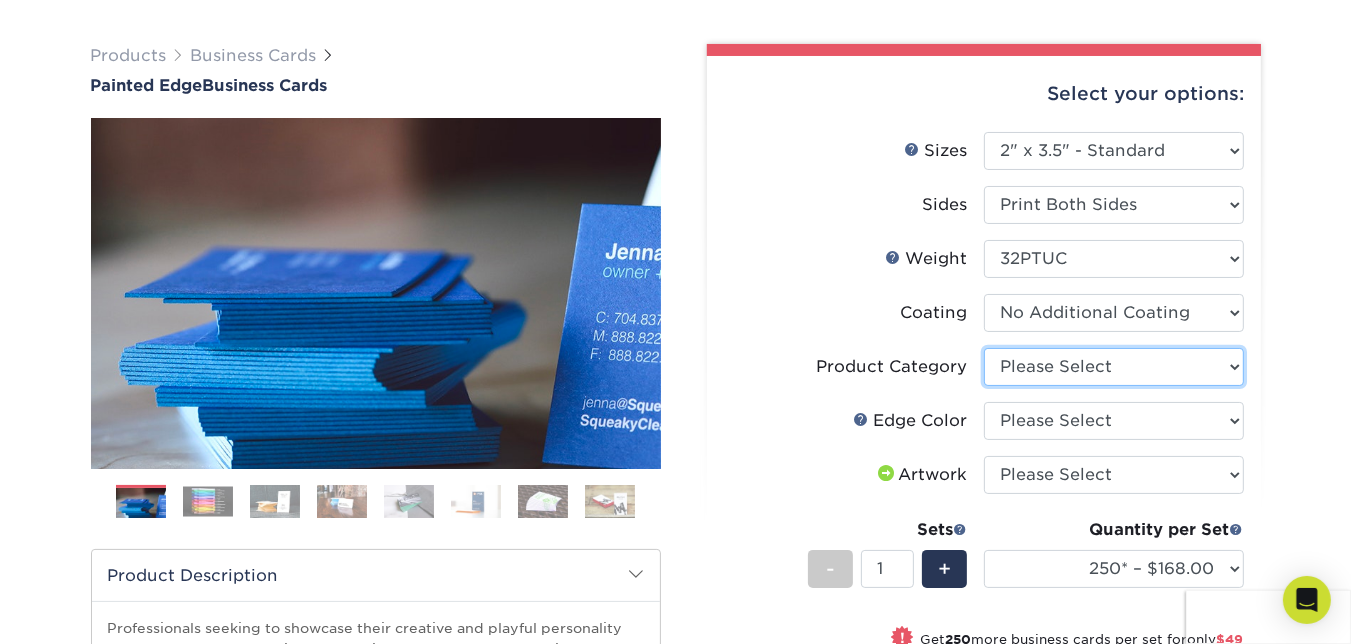 click on "Please Select Business Cards" at bounding box center [1114, 367] 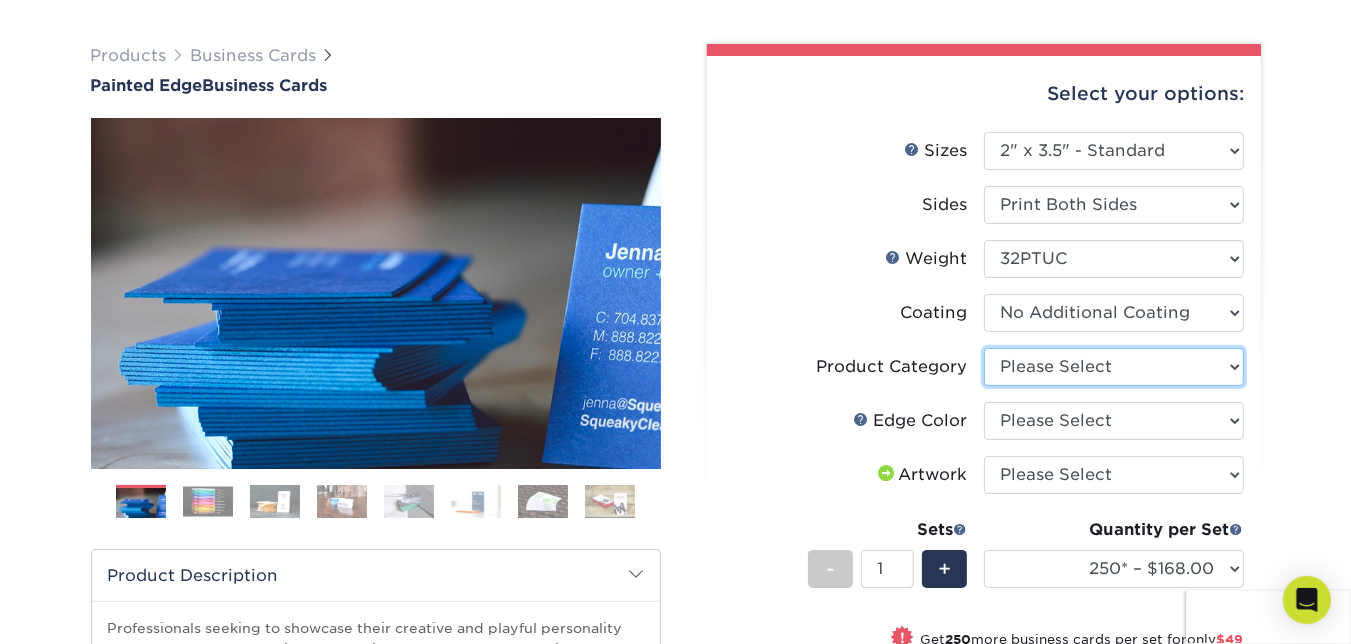 select on "3b5148f1-0588-4f88-a218-97bcfdce65c1" 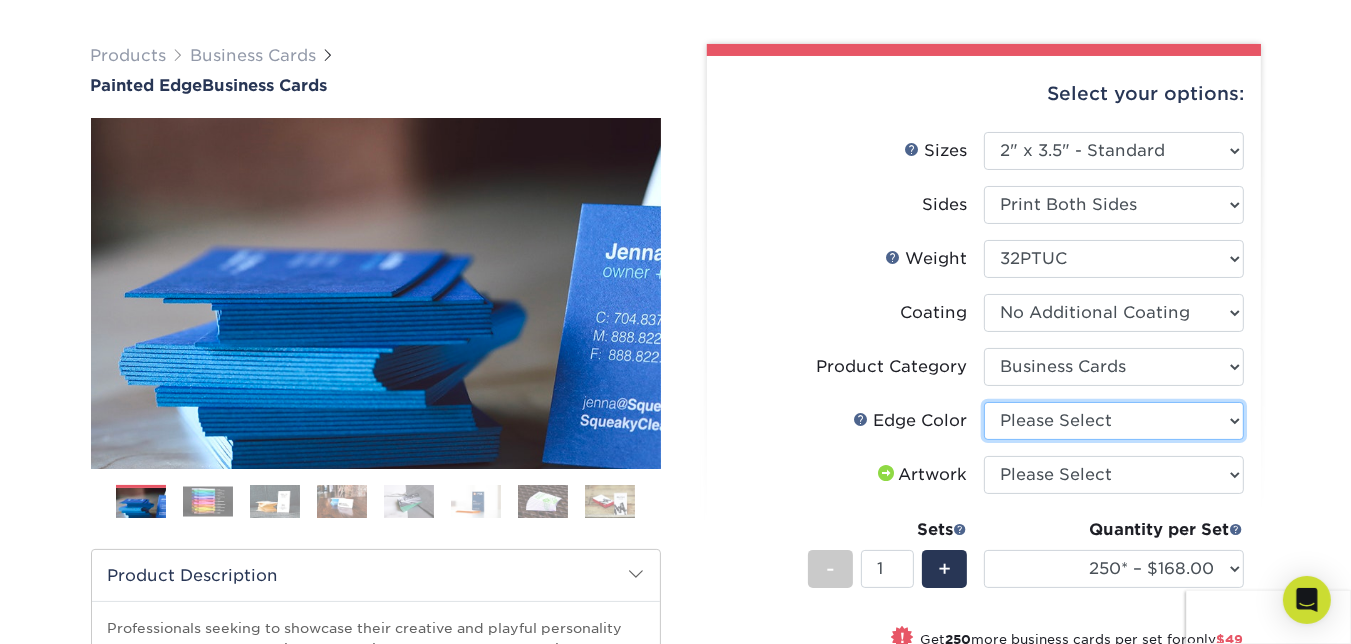 click on "Please Select Charcoal Black Brown Blue Pearlescent Blue Pearlescent Gold Pearlescent Green Pearlescent Pink Pearlescent Orange Pearlescent Purple Pearlescent Yellow Orange Pink Purple Red Turquoise White (Not Painted) Yellow" at bounding box center [1114, 421] 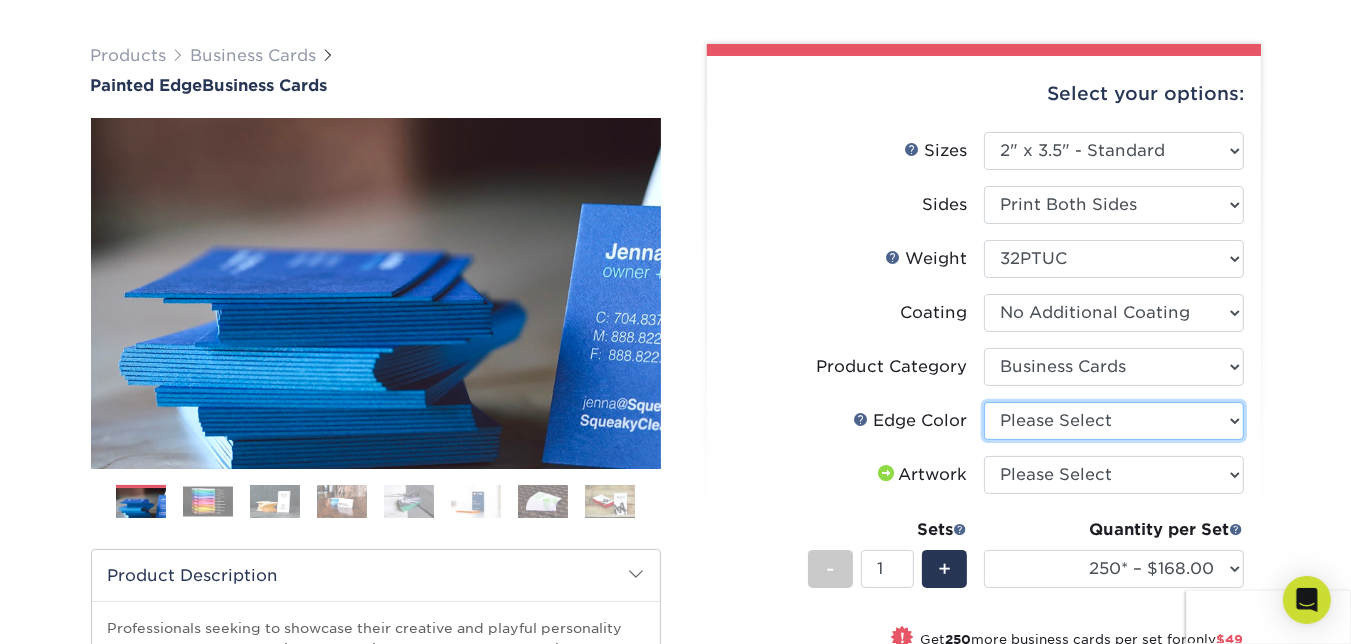 select on "1ae850e6-61c5-45b7-a71d-f488378c5a25" 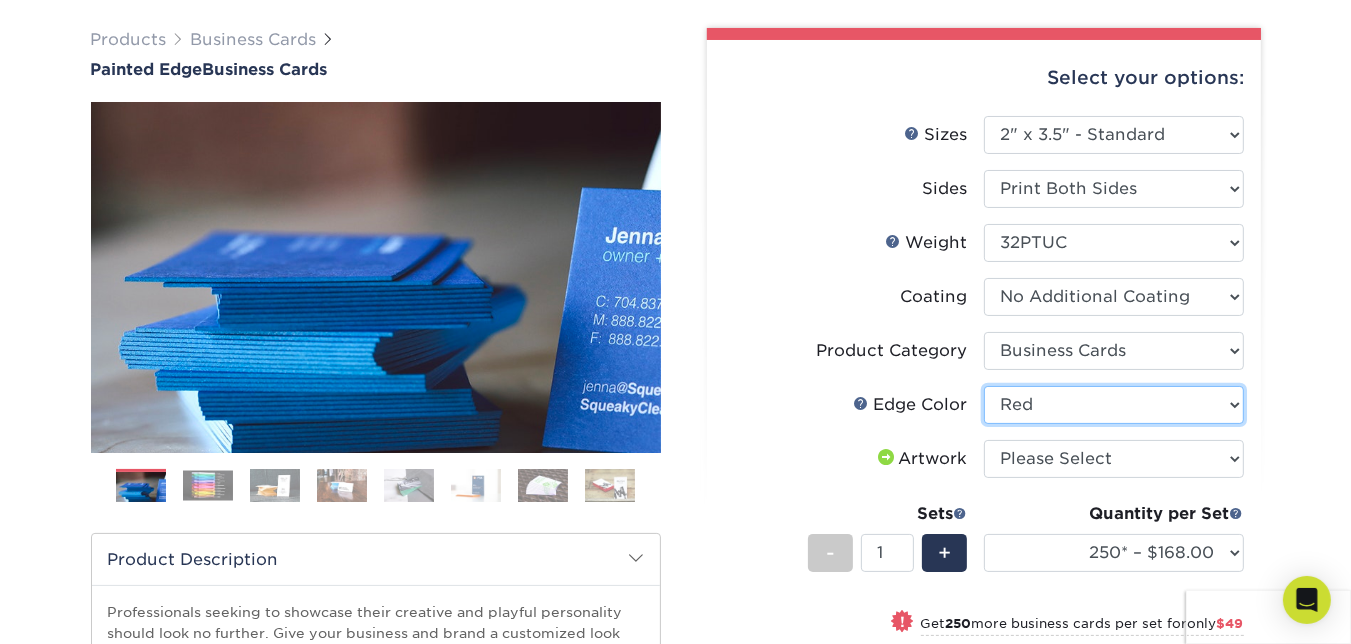 scroll, scrollTop: 155, scrollLeft: 0, axis: vertical 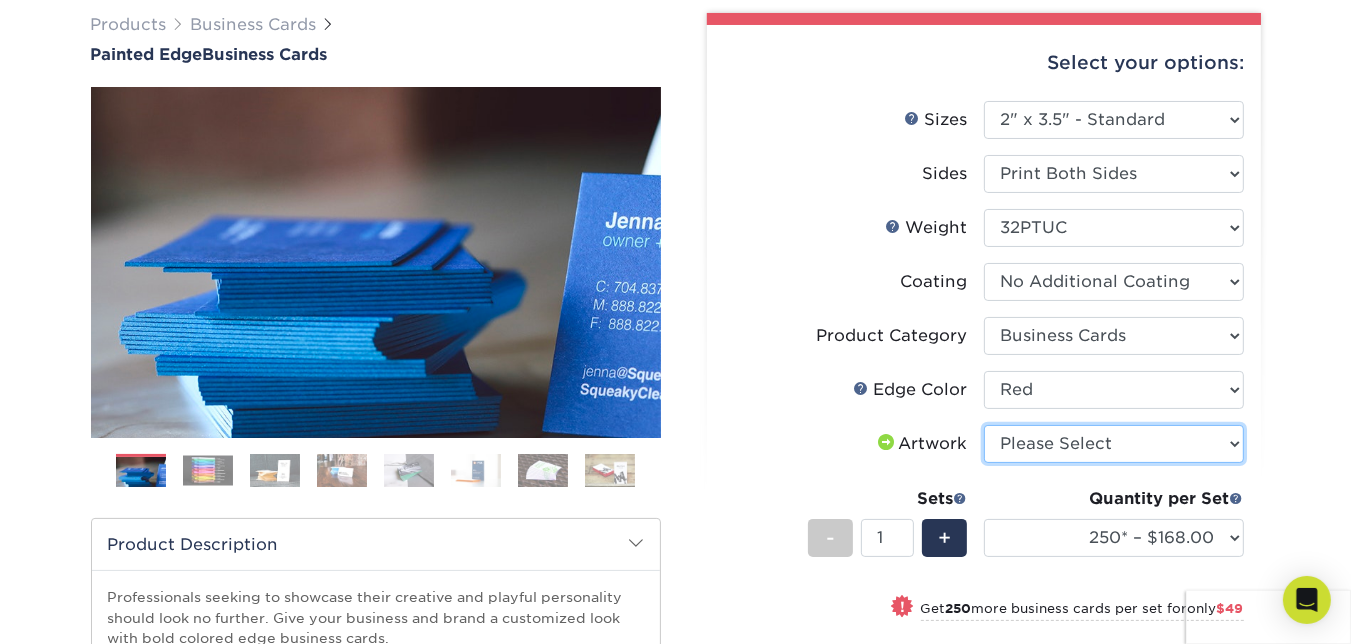 click on "Please Select I will upload files I need a design - $100" at bounding box center [1114, 444] 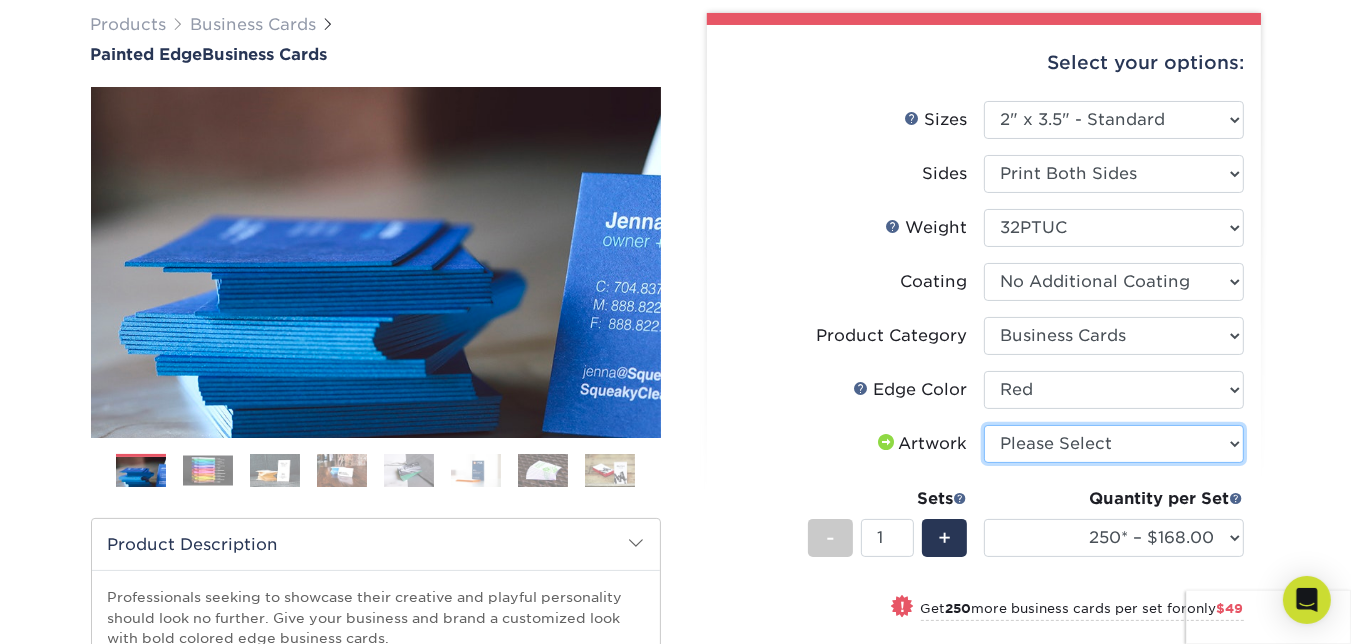 select on "upload" 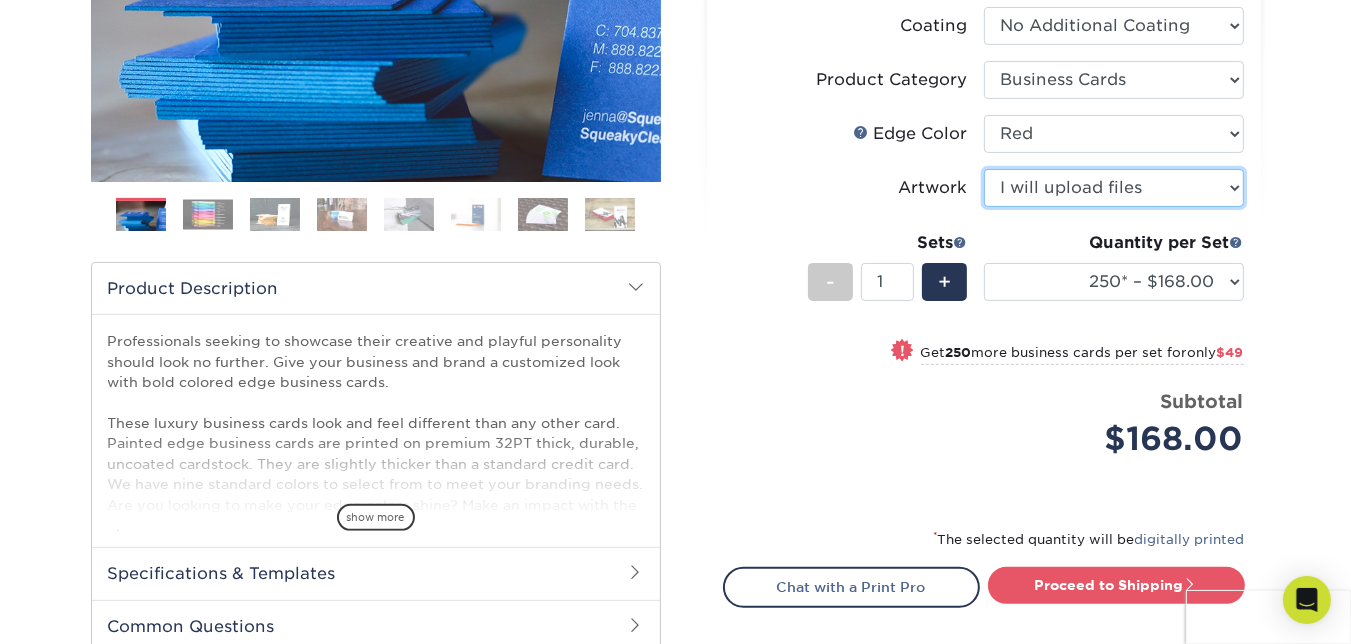 scroll, scrollTop: 478, scrollLeft: 0, axis: vertical 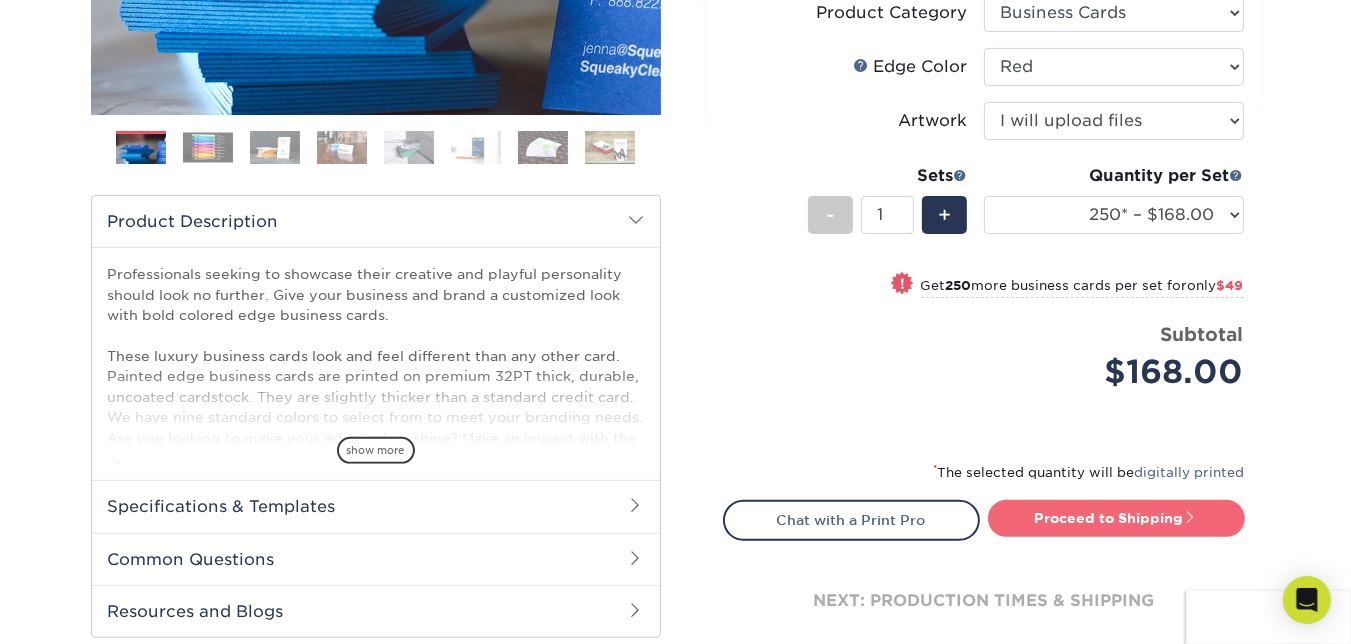 click on "Proceed to Shipping" at bounding box center (1116, 518) 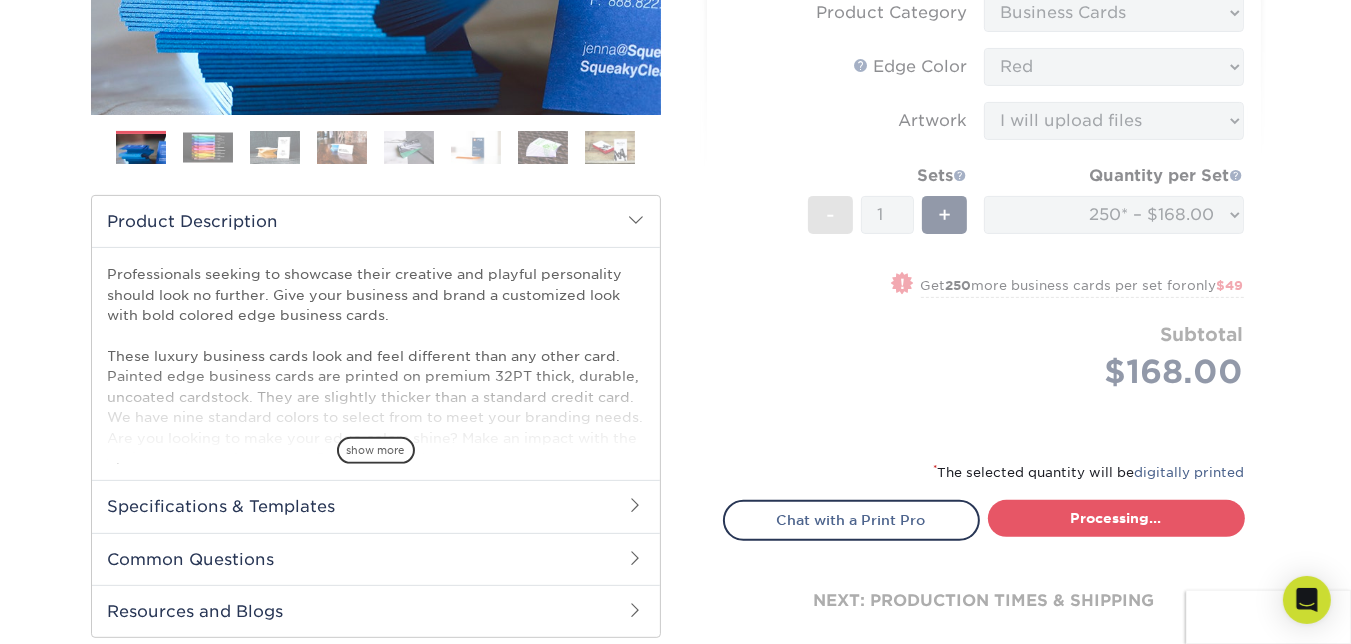 select on "b1d50ed3-fc81-464d-a1d8-d1915fbce704" 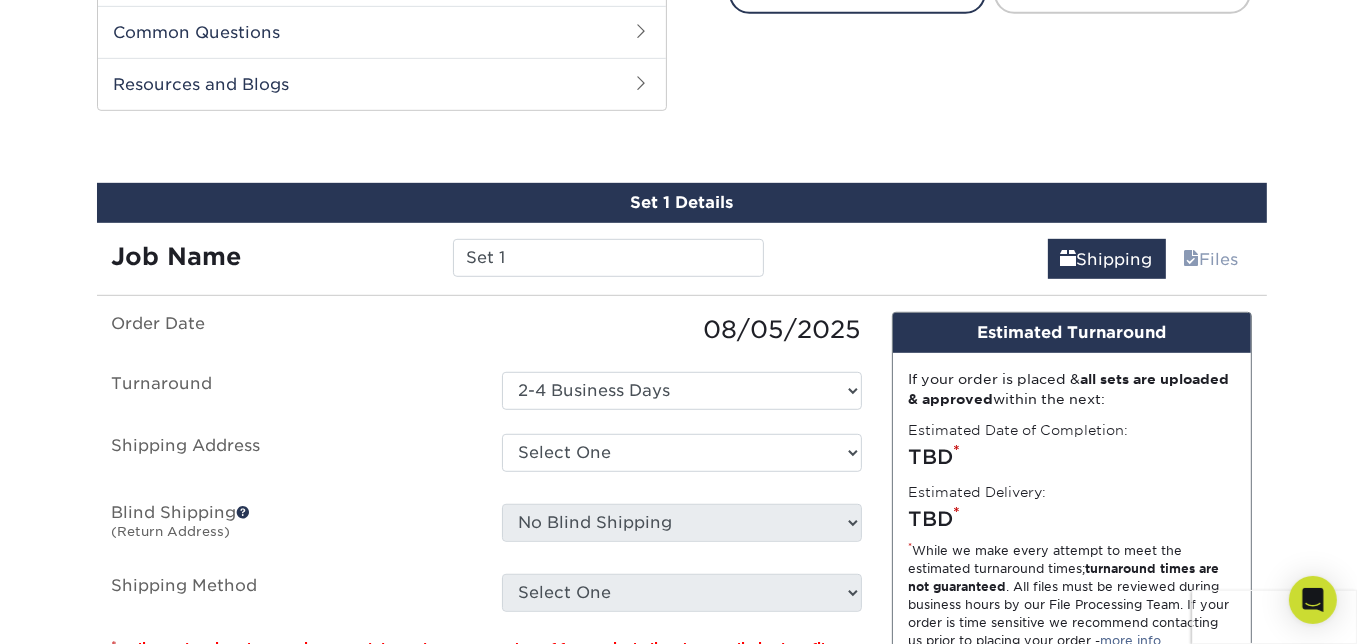 scroll, scrollTop: 1032, scrollLeft: 0, axis: vertical 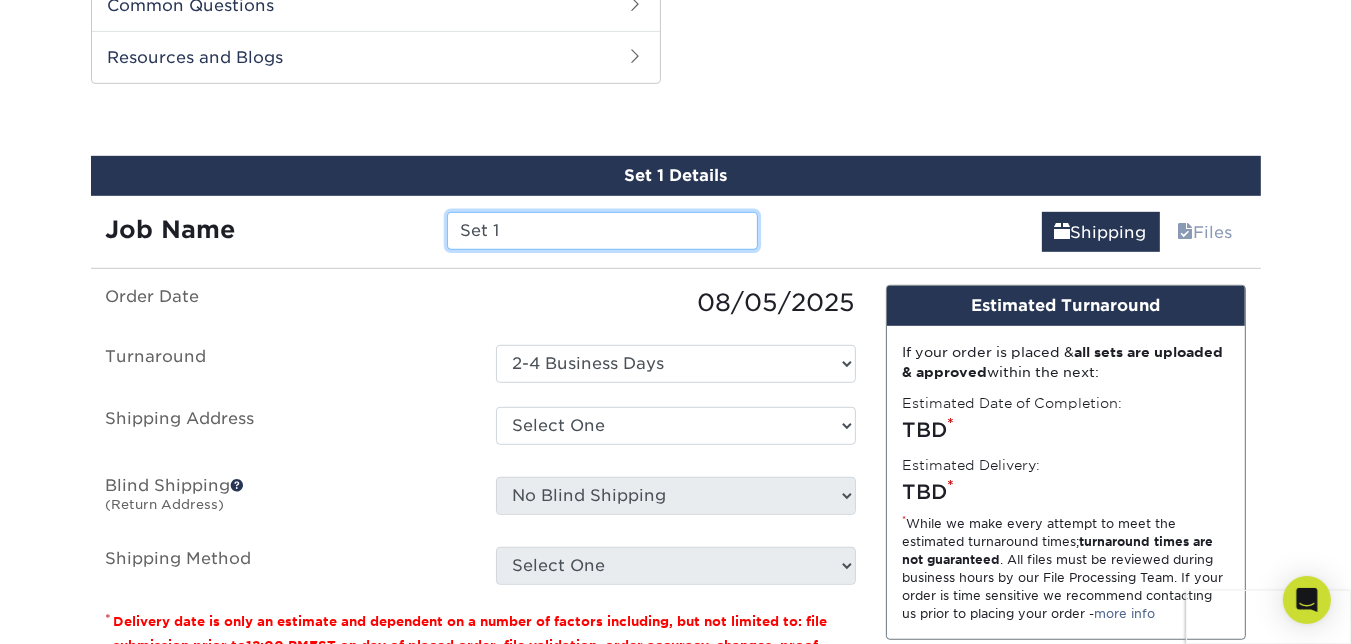 drag, startPoint x: 527, startPoint y: 221, endPoint x: 371, endPoint y: 222, distance: 156.0032 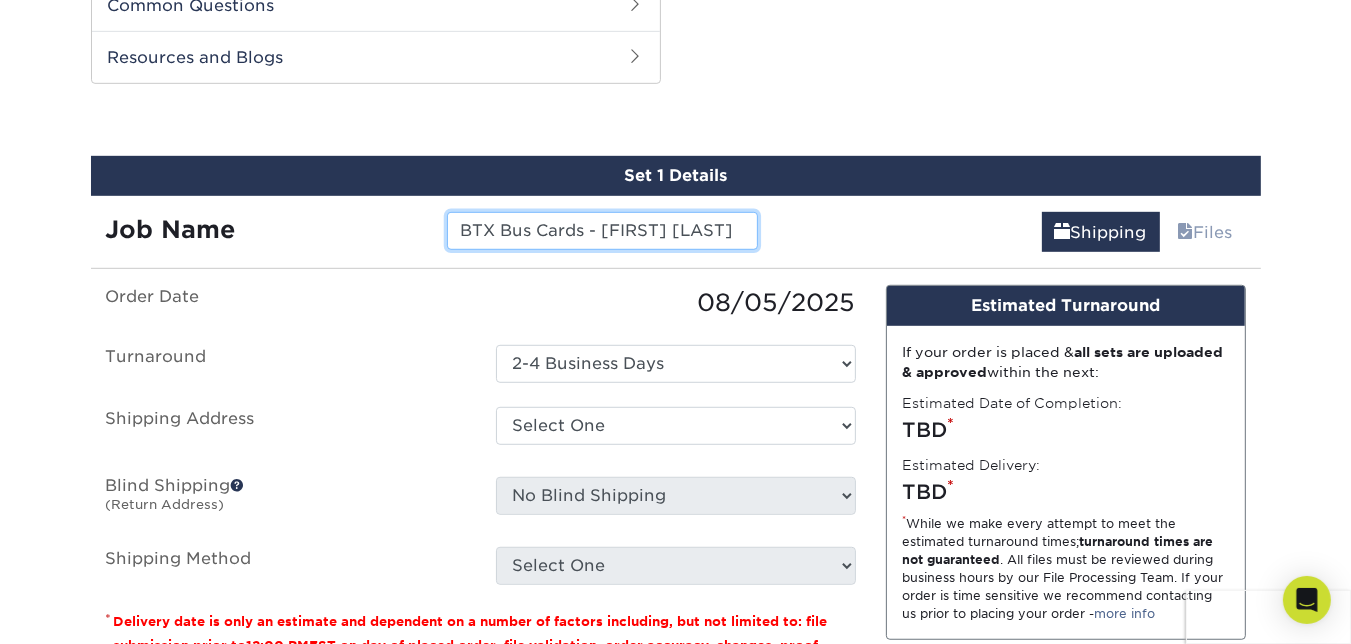 type on "BTX Bus Cards - Uriel Zamora" 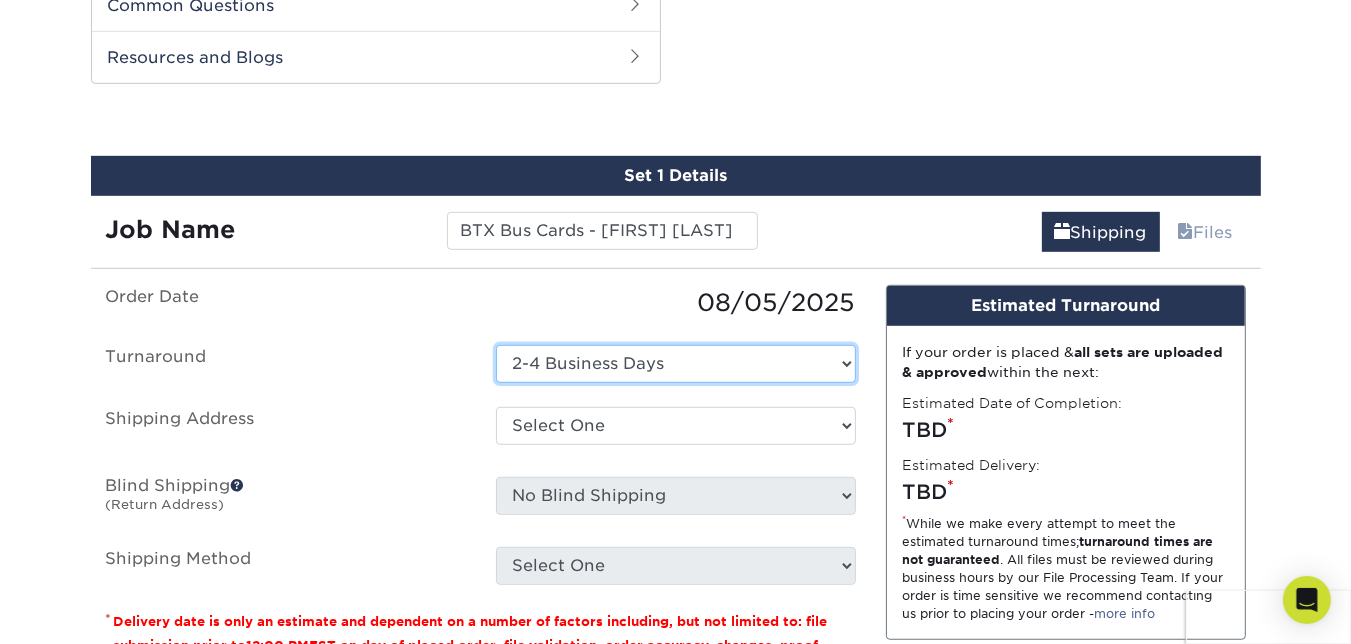 click on "Select One 2-4 Business Days" at bounding box center [676, 364] 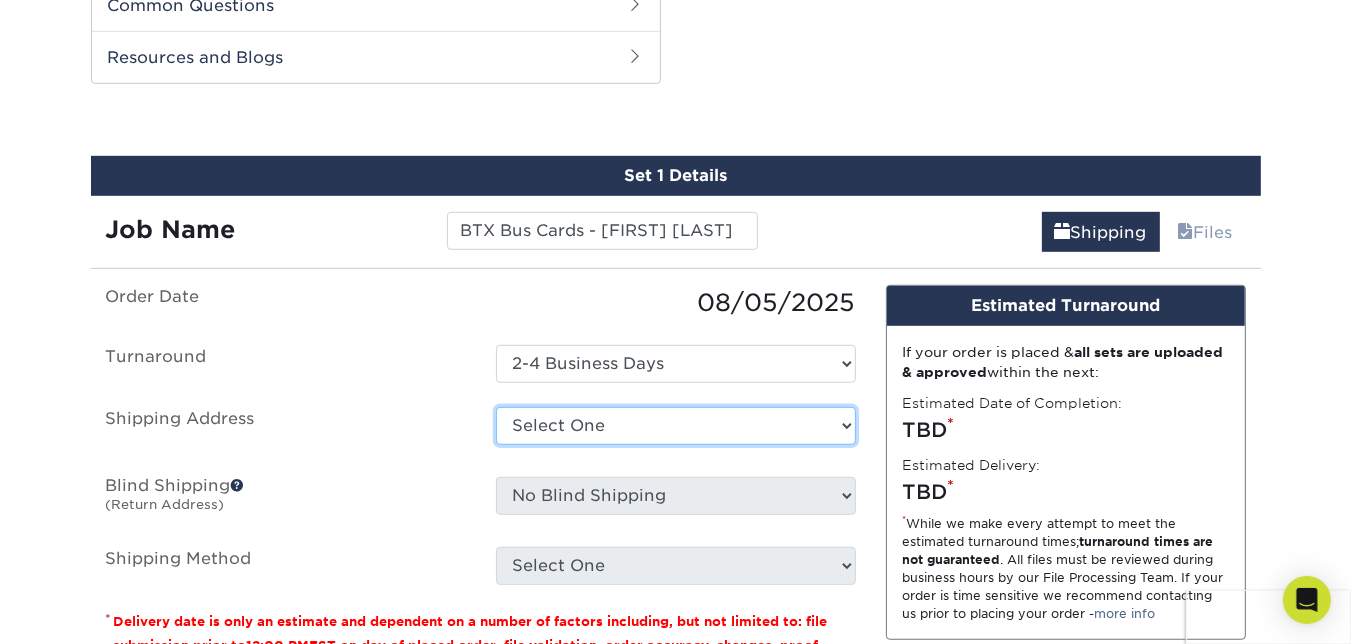 click on "Select One
Andrea Brown Home Address
2020 Air Cargo Hotel - Nashville
Amanda DuPee Home address
Amanda Ramdeholl - Home
Brad Meyers Home Address
Brett Hollifield Home
Brian Mourino Home Address
Brian Steele - Home Address
BTX - LAX Daniel Smeltzer
BTX - MFE Esme Morales
BTX - YTZ NEW
BTX Corp - Michele Charney
BTX Corporate
BTX-ATL
BTX-AUS
BTX-BDL BTX-BDR BTX-BNA" at bounding box center [676, 426] 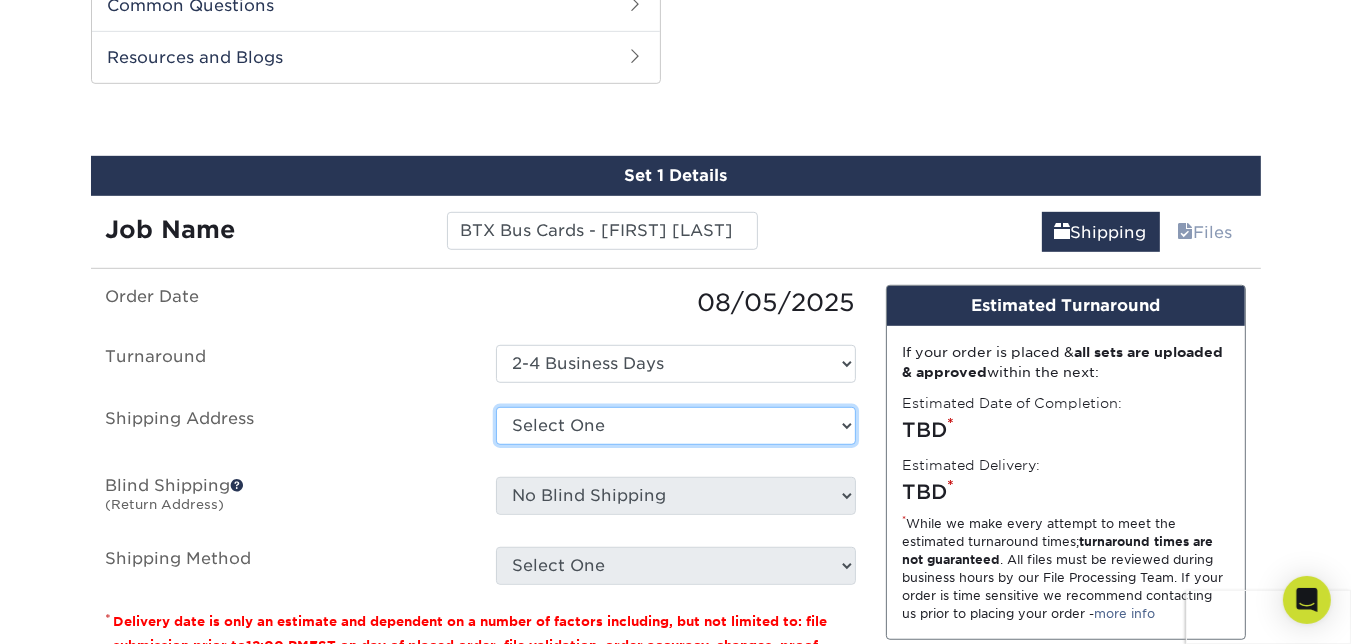 select on "newaddress" 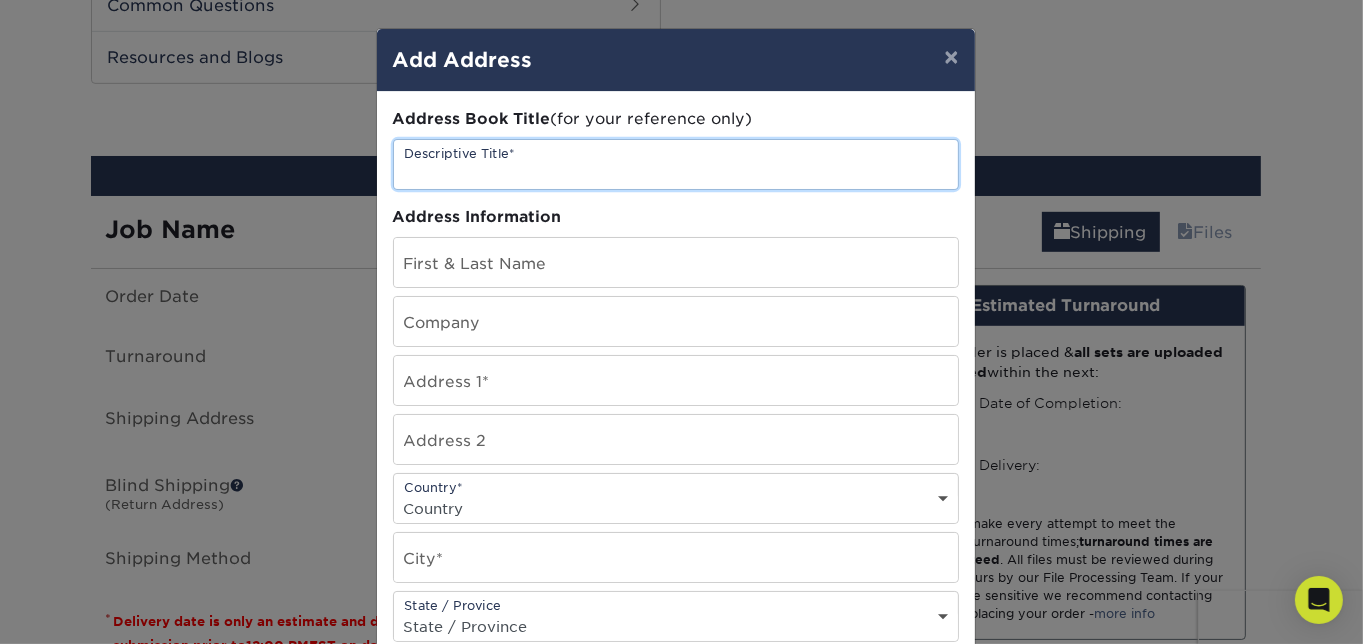 click at bounding box center (676, 164) 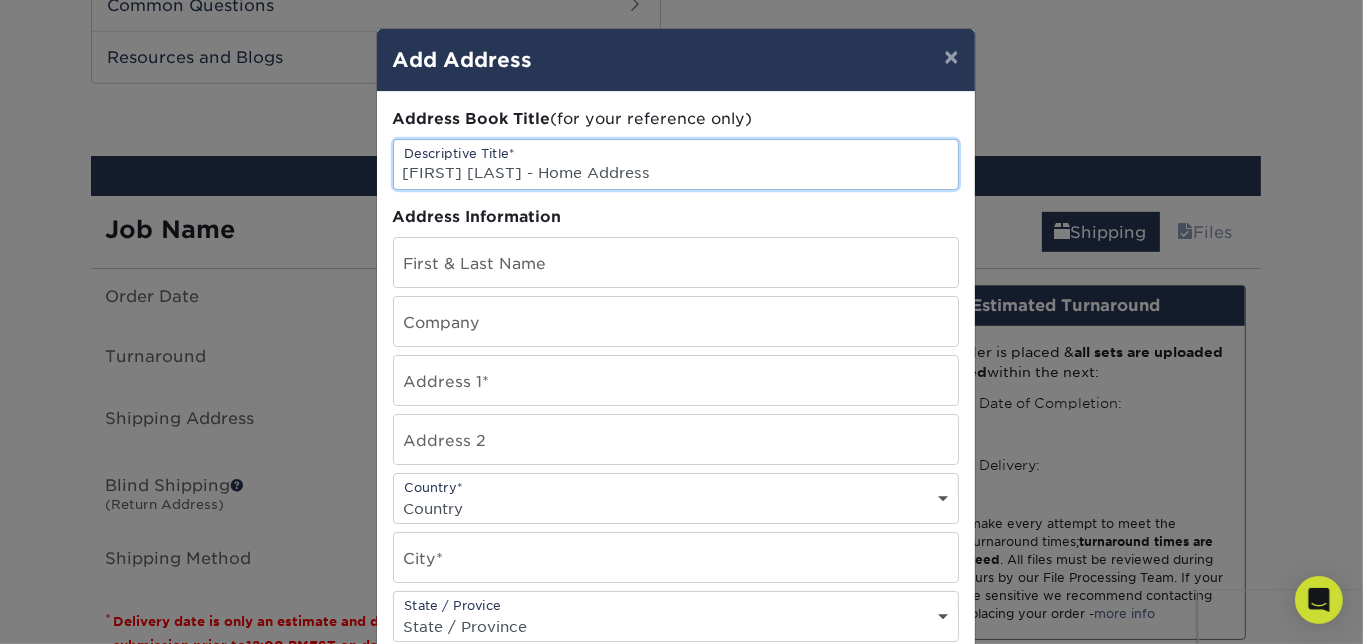 type on "Uriel Zamora - Home Address" 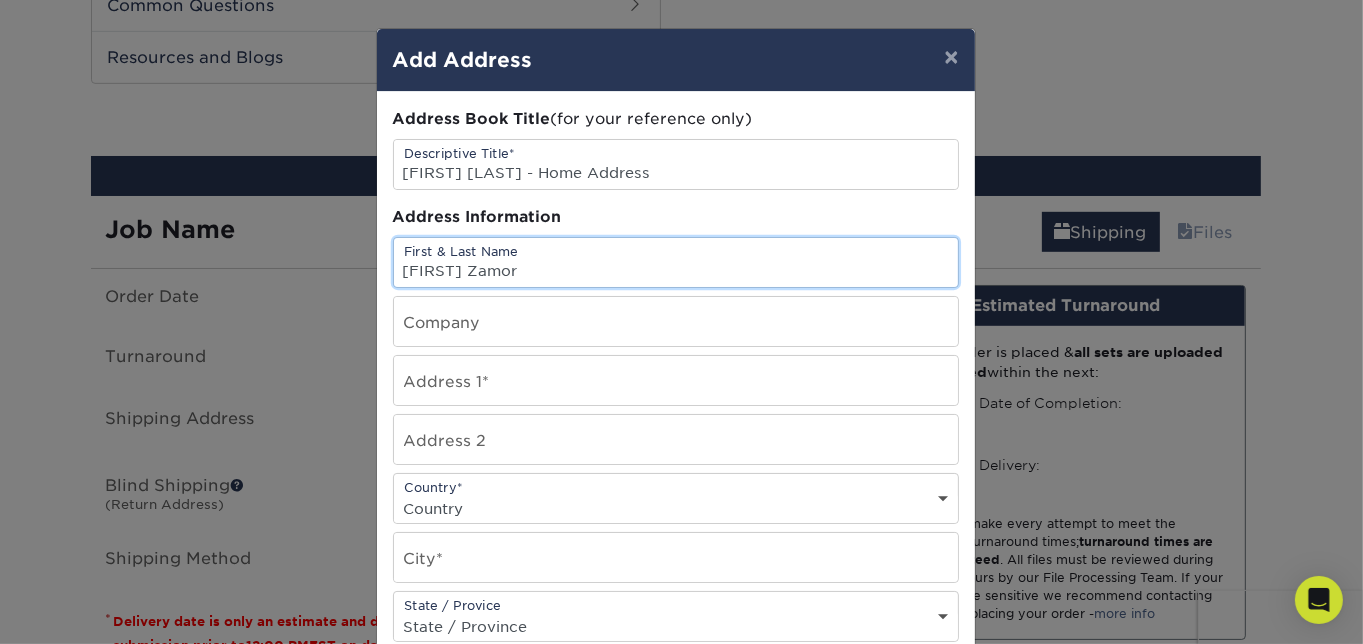 type on "[FIRST] [LAST]" 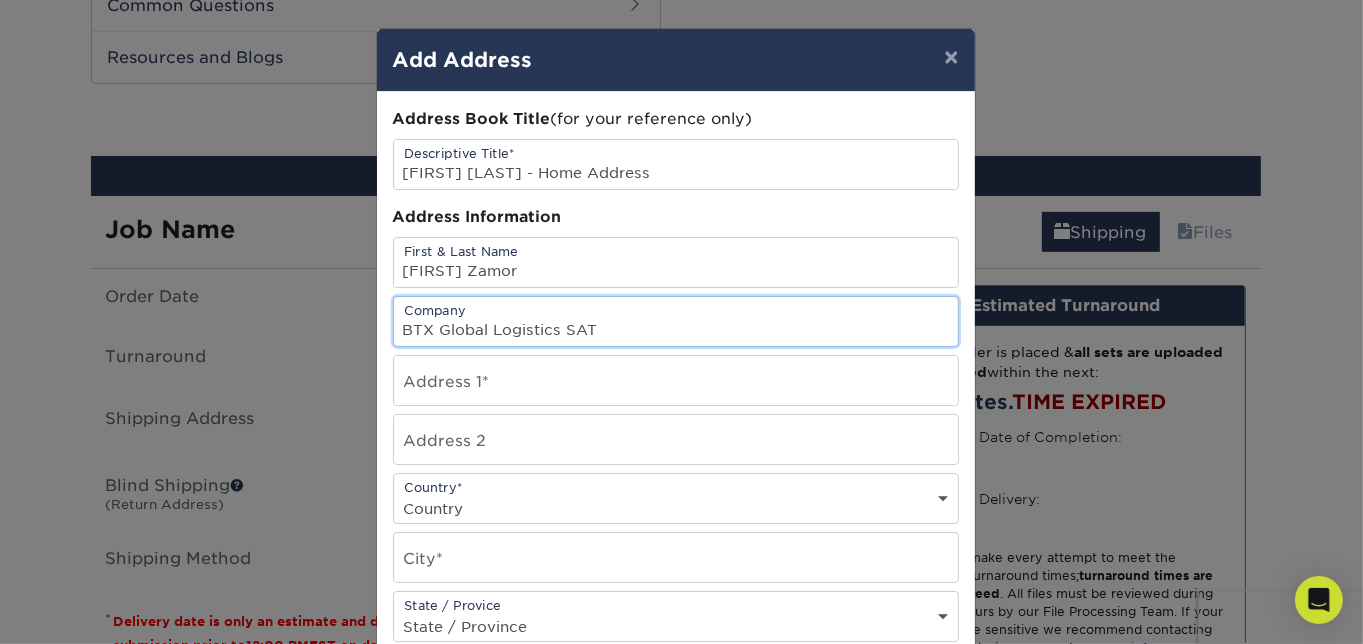 type on "BTX Global Logistics SAT" 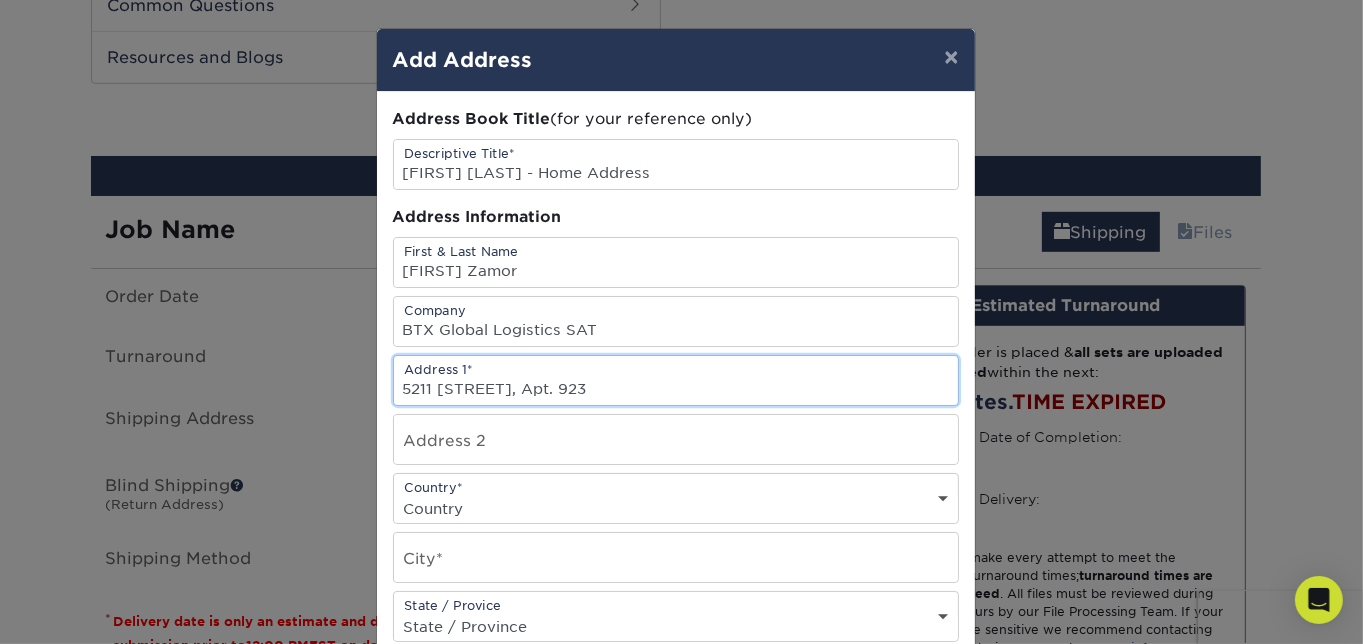 type on "[NUMBER] [STREET], Apt. [NUMBER]" 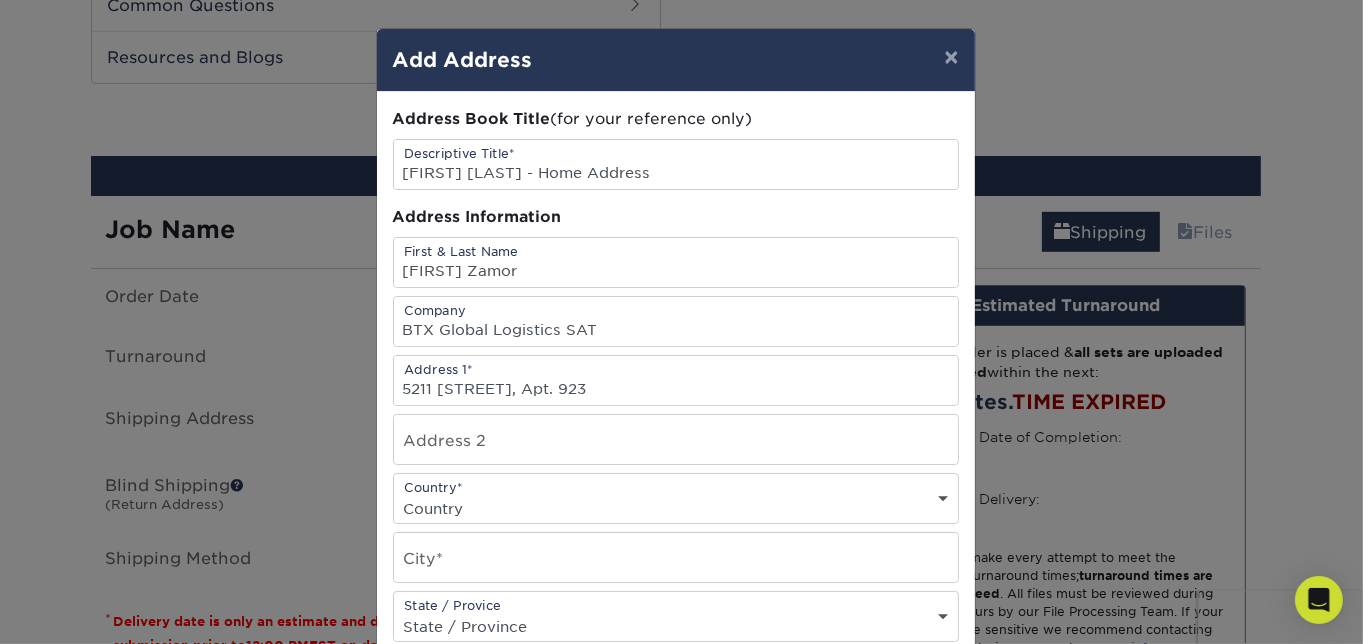click on "Country United States Canada ----------------------------- Afghanistan Albania Algeria American Samoa Andorra Angola Anguilla Antarctica Antigua and Barbuda Argentina Armenia Aruba Australia Austria Azerbaijan Bahamas Bahrain Bangladesh Barbados Belarus Belgium Belize Benin Bermuda Bhutan Bolivia Bosnia and Herzegovina Botswana Bouvet Island Brazil British Indian Ocean Territory British Virgin Islands Brunei Darussalam Bulgaria Burkina Faso Burundi Cambodia Cameroon Cape Verde Cayman Islands Central African Republic Chad Chile China Christmas Island Cocos Colombia Comoros Congo Cook Islands Costa Rica Croatia Cuba Cyprus Czech Republic Denmark Djibouti Dominica Dominican Republic East Timor Ecuador Egypt El Salvador Equatorial Guinea Eritrea Estonia Ethiopia Falkland Islands Faroe Islands Fiji Finland France French Guiana French Polynesia French Southern Territories Gabon Gambia Georgia Germany Ghana Gibraltar Greece Greenland Grenada Guadeloupe Guam Guatemala Guinea Guinea-Bissau Guyana Haiti Honduras India" at bounding box center [676, 508] 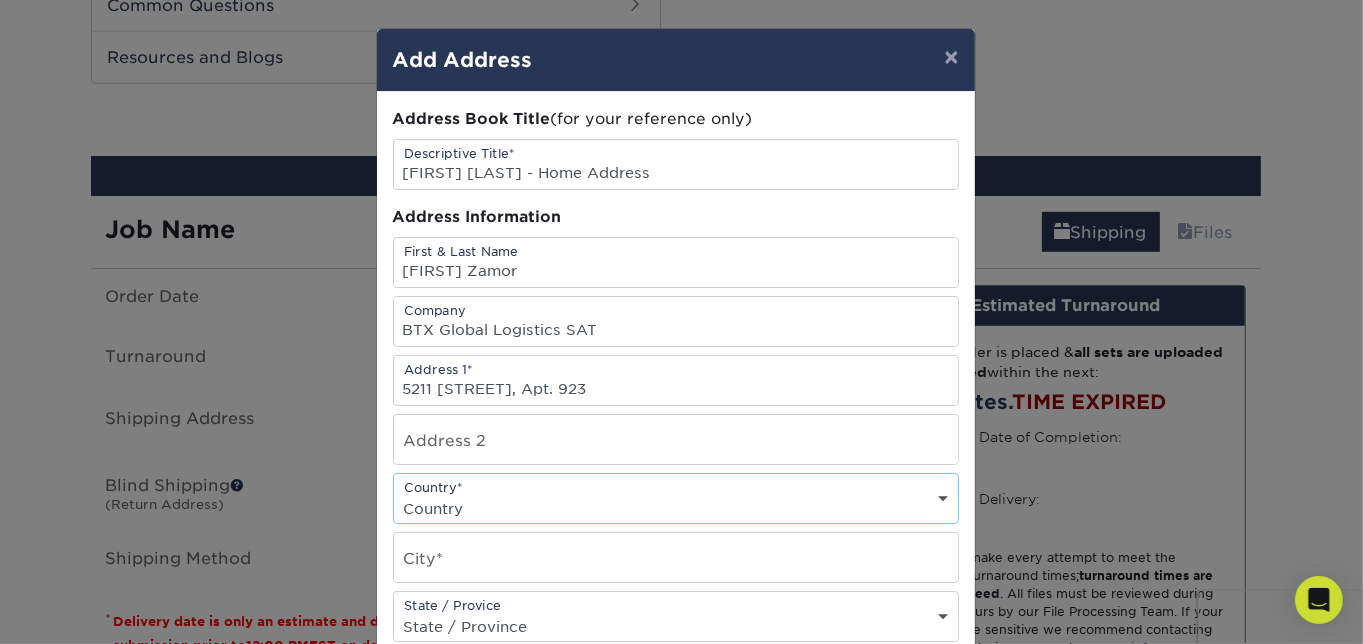 select on "US" 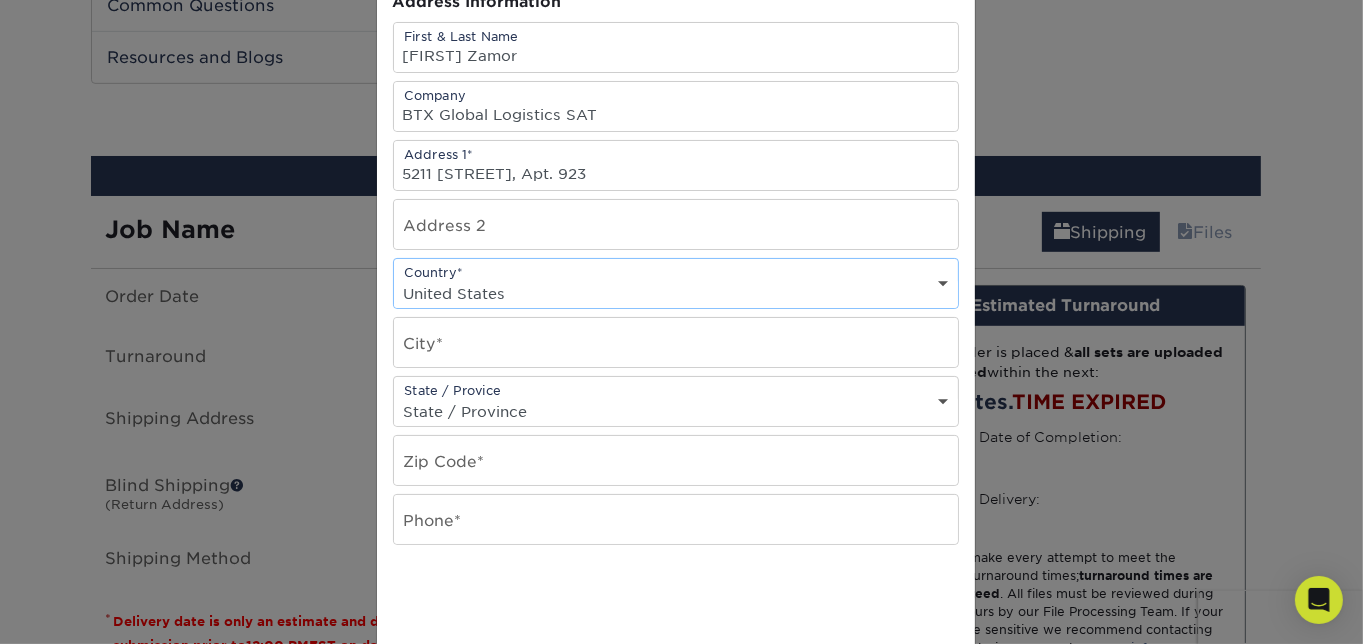 scroll, scrollTop: 294, scrollLeft: 0, axis: vertical 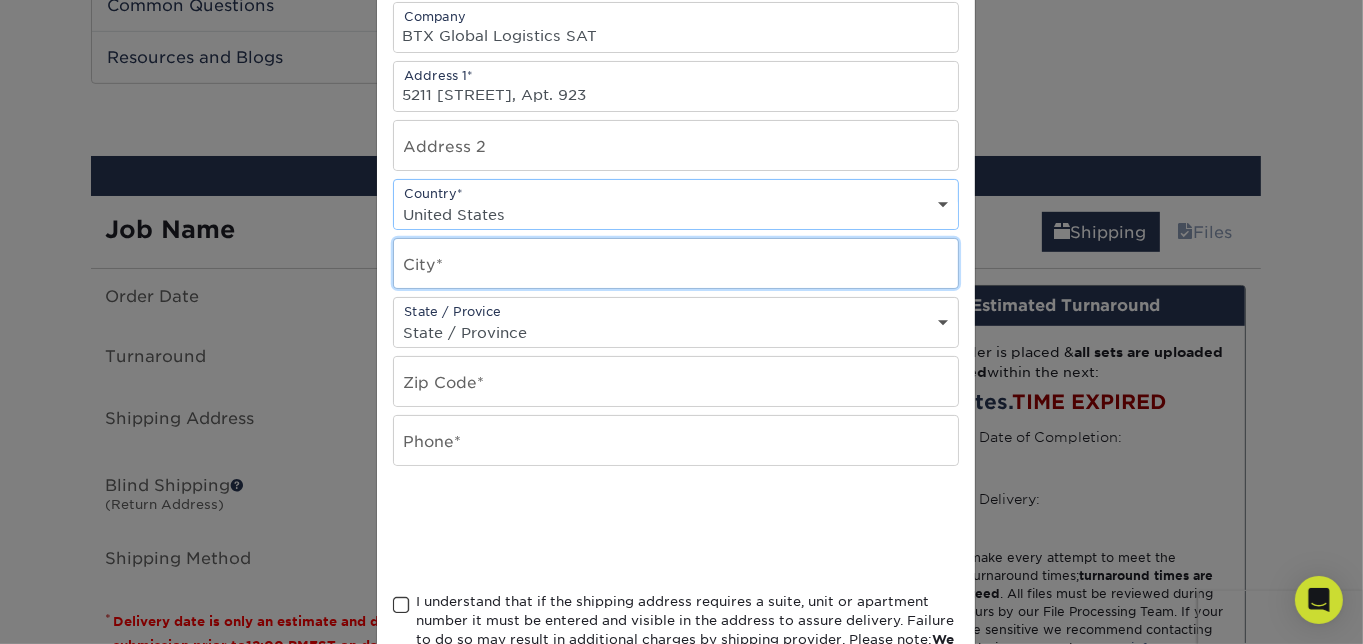 click at bounding box center [676, 263] 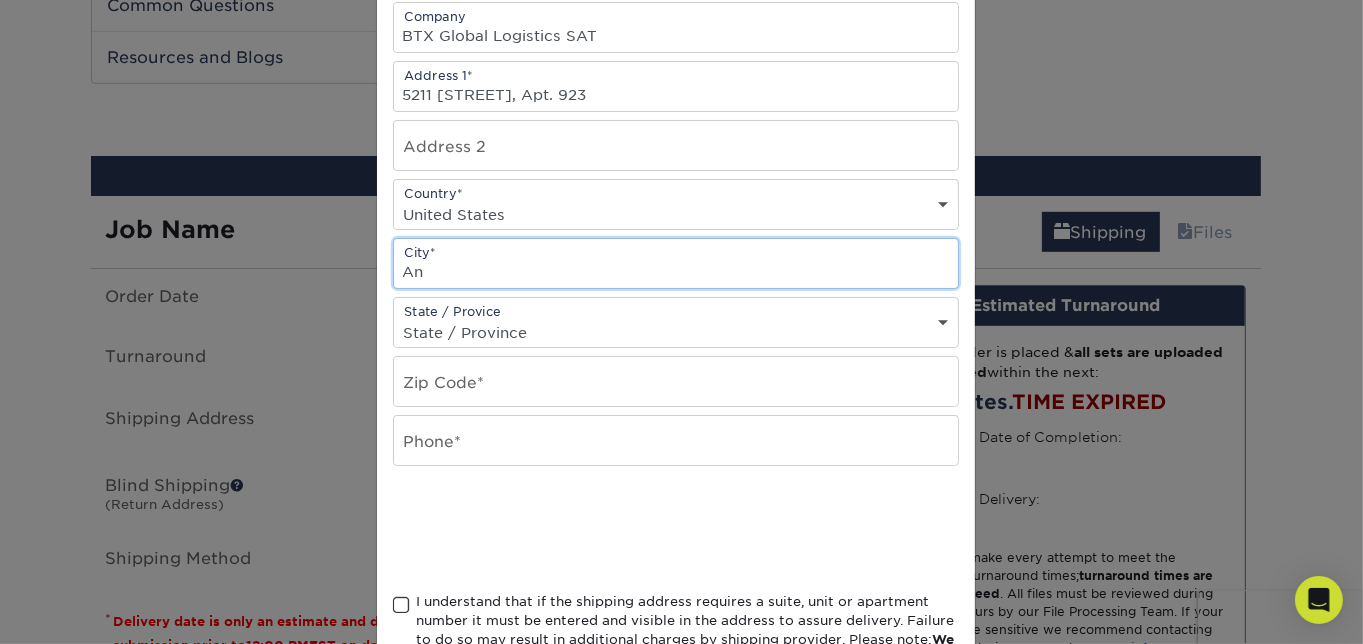 type on "A" 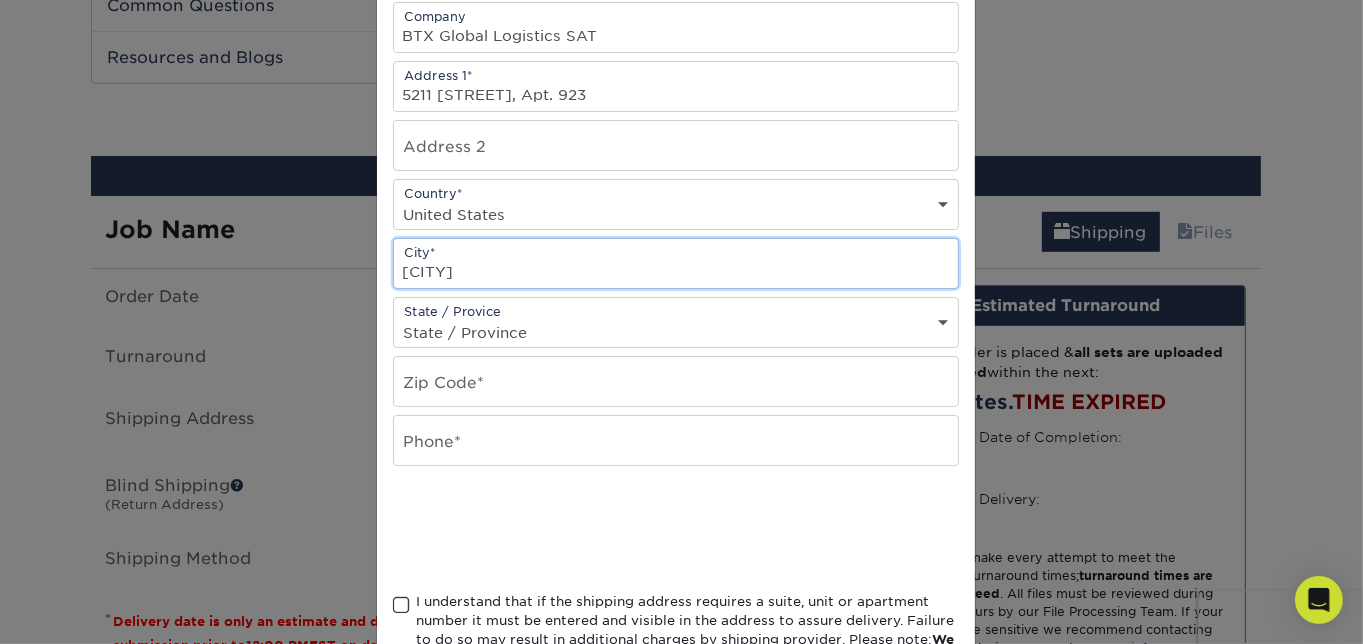 type on "San Antonio" 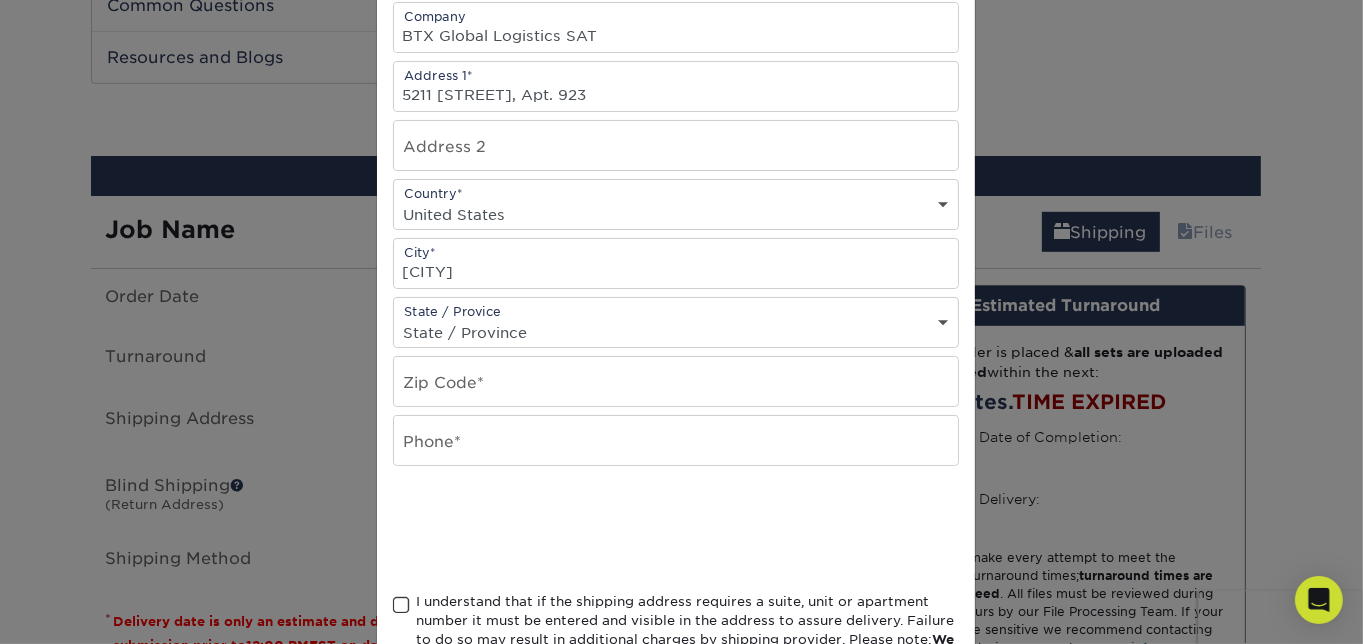 click on "State / Province Alabama Alaska Arizona Arkansas California Colorado Connecticut Delaware District of Columbia Florida Georgia Hawaii Idaho Illinois Indiana Iowa Kansas Kentucky Louisiana Maine Maryland Massachusetts Michigan Minnesota Mississippi Missouri Montana Nebraska Nevada New Hampshire New Jersey New Mexico New York North Carolina North Dakota Ohio Oklahoma Oregon Pennsylvania Rhode Island South Carolina South Dakota Tennessee Texas Utah Vermont Virginia Washington West Virginia Wisconsin Wyoming ACT NSW NT QLD SA TAS VIC WA NZ Alberta British Columbia Manitoba New Brunswick Newfoundland Northwest Territories Nova Scotia Nunavut Ontario Prince Edward Island Quebec Saskatchewan Yukon Puerto Rico Aguascalientes Baja California Baja California Sur Campeche Chiapas Chihuahua Coahuila Colima Distrito Federal Durango Guanajuato Guerrero Hidalgo Jalisco Mexico Michoacan Morelos Nayarit Nuevo Leon Oaxaca Puebla Queretaro Quintana Roo San Luis Patosi Sinaloa Sonora Tabasco Tamaulipas Tlaxcala Veracruz Yucatan" at bounding box center (676, 332) 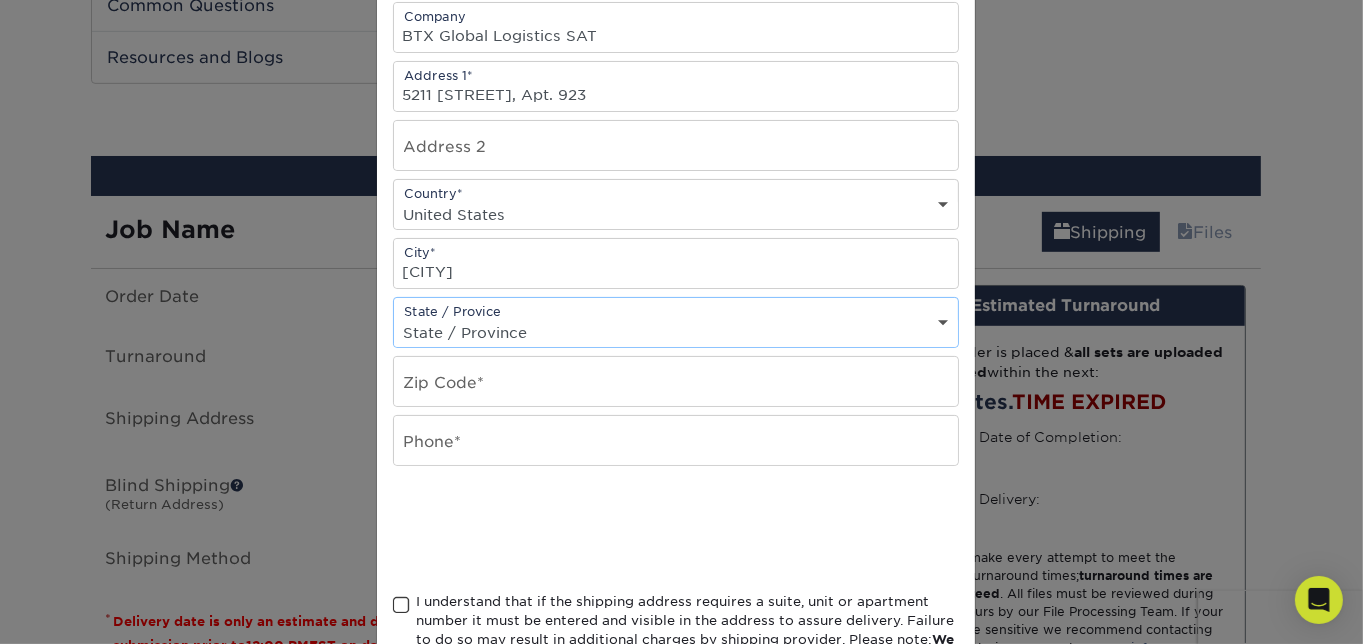 select on "TX" 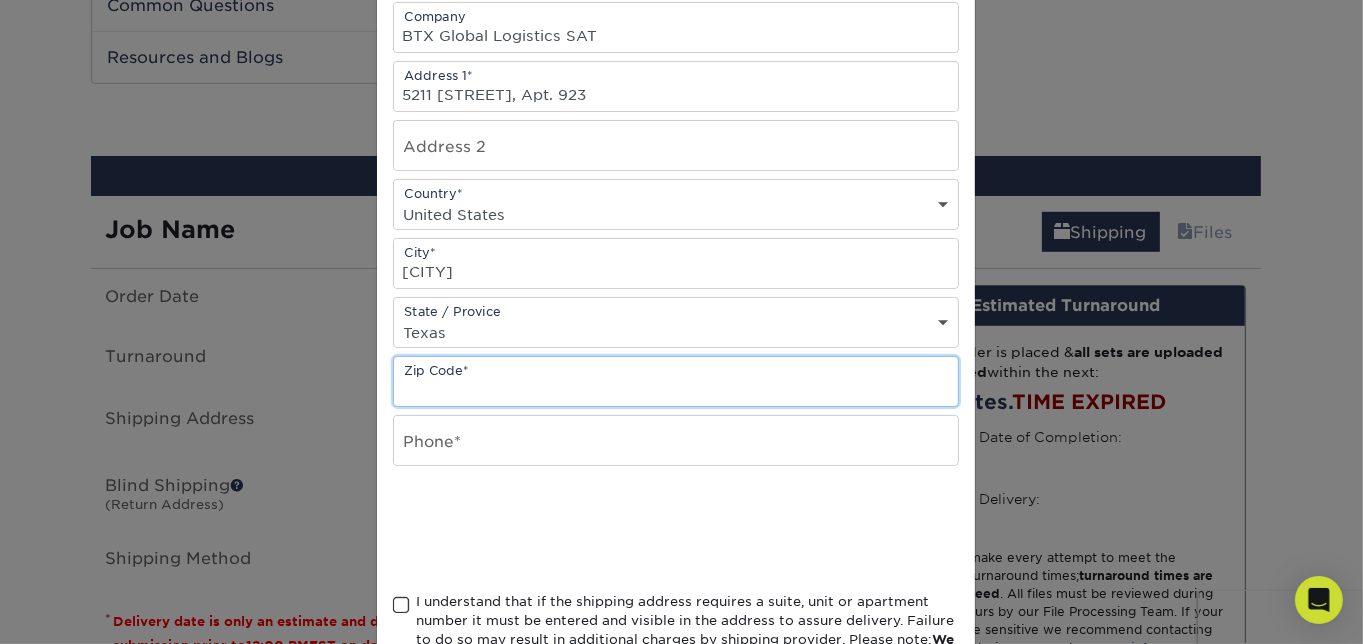 click at bounding box center [676, 381] 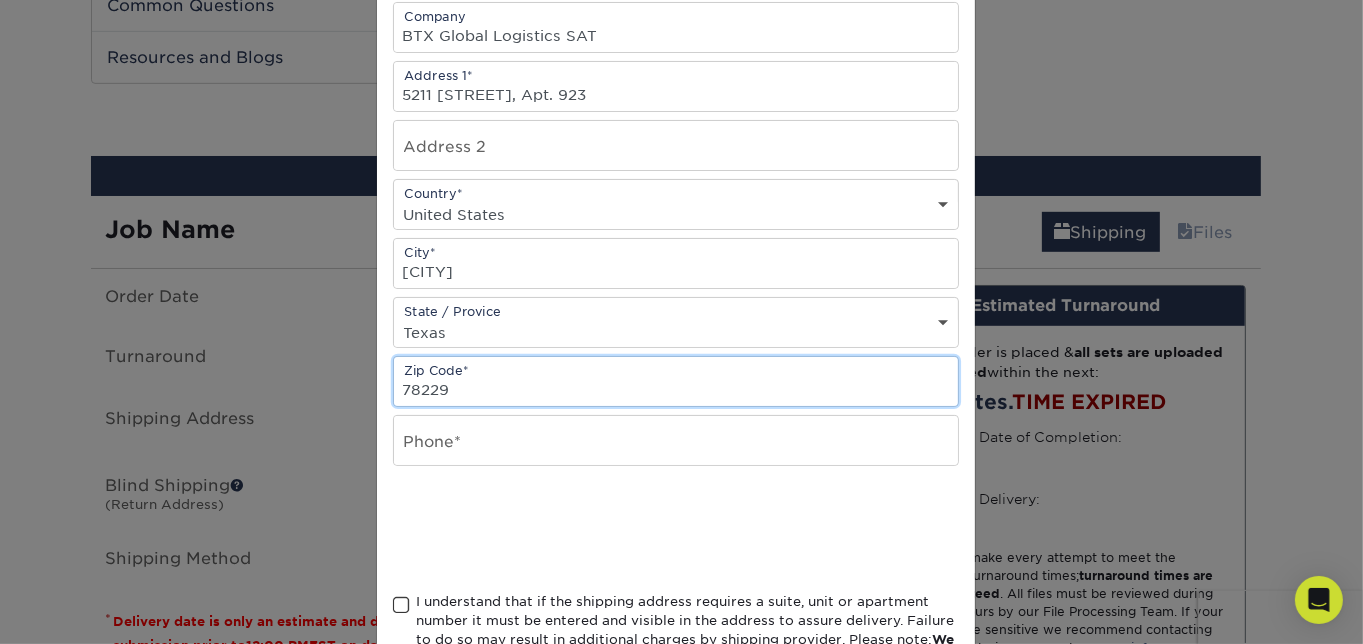 type on "78229" 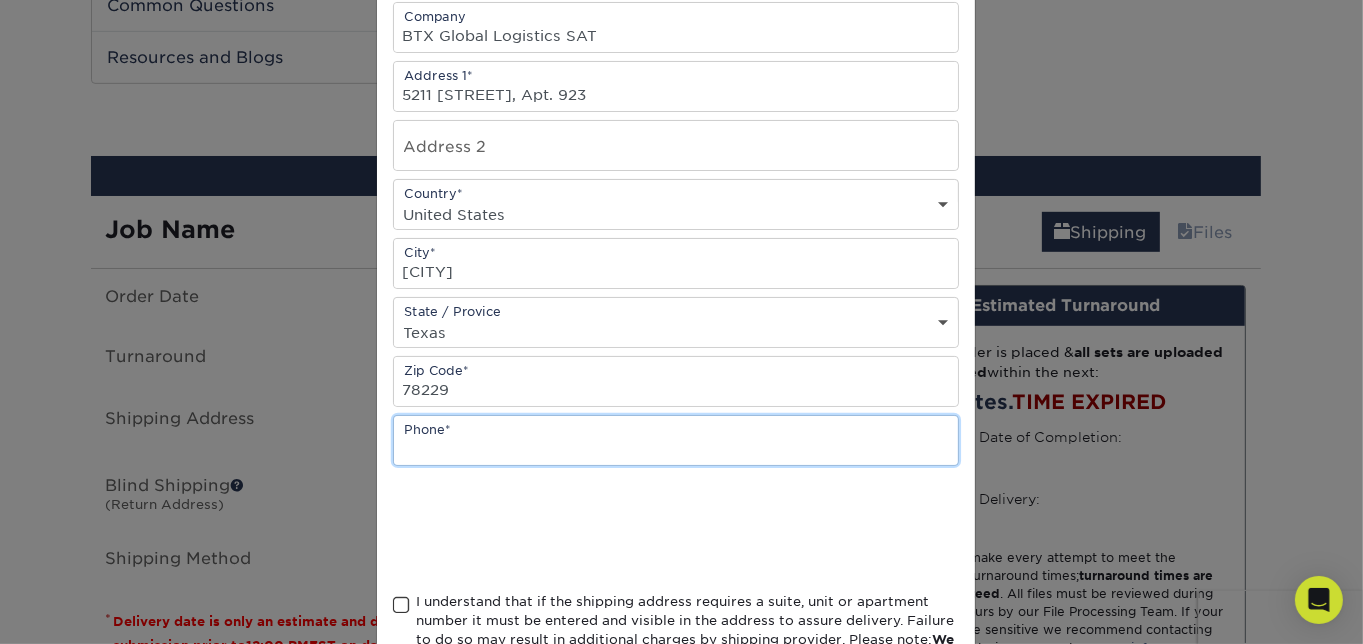 click at bounding box center (676, 440) 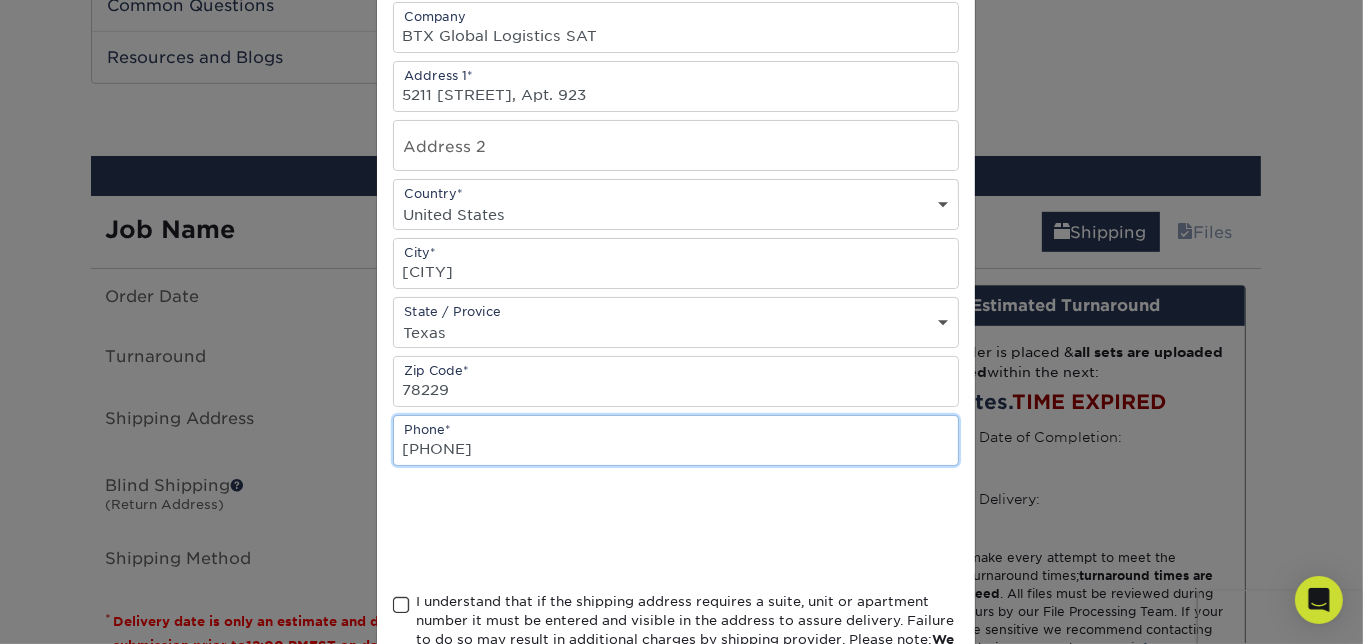 type on "210-929-1667" 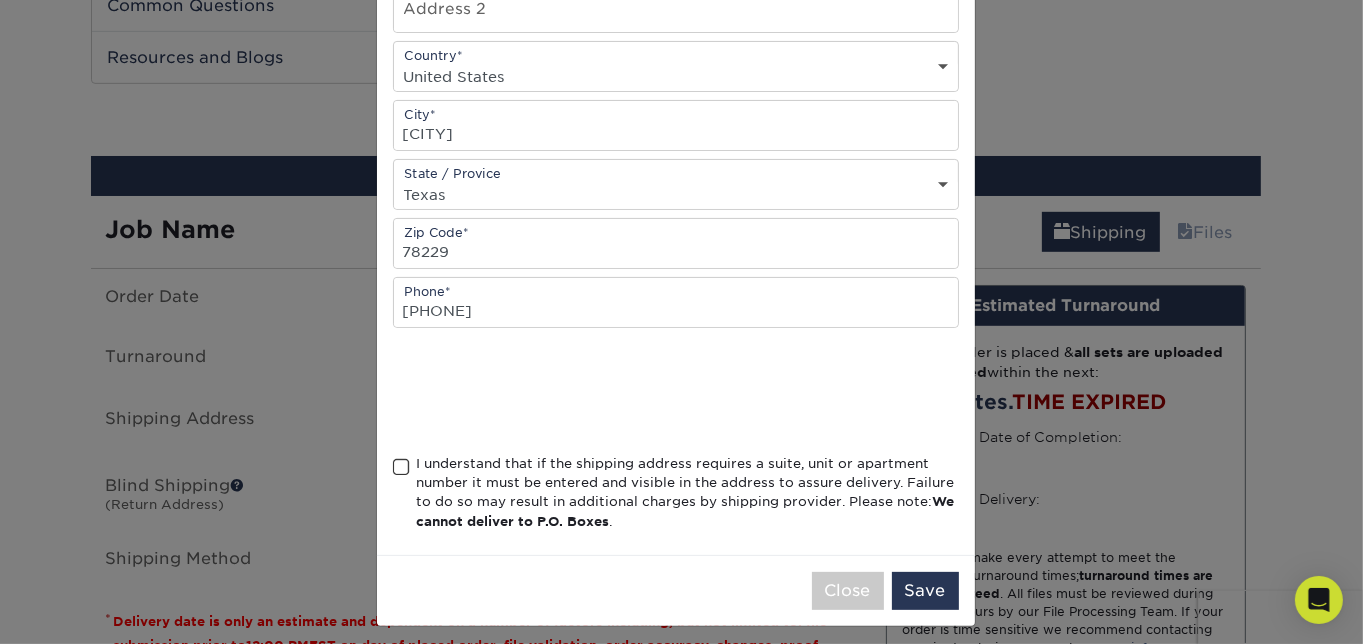 scroll, scrollTop: 433, scrollLeft: 0, axis: vertical 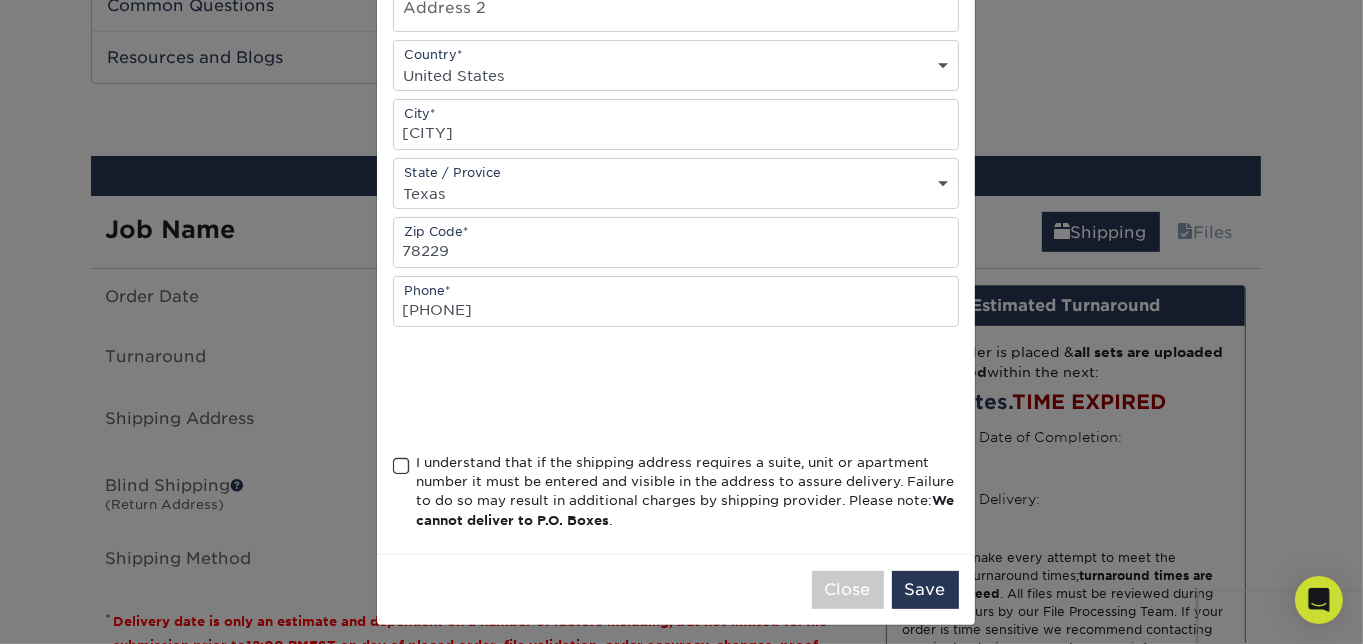 click at bounding box center (401, 466) 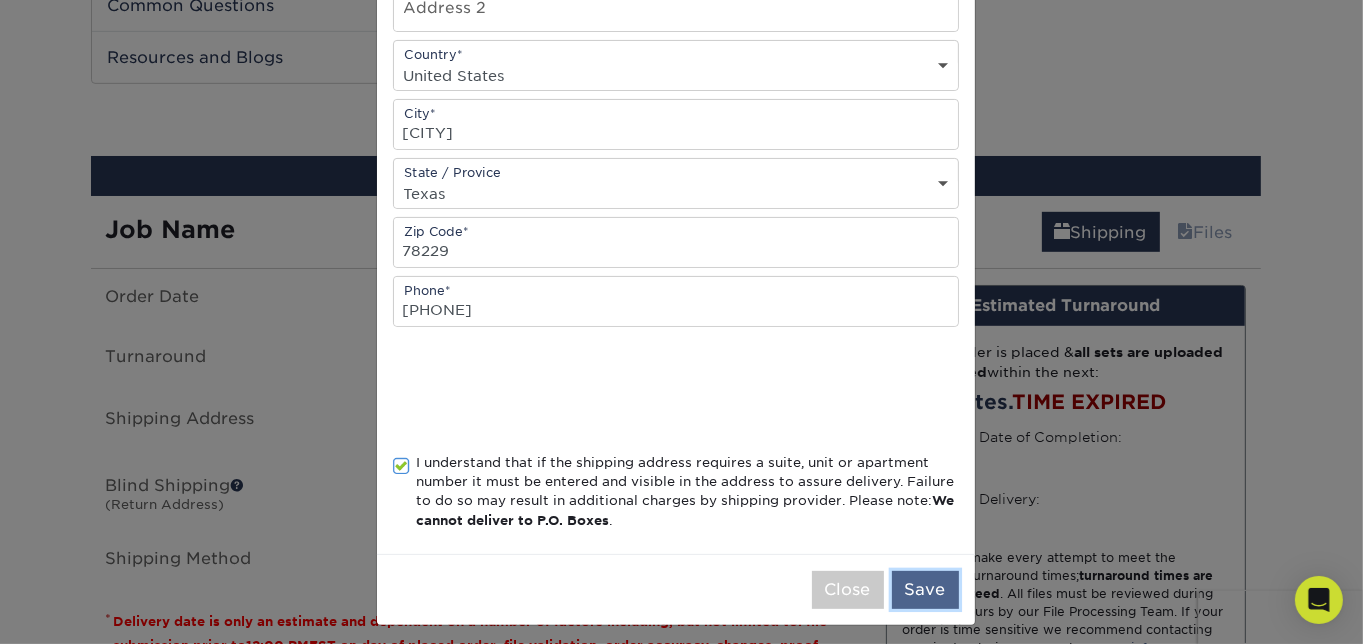 click on "Save" at bounding box center (925, 590) 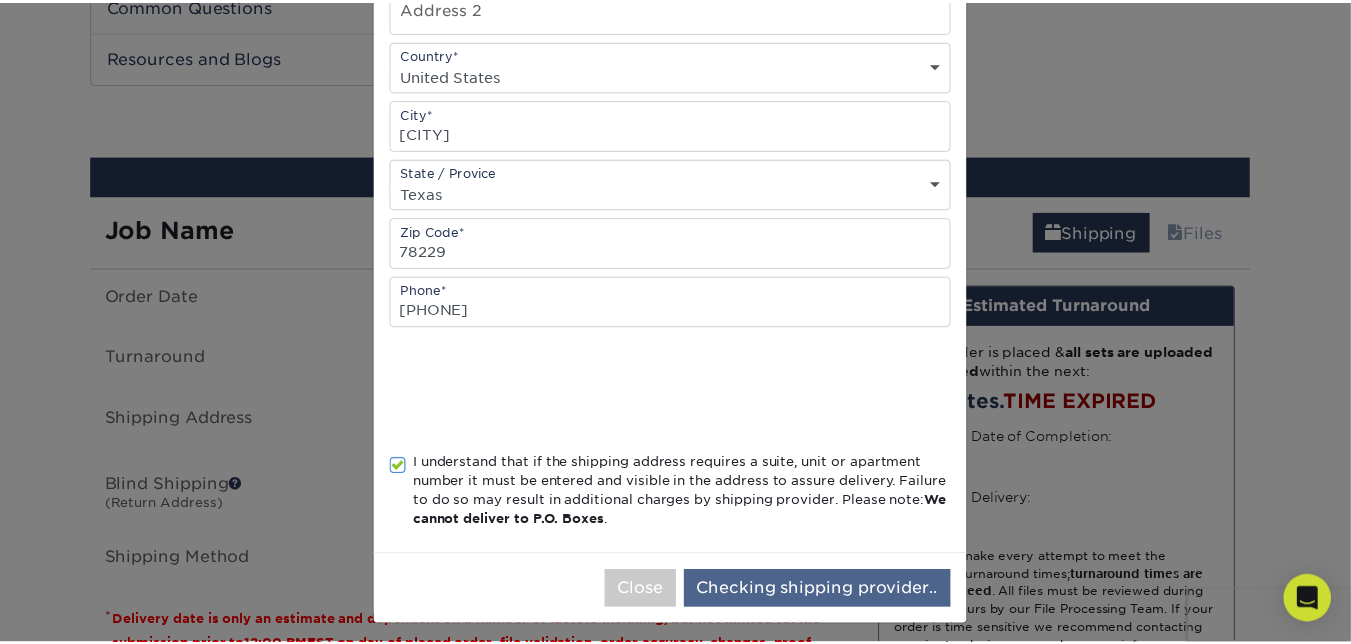 scroll, scrollTop: 0, scrollLeft: 0, axis: both 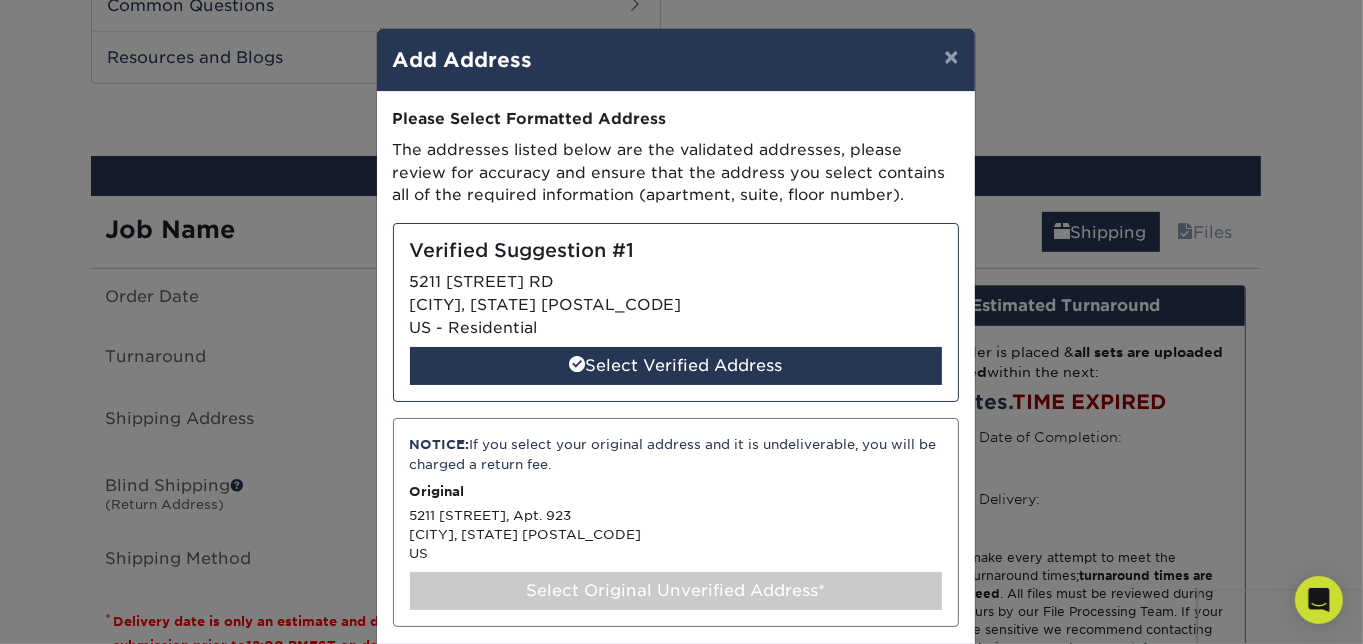 click on "Select Original Unverified Address*" at bounding box center (676, 591) 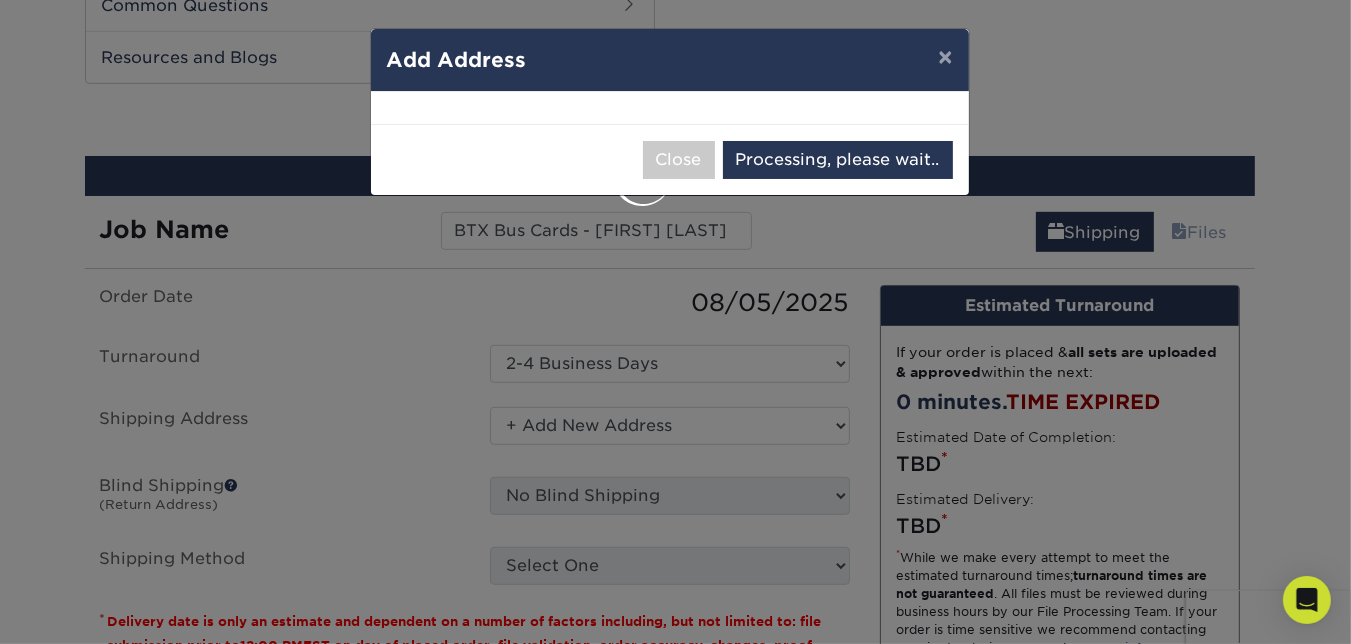 select on "284733" 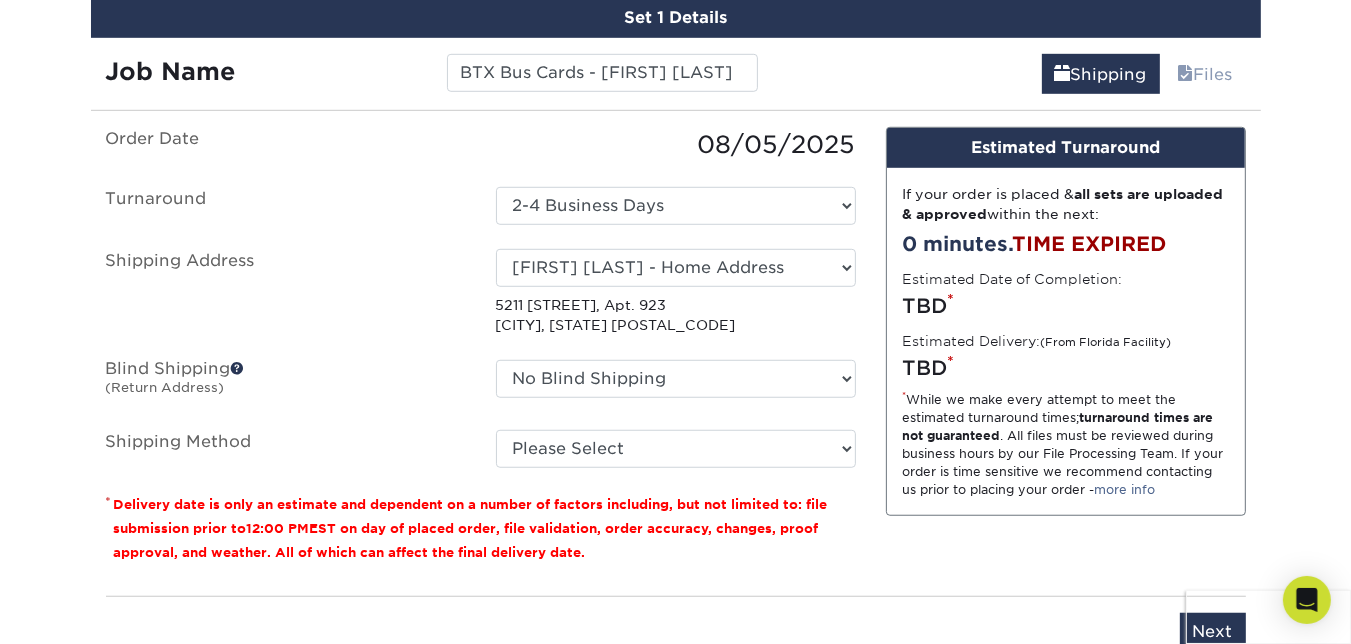 scroll, scrollTop: 1192, scrollLeft: 0, axis: vertical 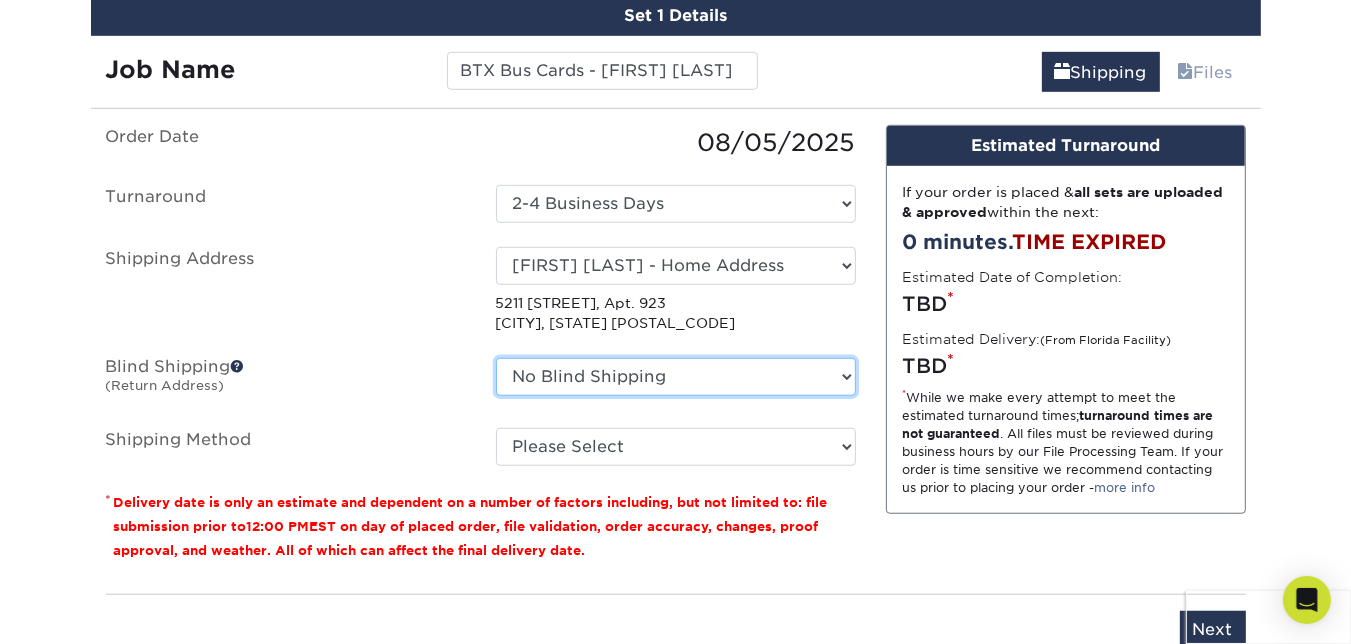 click on "No Blind Shipping
Andrea Brown Home Address
2020 Air Cargo Hotel - Nashville
Amanda DuPee Home address
Amanda Ramdeholl - Home
Brad Meyers Home Address
Brett Hollifield Home
Brian Mourino Home Address
Brian Steele - Home Address
BTX - LAX Daniel Smeltzer
BTX - MFE Esme Morales
BTX - YTZ NEW
BTX Corp - Michele Charney
BTX Corporate
BTX-ATL
BTX-AUS
BTX-BDL BTX-BDR" at bounding box center (676, 377) 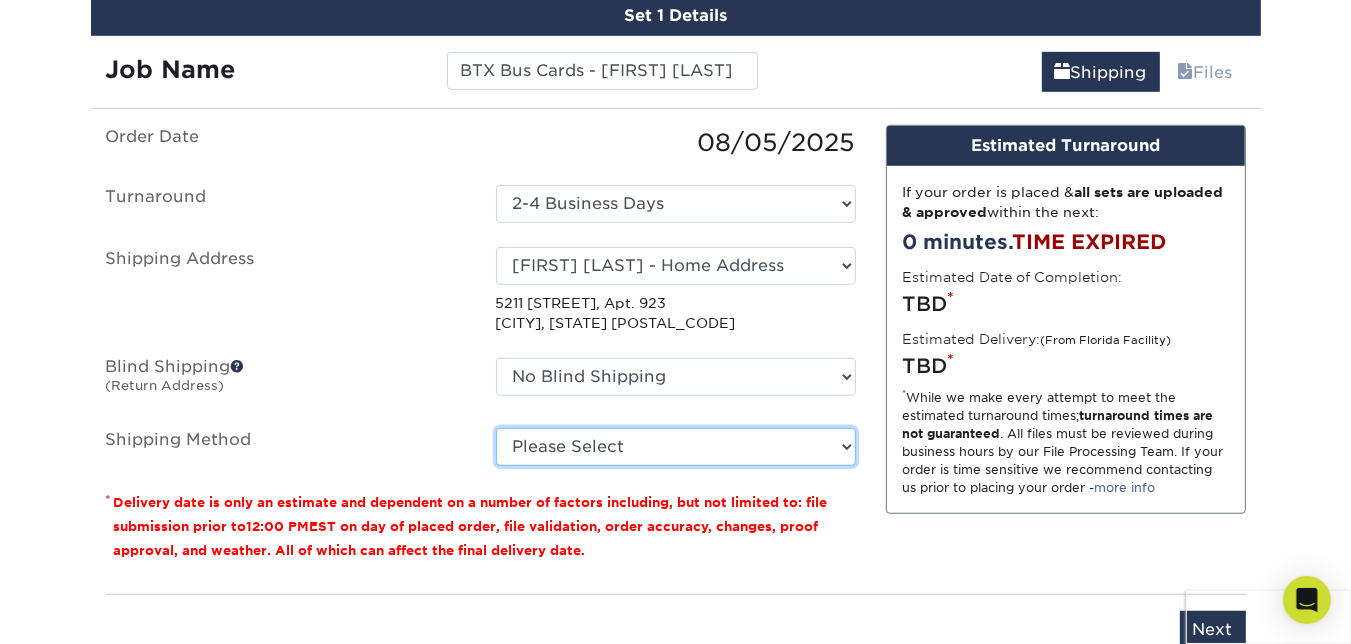 click on "Please Select Ground Shipping (+$7.84) 3 Day Shipping Service (+$22.02) 2 Day Air Shipping (+$23.03) Next Day Shipping by 5pm (+$34.79) Next Day Shipping by 12 noon (+$37.83) Next Day Air Early A.M. (+$180.69)" at bounding box center [676, 447] 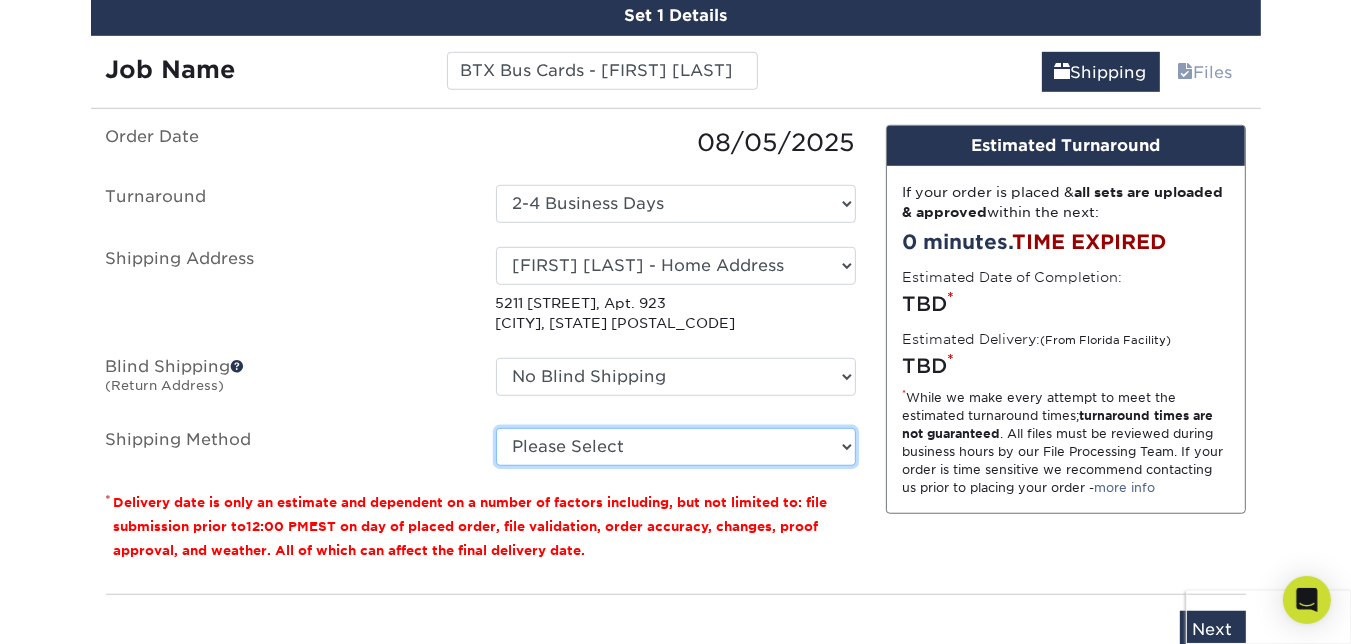 select on "03" 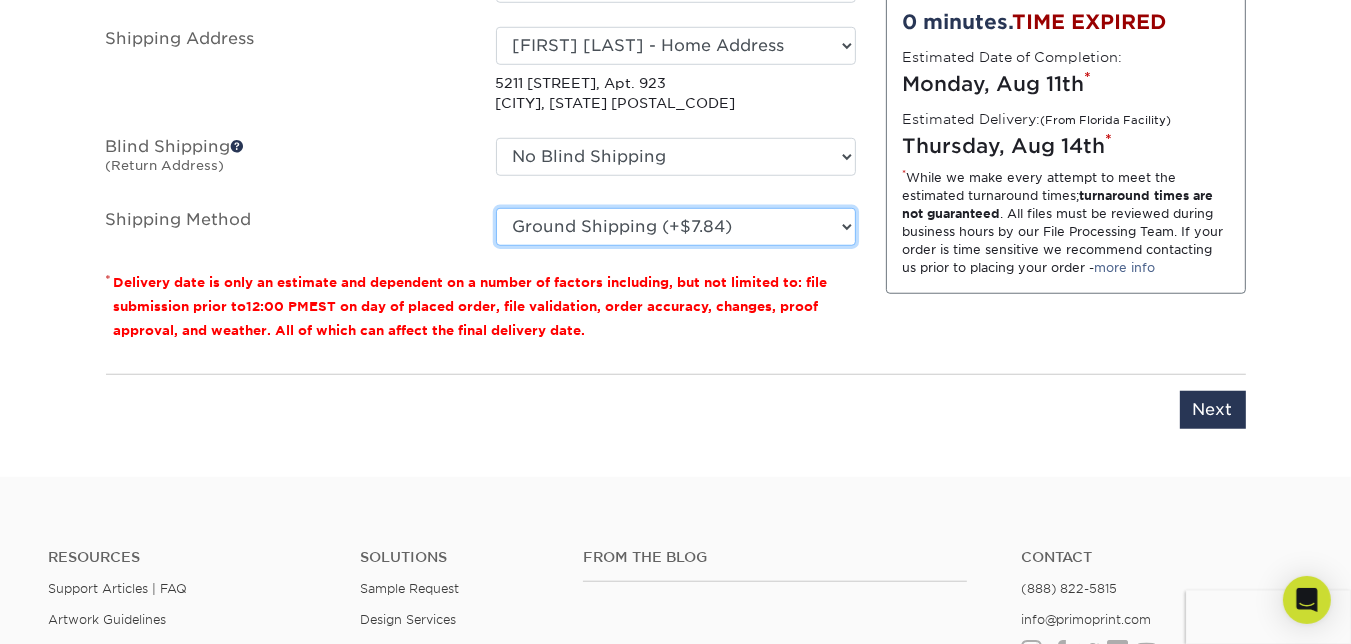 scroll, scrollTop: 1598, scrollLeft: 0, axis: vertical 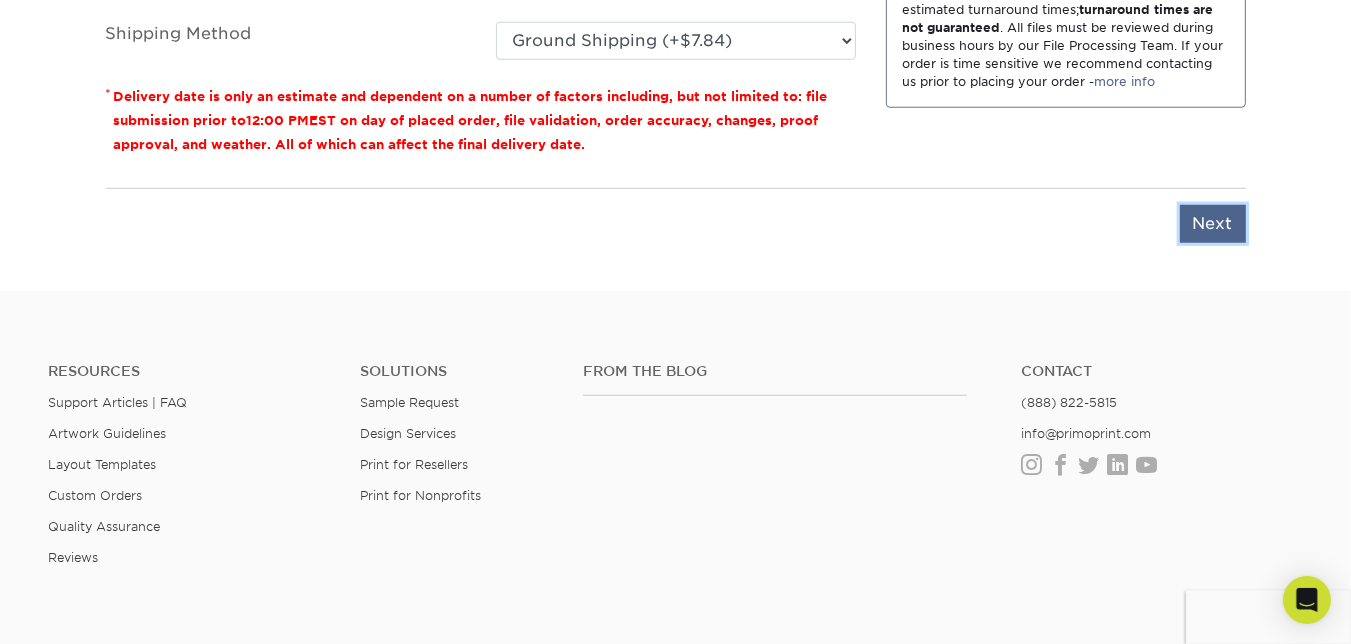 click on "Next" at bounding box center (1213, 224) 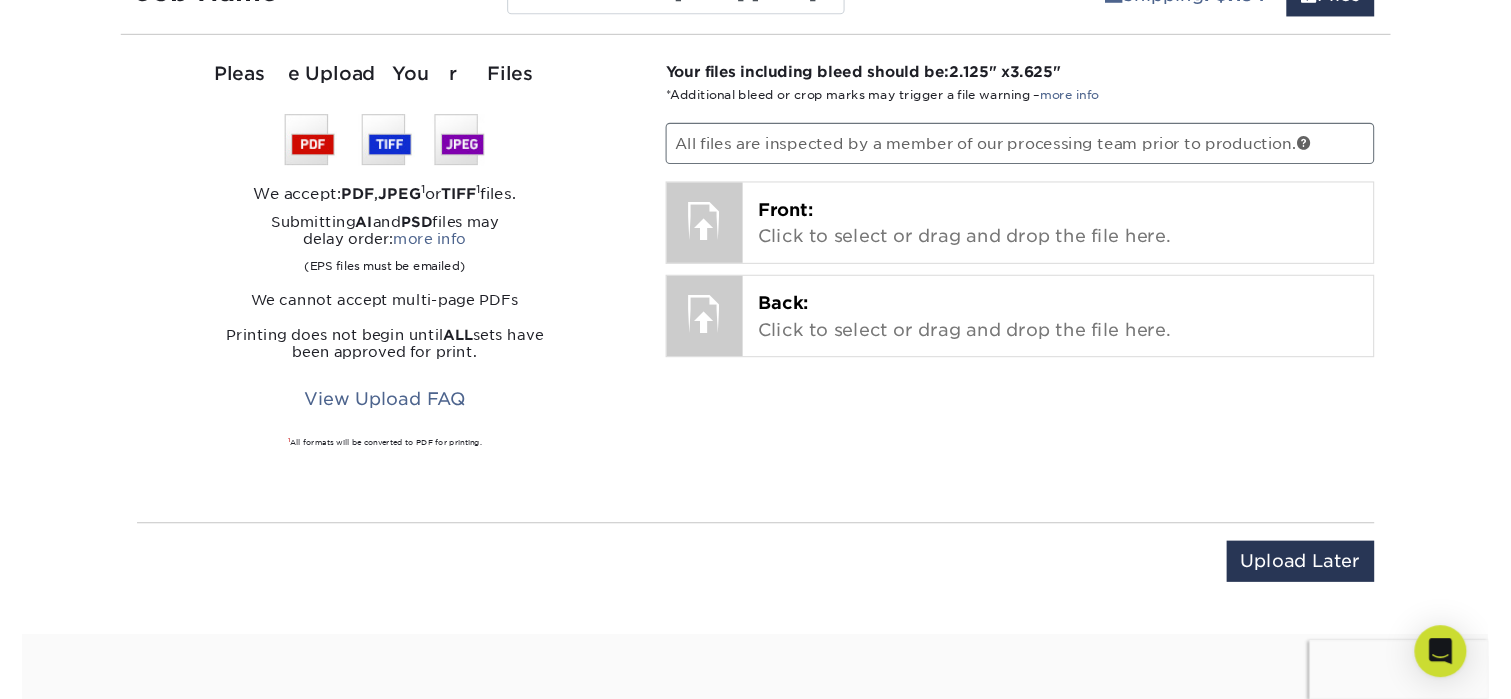 scroll, scrollTop: 1182, scrollLeft: 0, axis: vertical 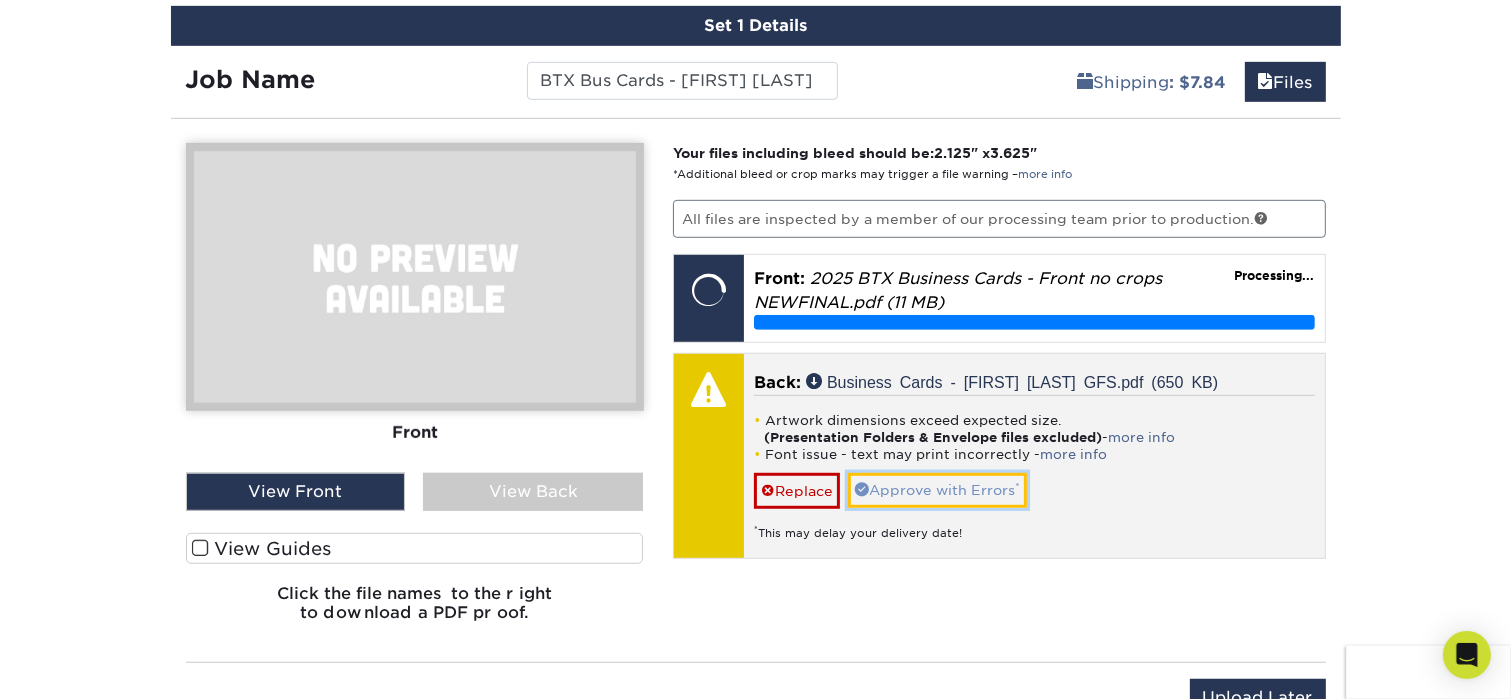 click on "Approve with Errors *" at bounding box center (937, 490) 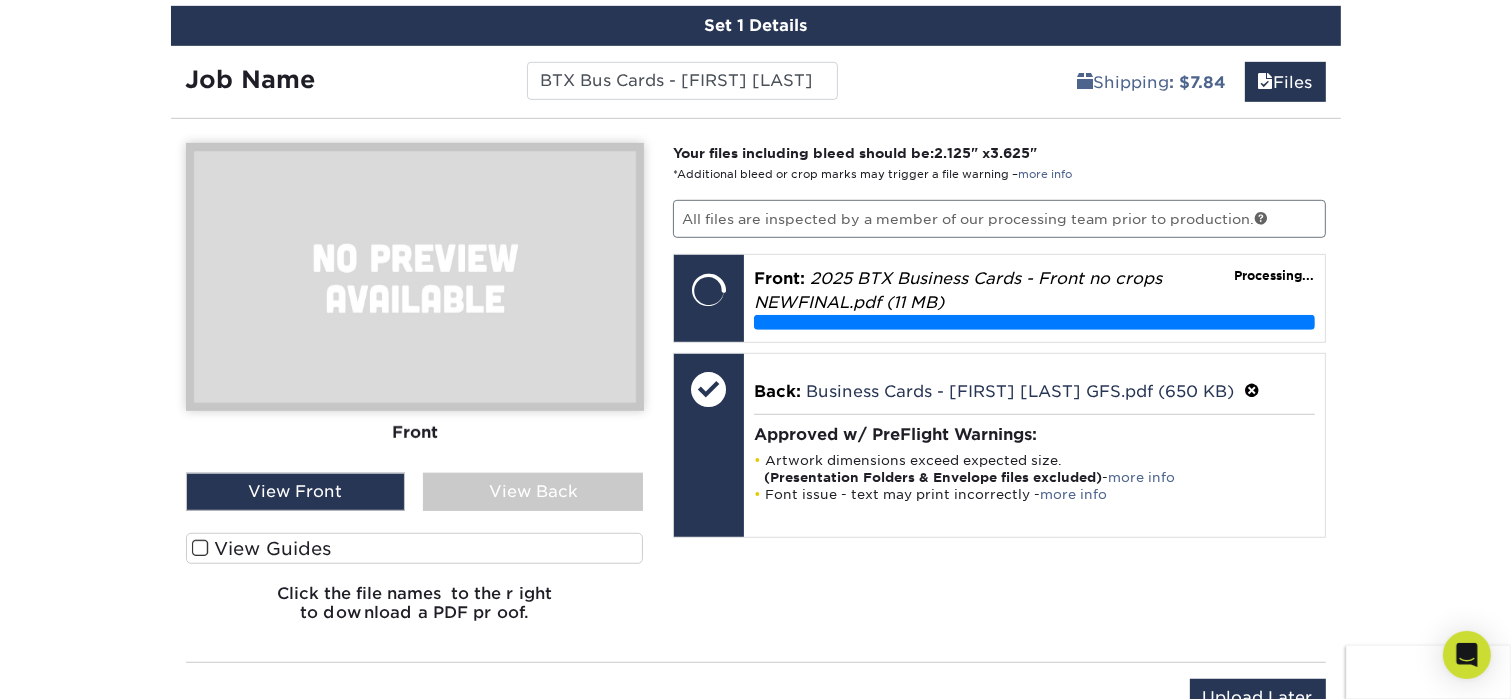 click on "View Back" at bounding box center (533, 492) 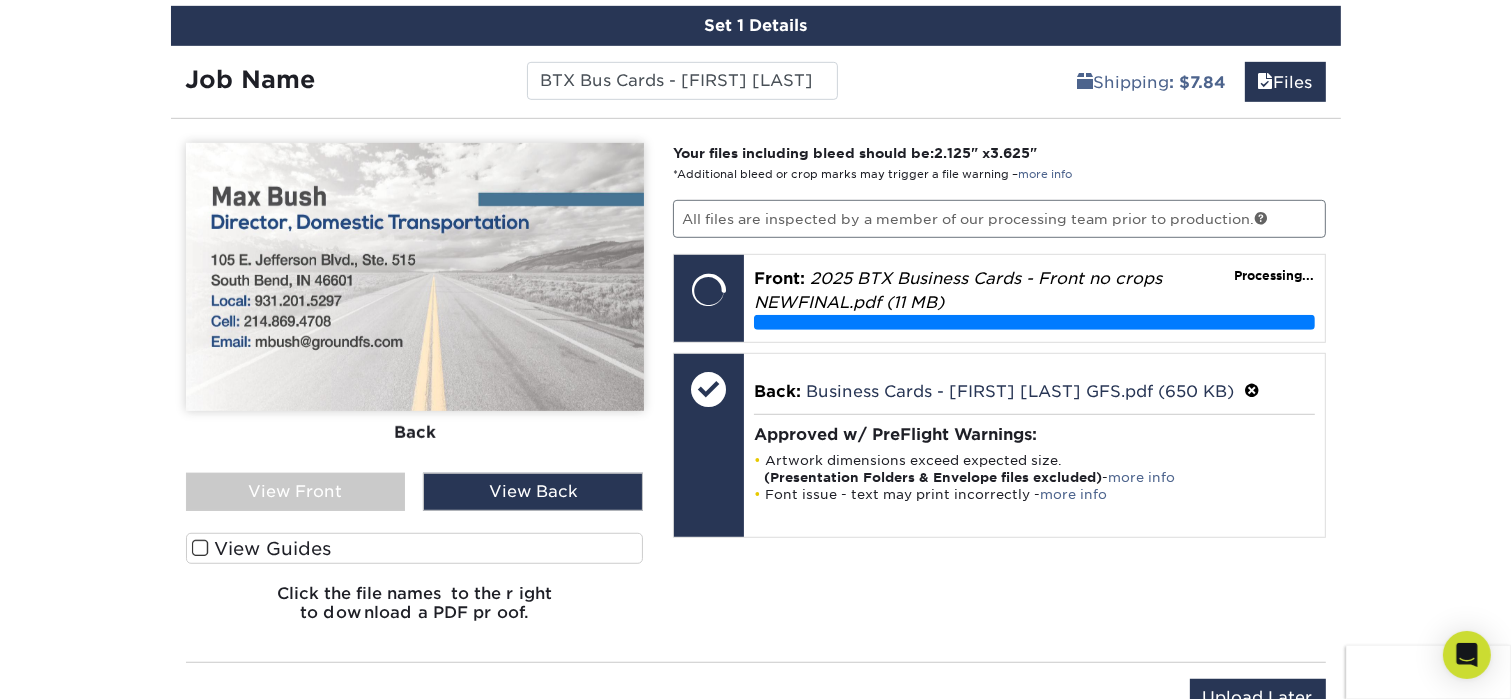 click at bounding box center (415, 277) 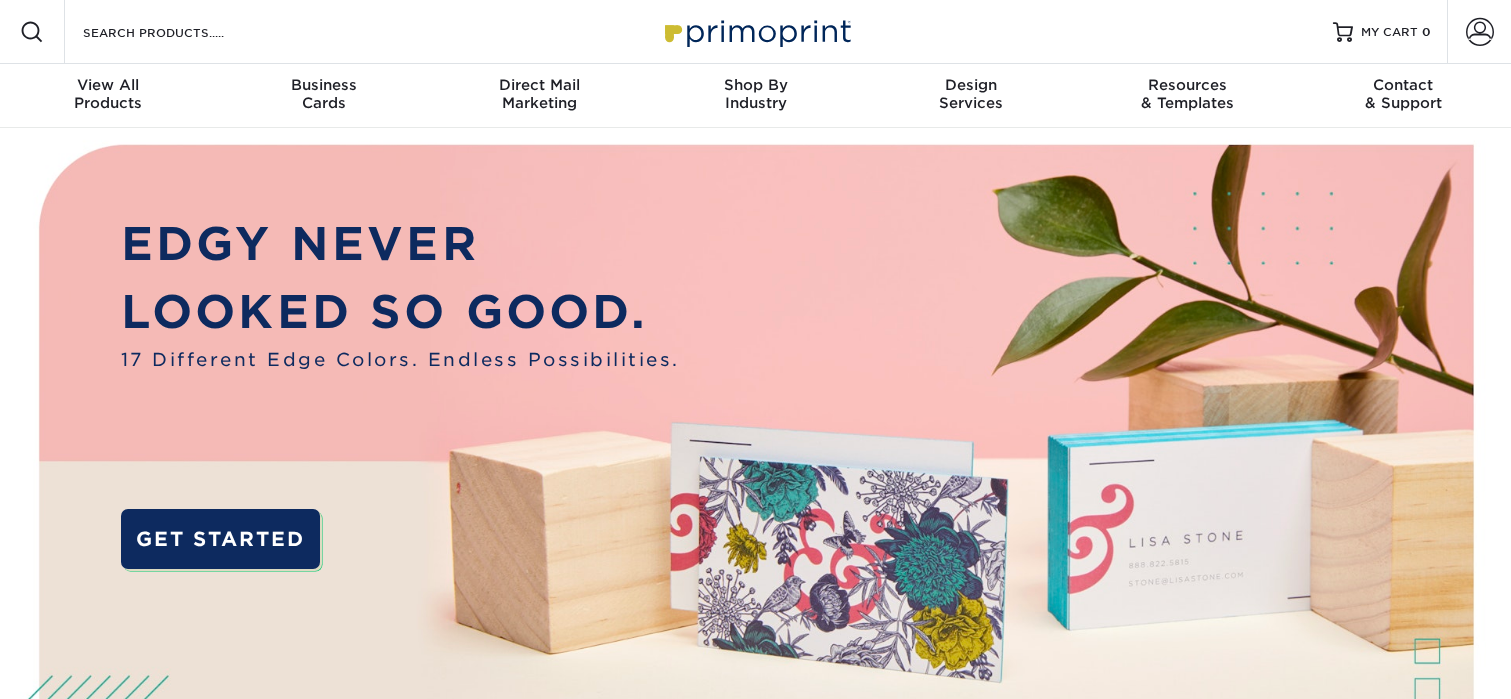 scroll, scrollTop: 0, scrollLeft: 0, axis: both 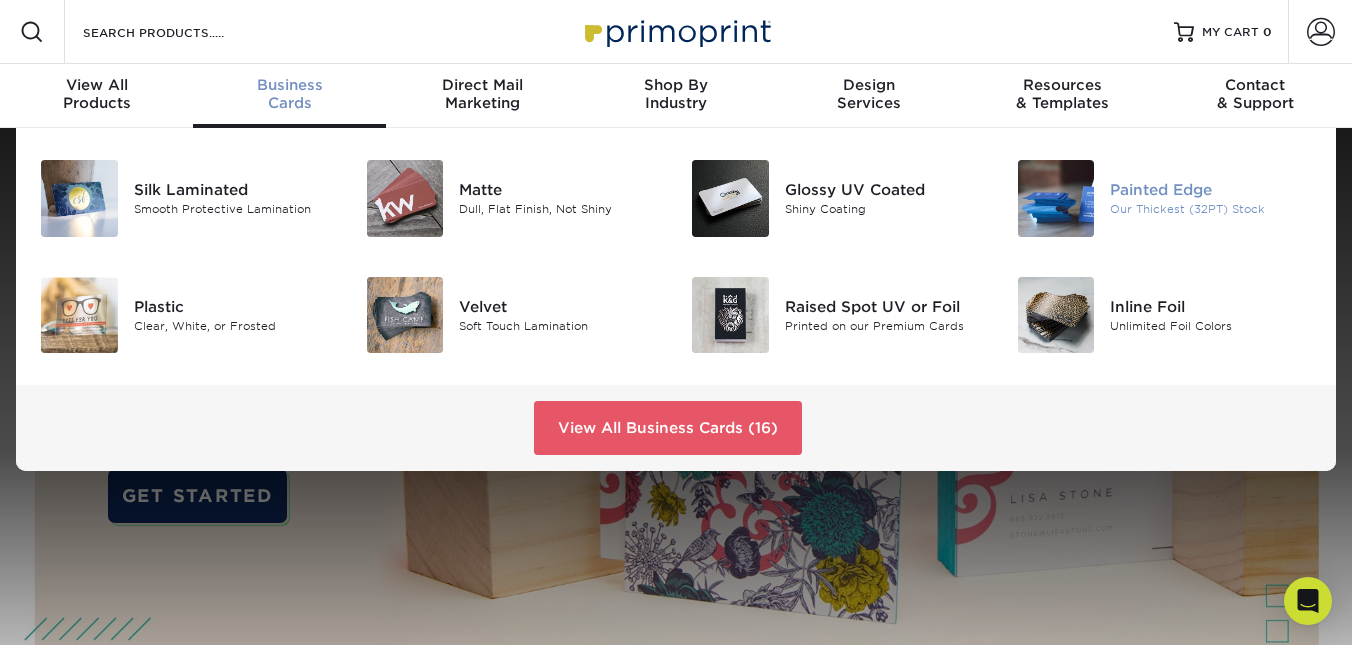 click on "Painted Edge" at bounding box center (1211, 190) 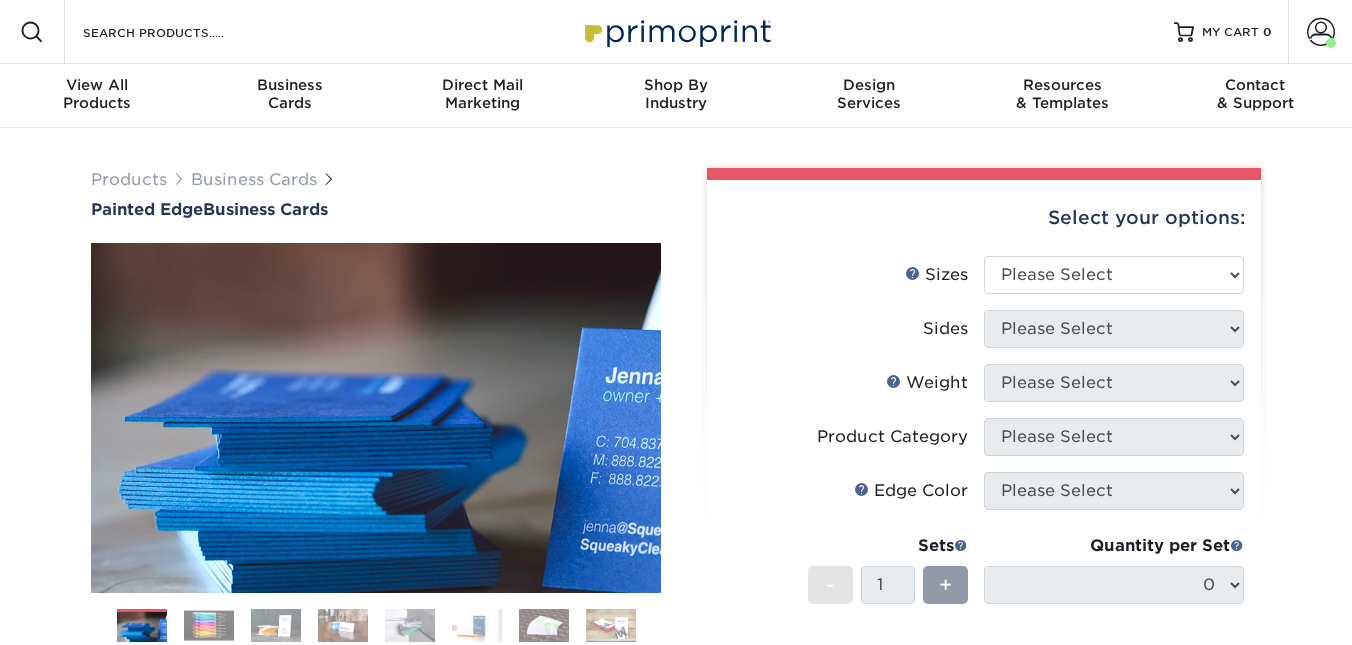 scroll, scrollTop: 0, scrollLeft: 0, axis: both 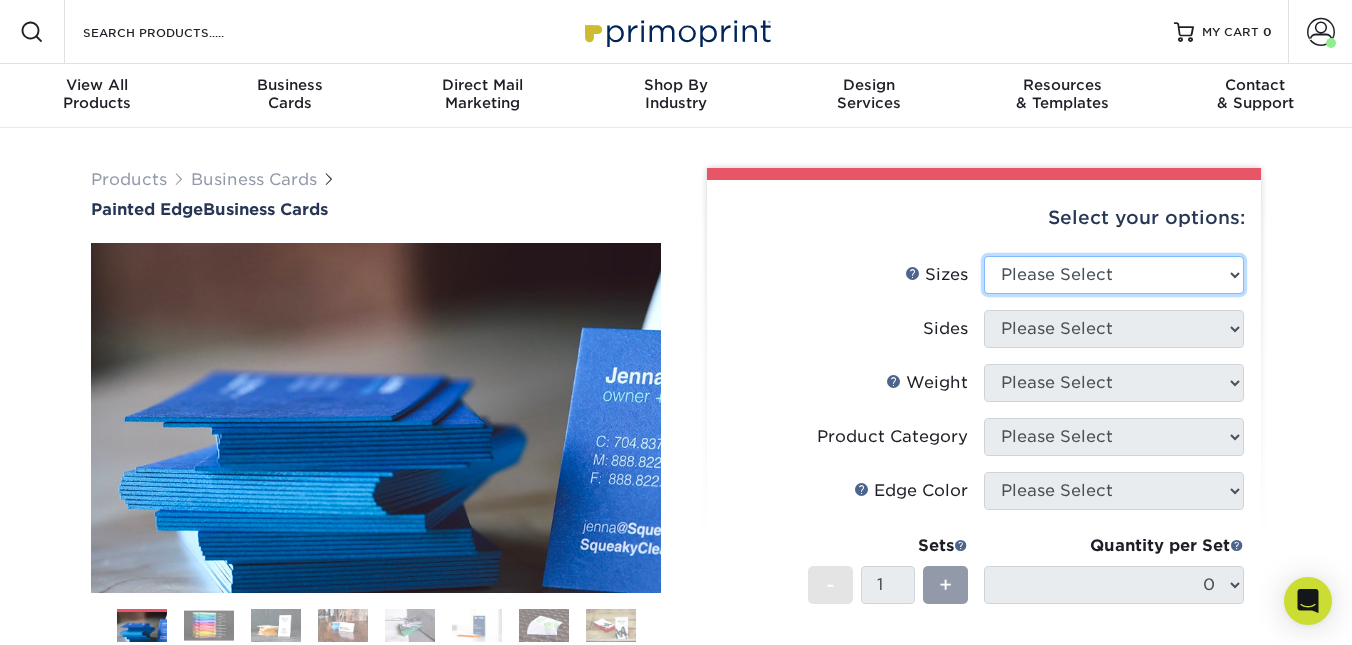click on "Please Select
2" x 3.5" - Standard
2.125" x 3.375" - European
2.5" x 2.5" - Square" at bounding box center [1114, 275] 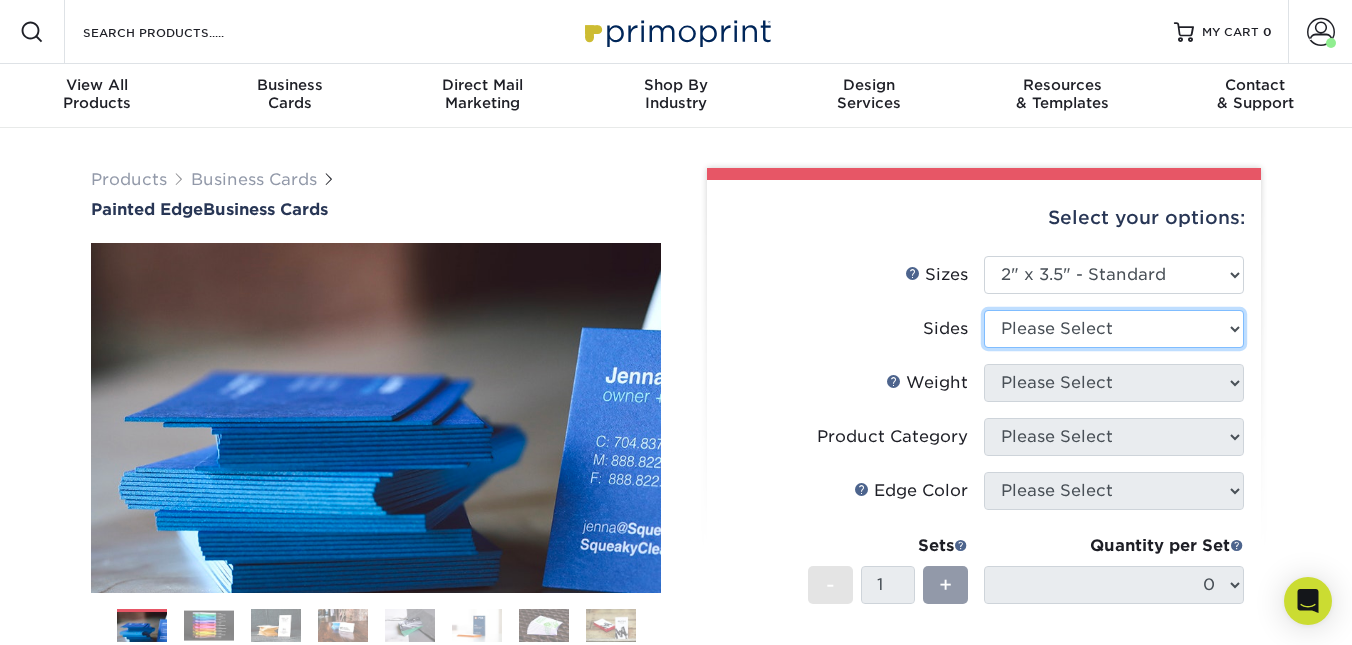 click on "Please Select Print Both Sides Print Front Only" at bounding box center (1114, 329) 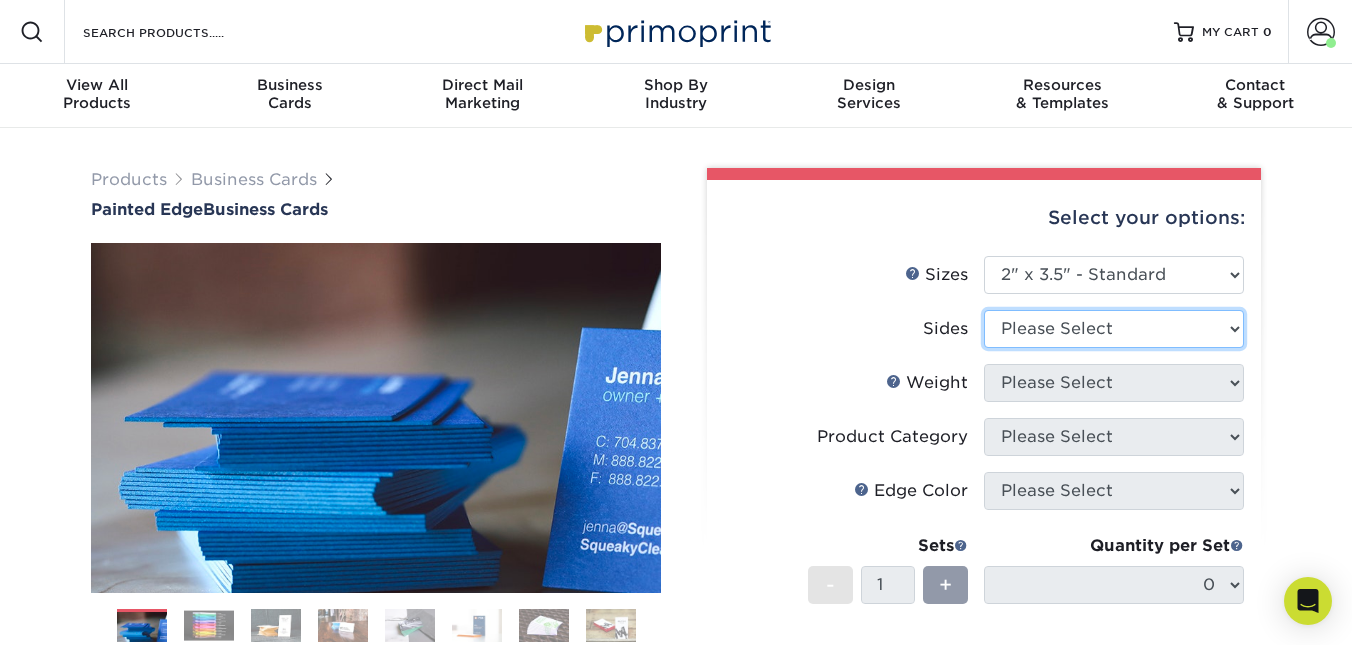 select on "13abbda7-1d64-4f25-8bb2-c179b224825d" 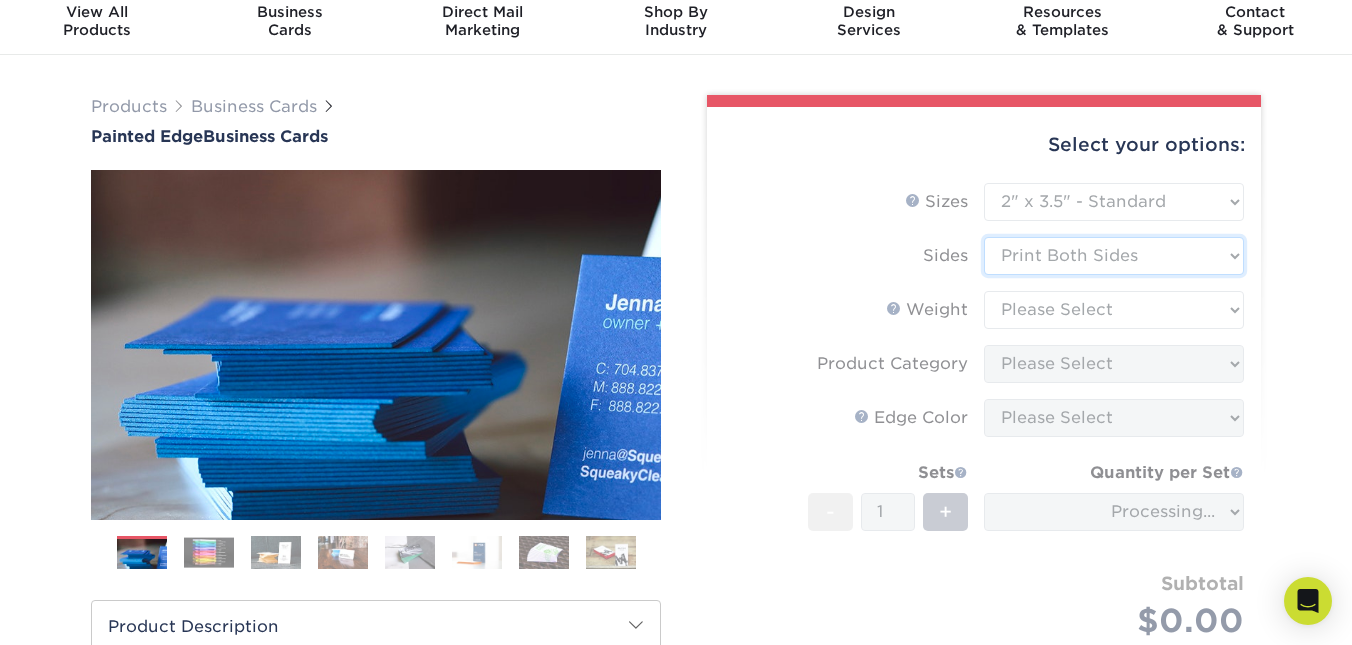 scroll, scrollTop: 74, scrollLeft: 0, axis: vertical 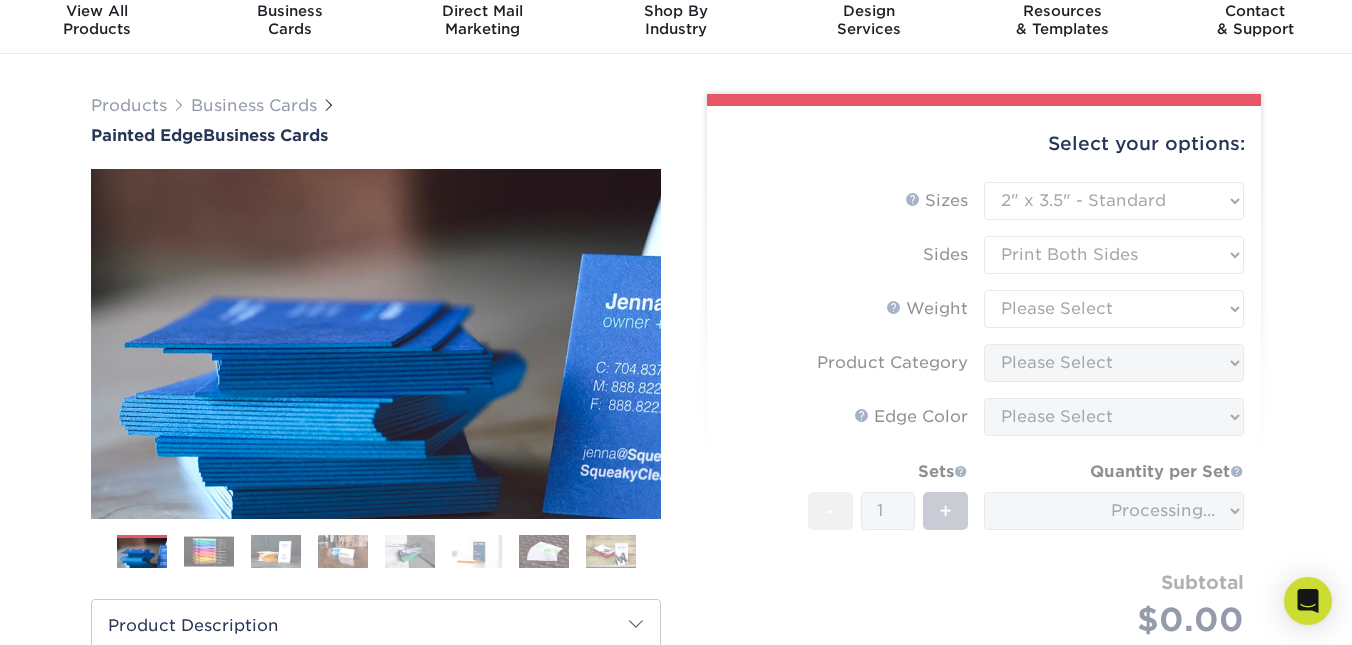 click on "Sizes Help Sizes
Please Select
2" x 3.5" - Standard
2.125" x 3.375" - European 2.5" x 2.5" - Square Sides" at bounding box center [984, 433] 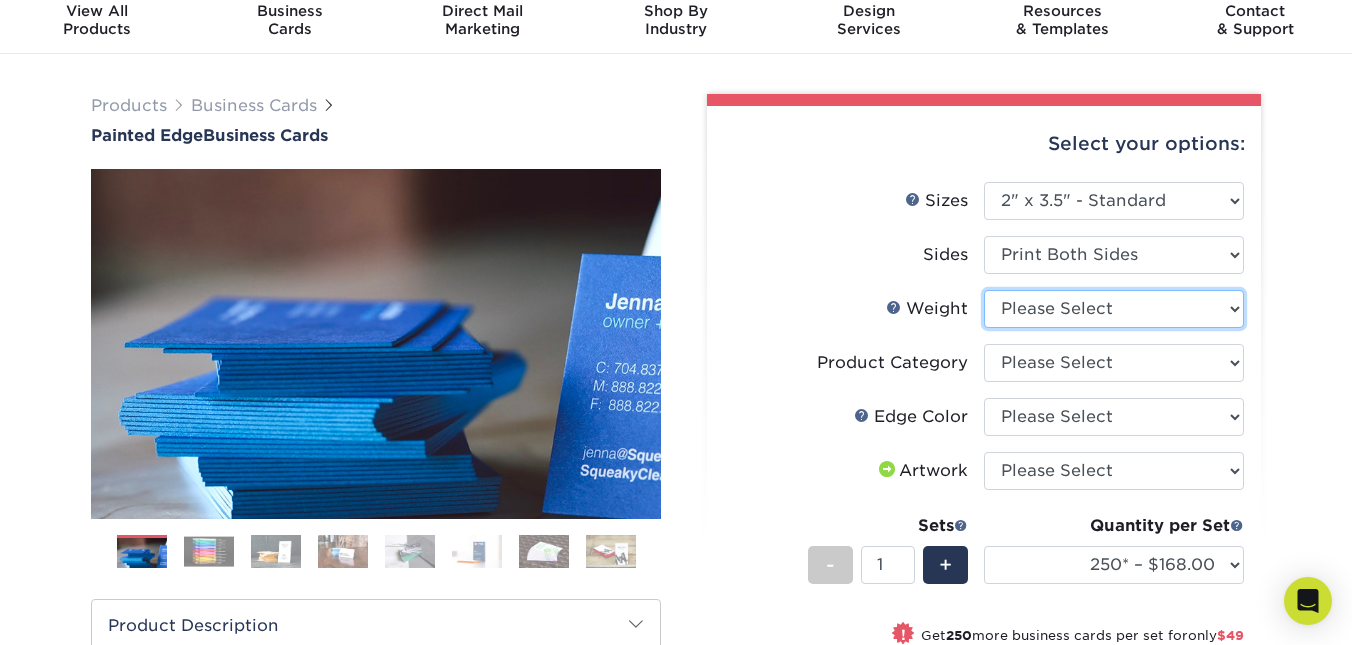 click on "Please Select 32PTUC" at bounding box center [1114, 309] 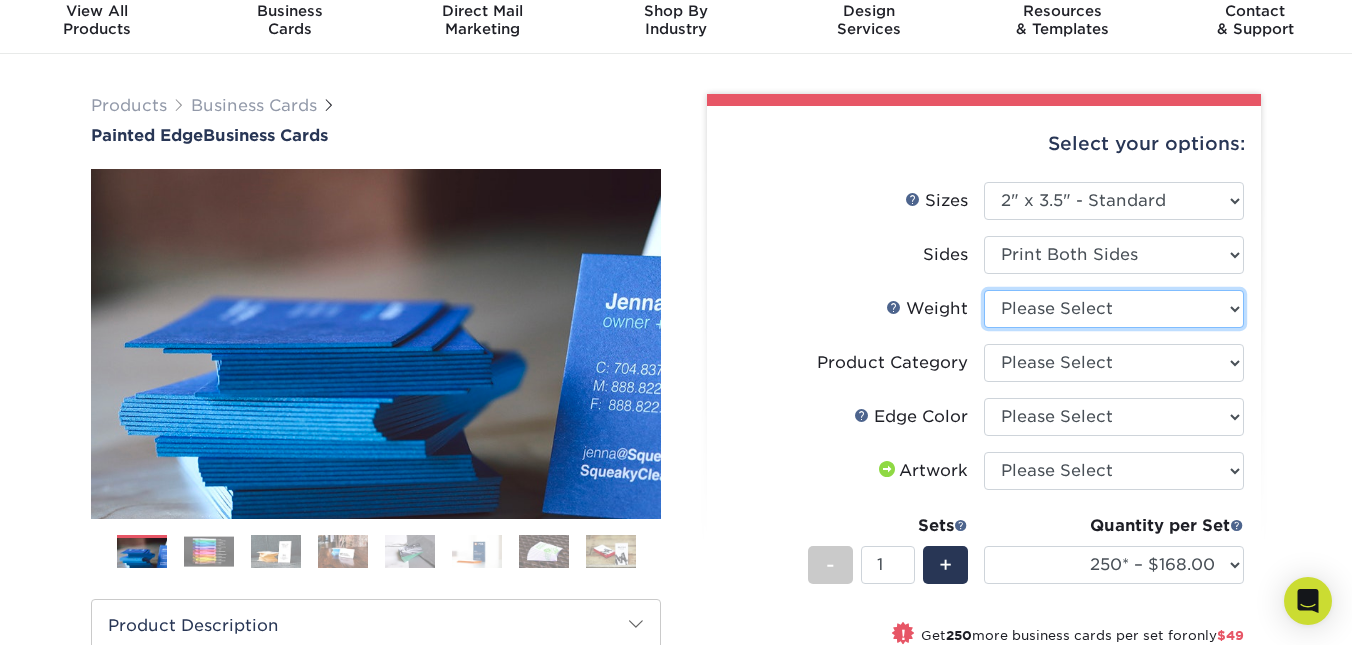 select on "32PTUC" 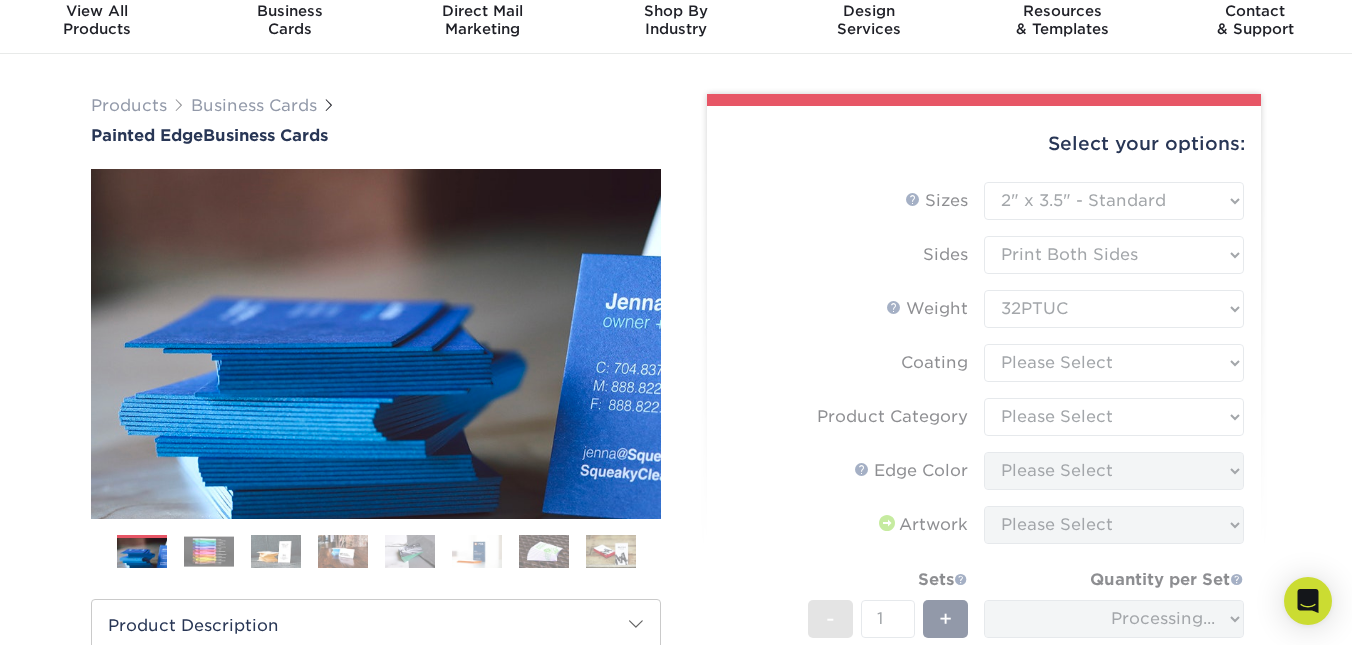 click on "Sizes Help Sizes
Please Select
2" x 3.5" - Standard
2.125" x 3.375" - European 2.5" x 2.5" - Square Sides" at bounding box center (984, 487) 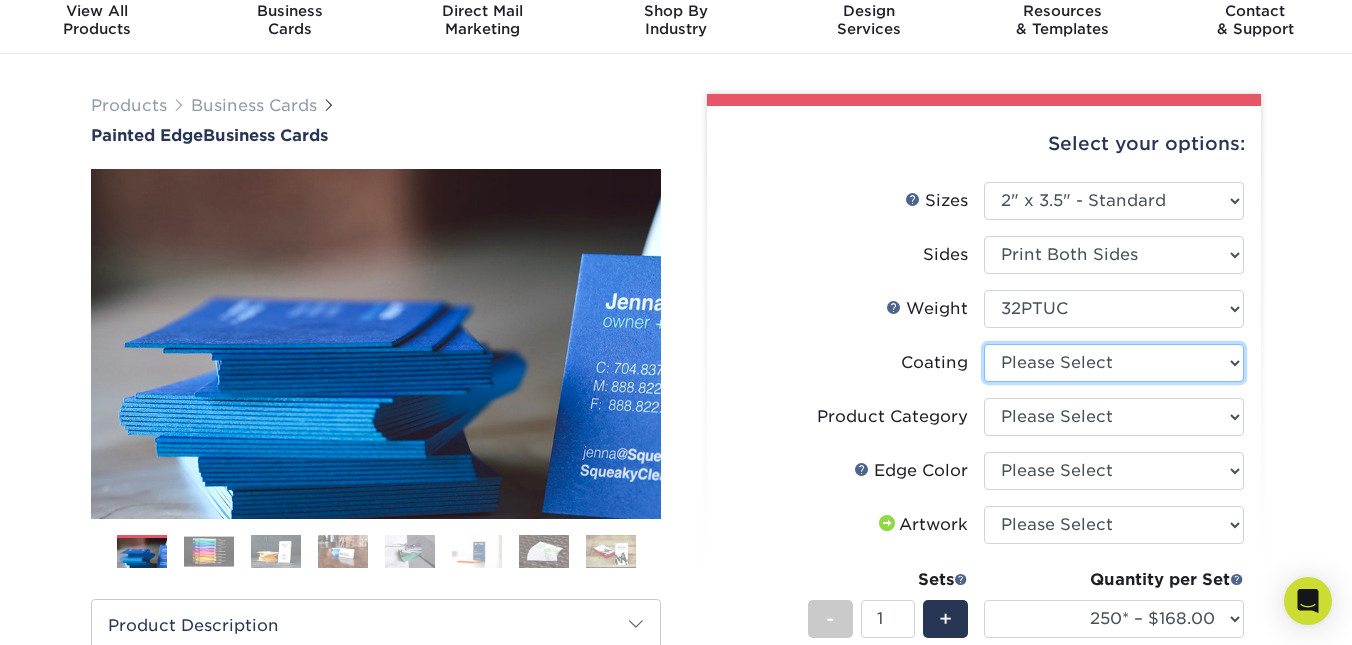 click at bounding box center [1114, 363] 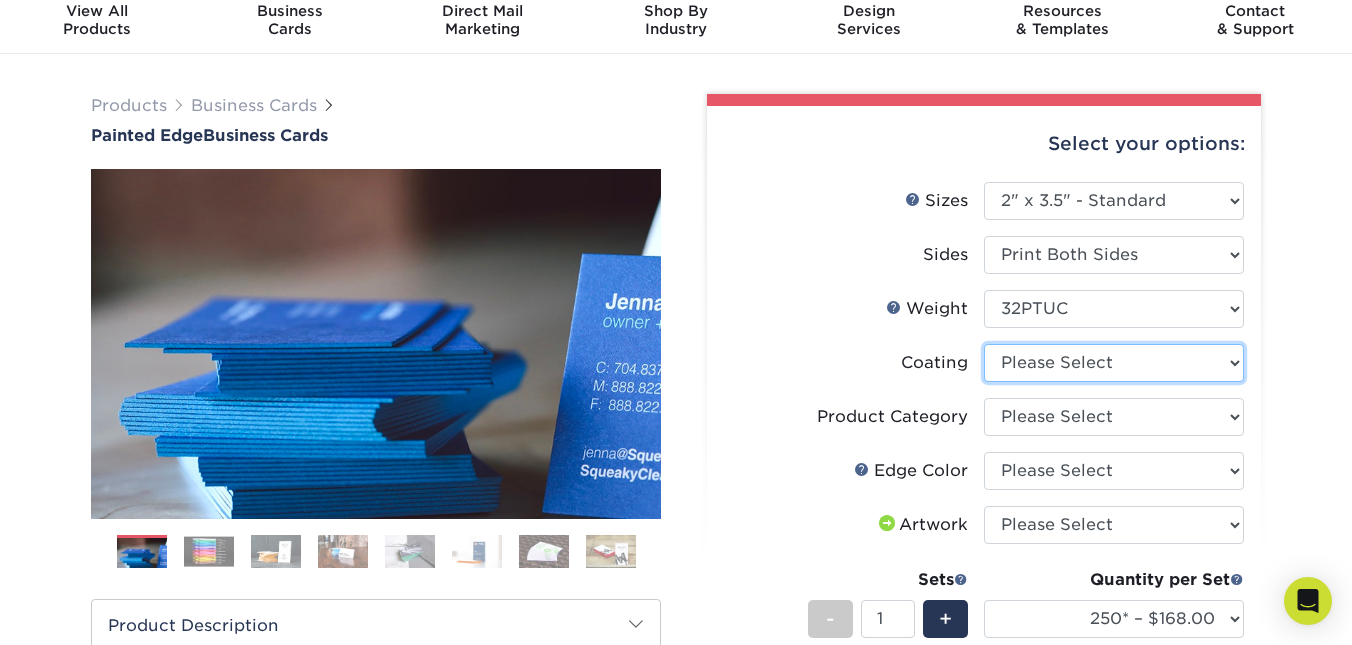 select on "3e7618de-abca-4bda-9f97-8b9129e913d8" 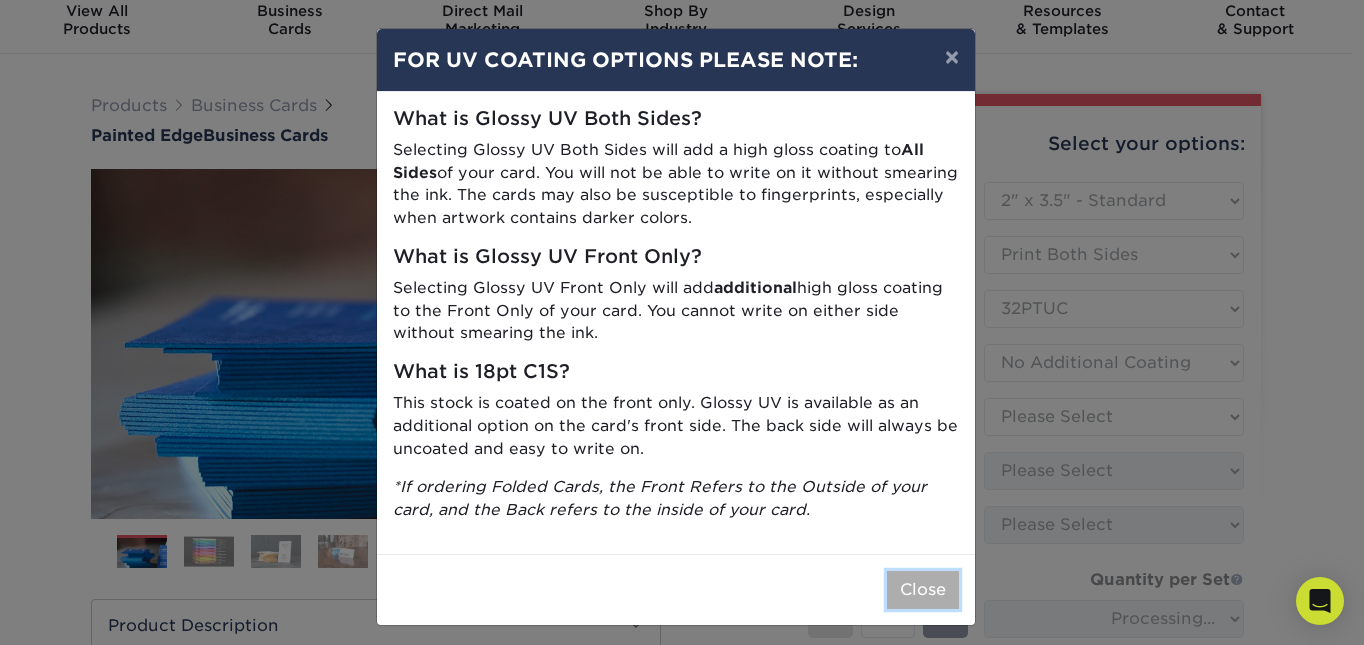 click on "Close" at bounding box center (923, 590) 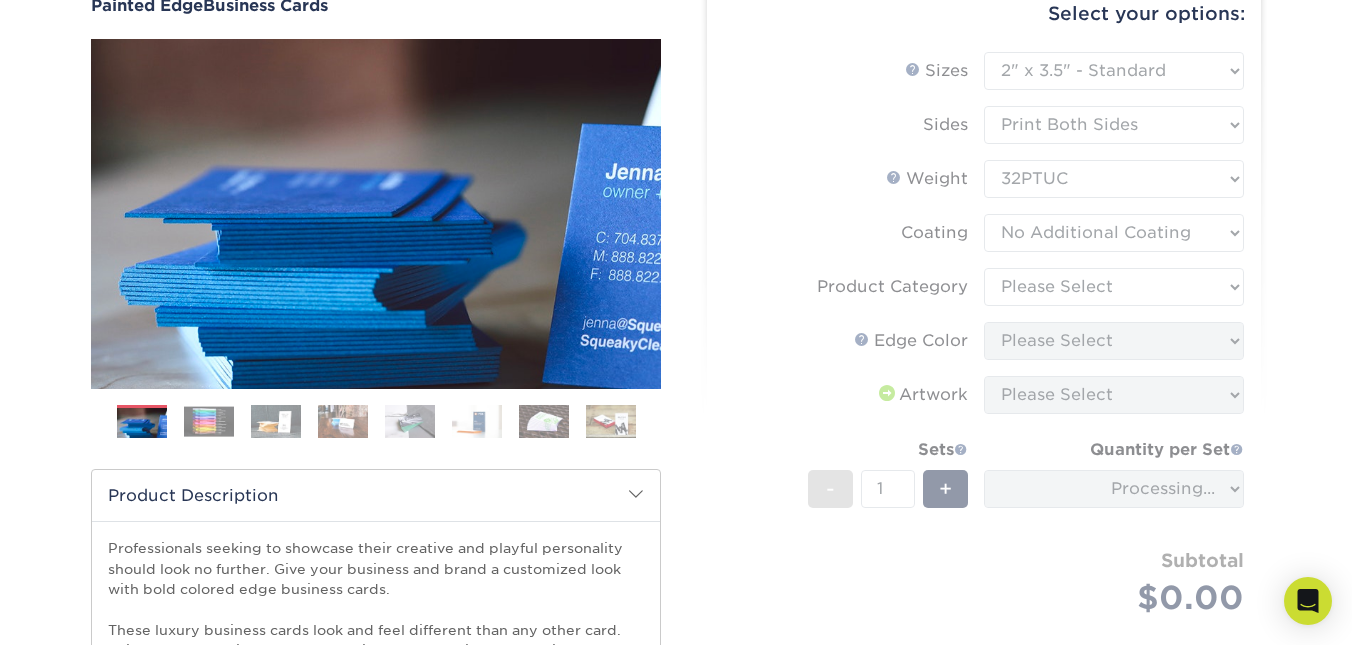 scroll, scrollTop: 204, scrollLeft: 0, axis: vertical 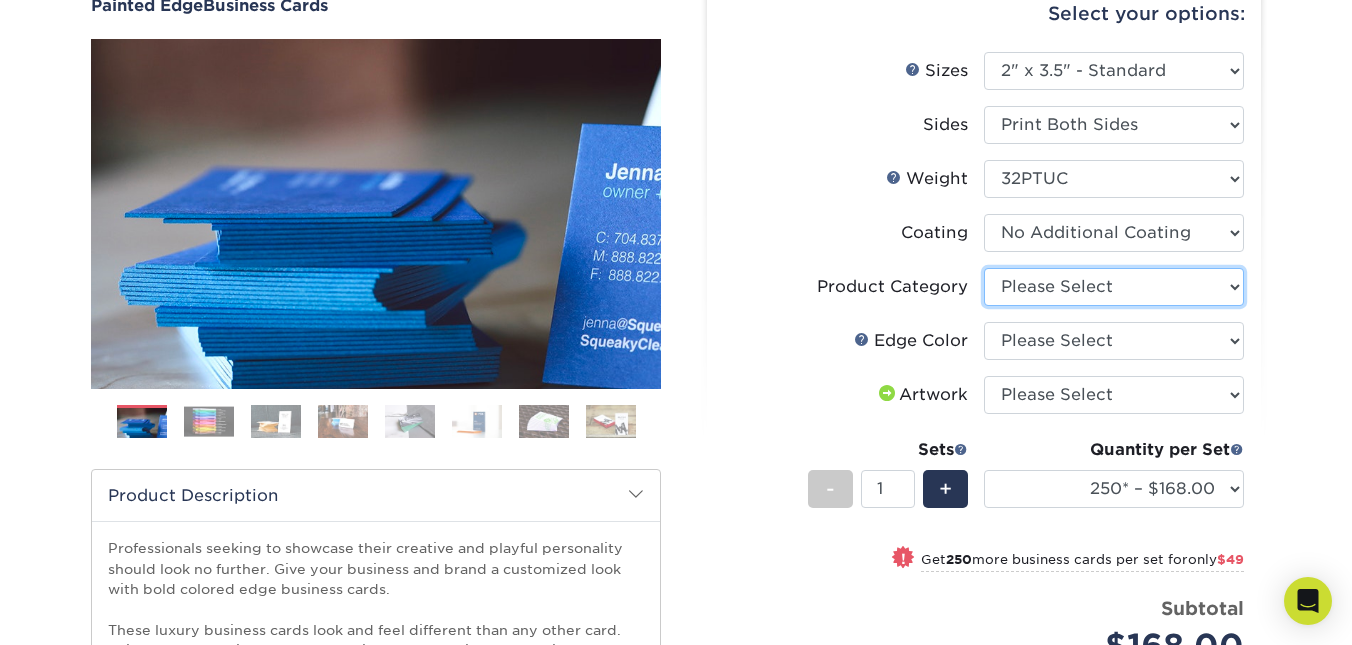 click on "Please Select Business Cards" at bounding box center (1114, 287) 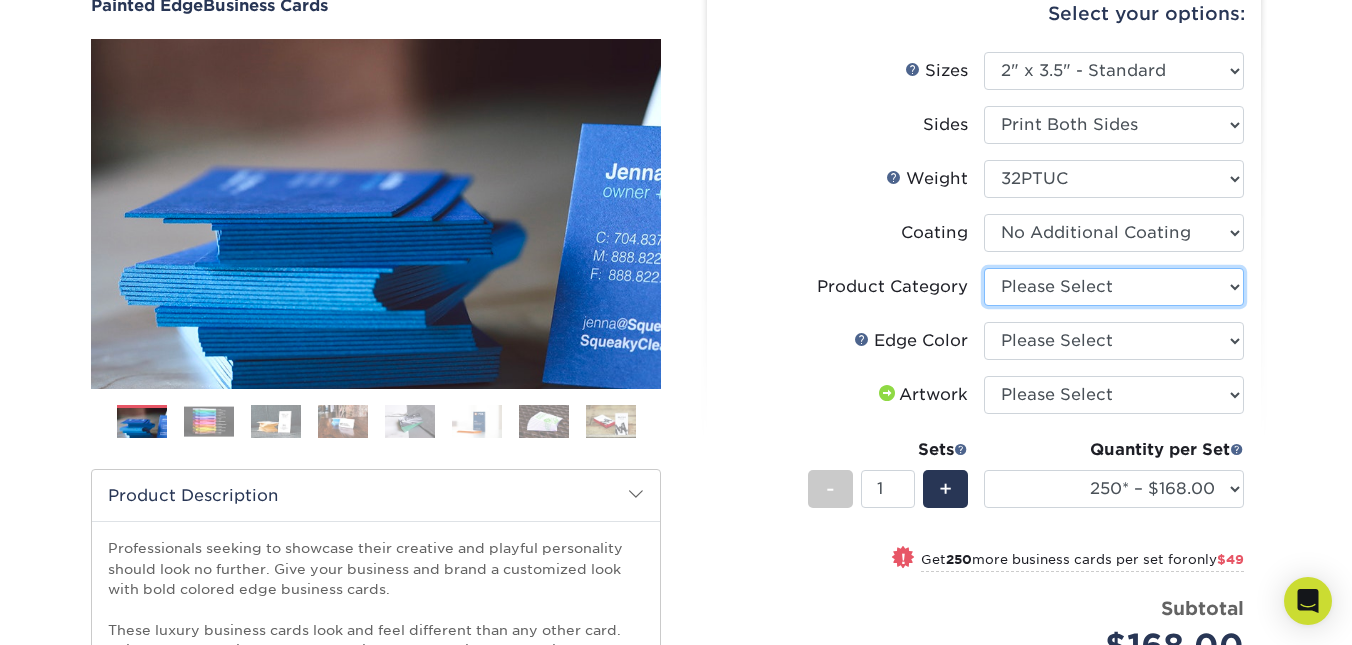 select on "3b5148f1-0588-4f88-a218-97bcfdce65c1" 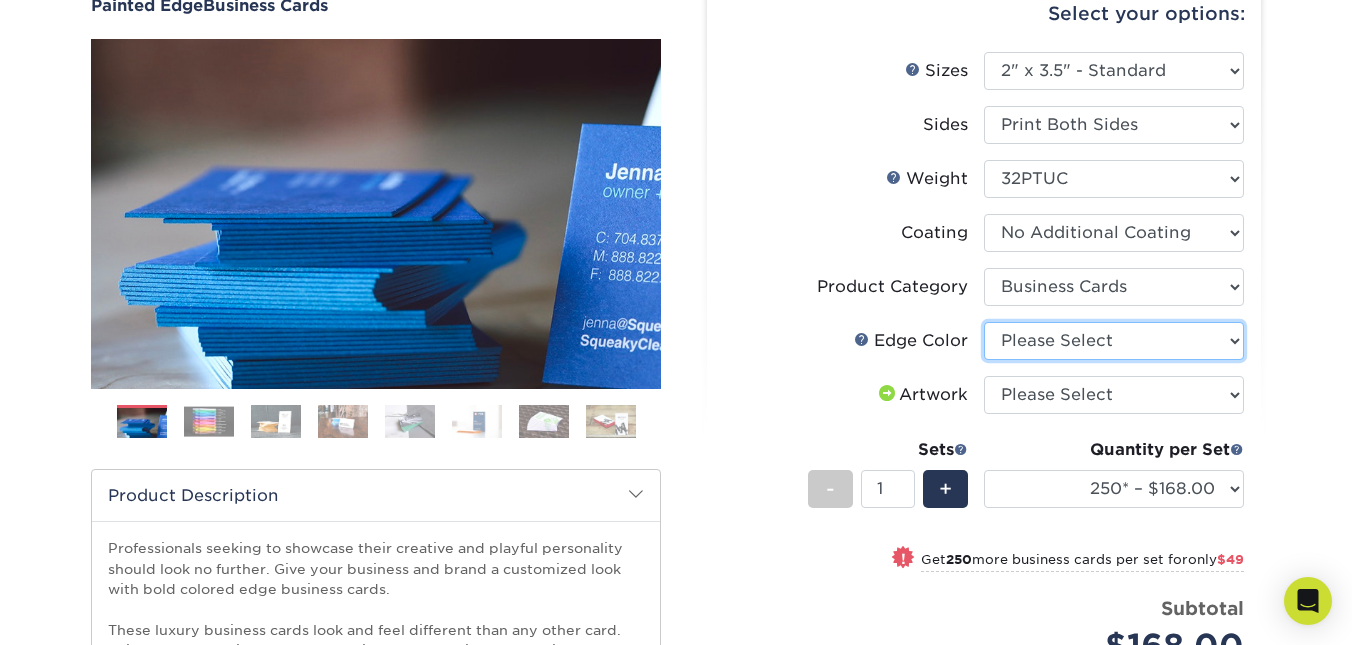 click on "Please Select Charcoal Black Brown Blue Pearlescent Blue Pearlescent Gold Pearlescent Green Pearlescent Pink Pearlescent Orange Pearlescent Purple Pearlescent Yellow Orange Pink Purple Red Turquoise White (Not Painted) Yellow" at bounding box center [1114, 341] 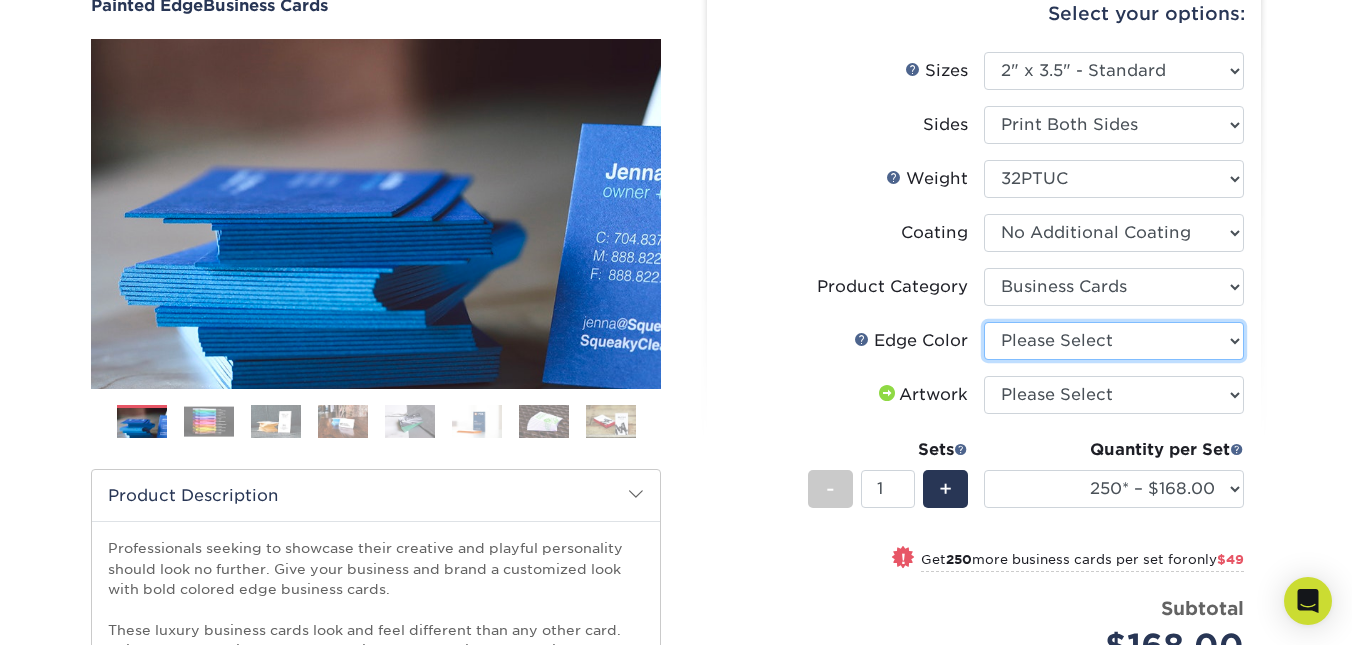 select on "1ae850e6-61c5-45b7-a71d-f488378c5a25" 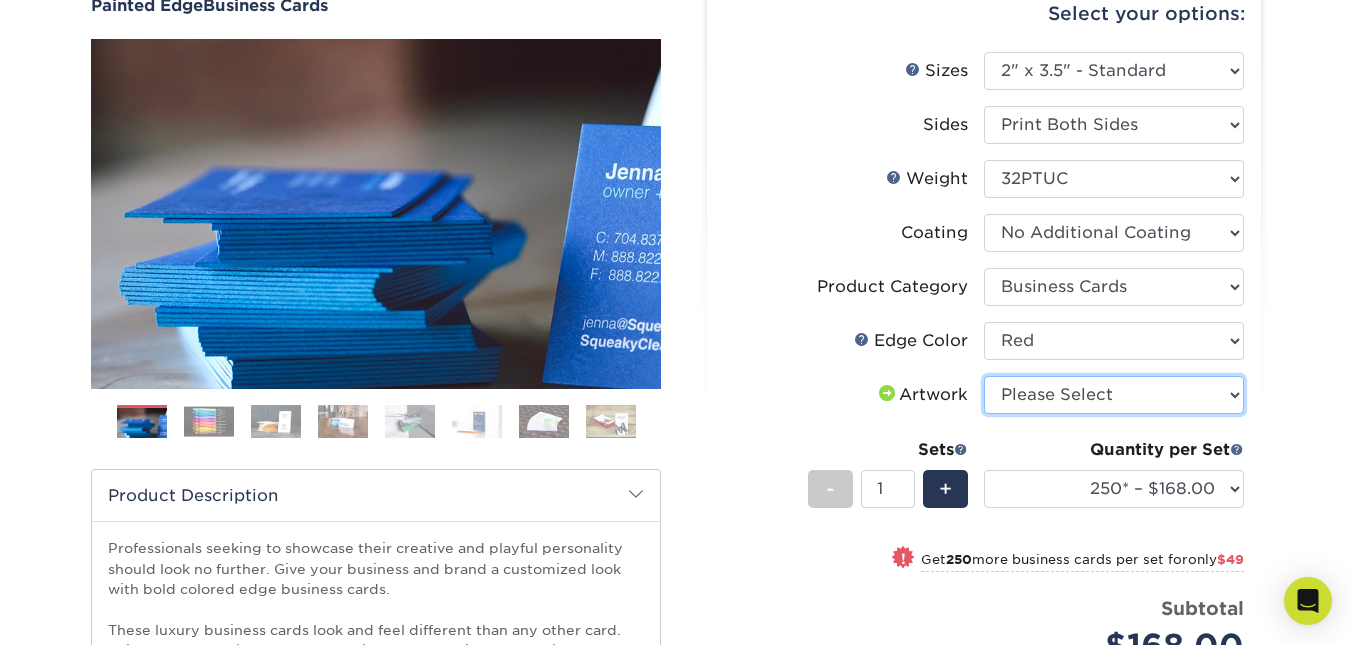 click on "Please Select I will upload files I need a design - $100" at bounding box center (1114, 395) 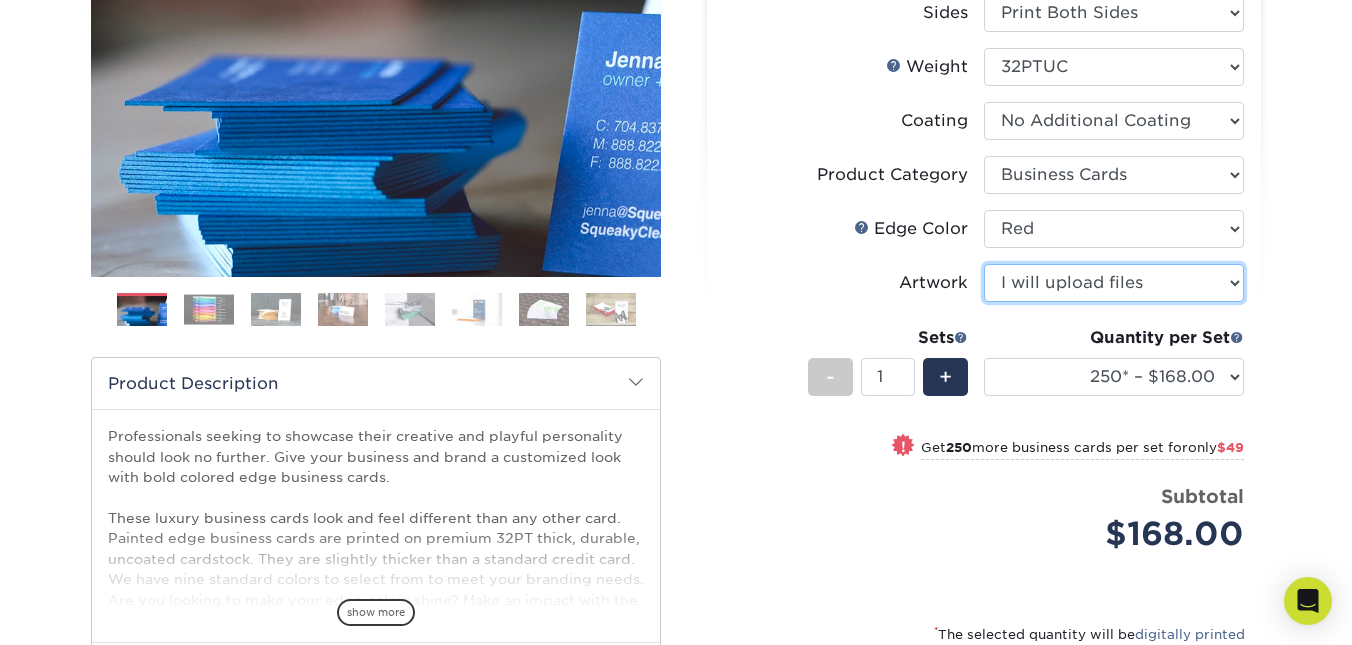 scroll, scrollTop: 391, scrollLeft: 0, axis: vertical 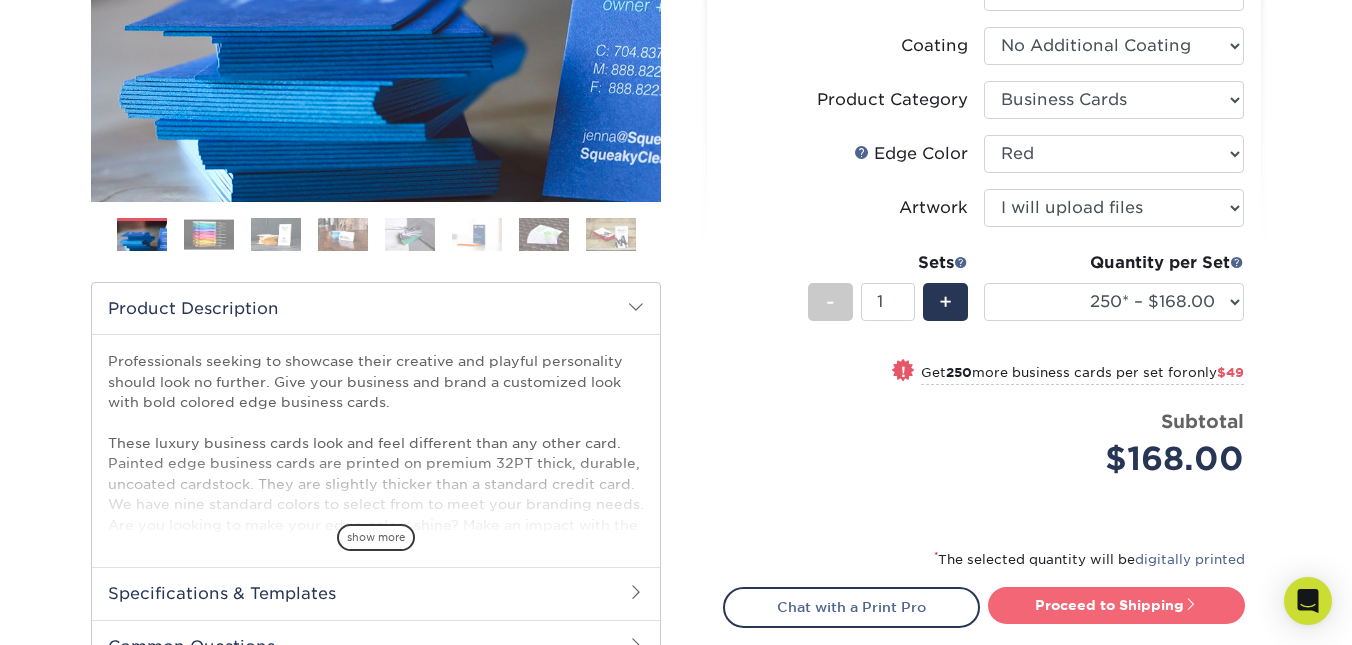 click on "Proceed to Shipping" at bounding box center (1116, 605) 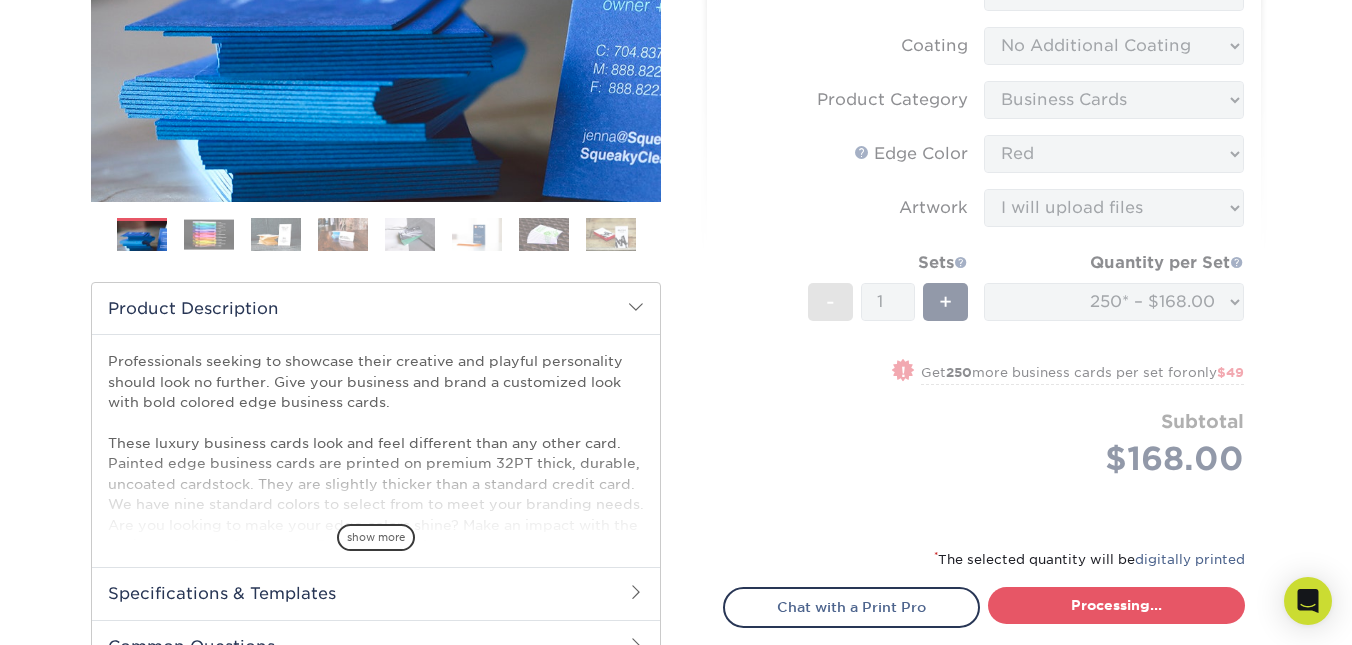 select on "b1d50ed3-fc81-464d-a1d8-d1915fbce704" 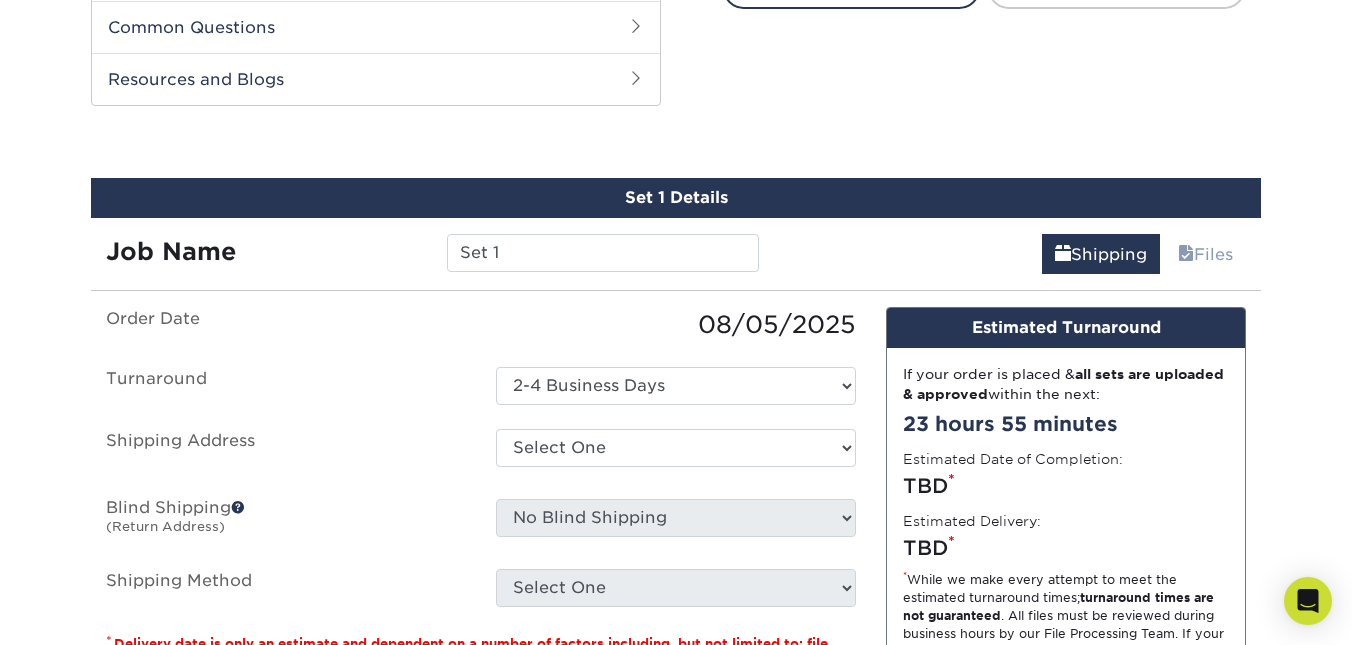 scroll, scrollTop: 1032, scrollLeft: 0, axis: vertical 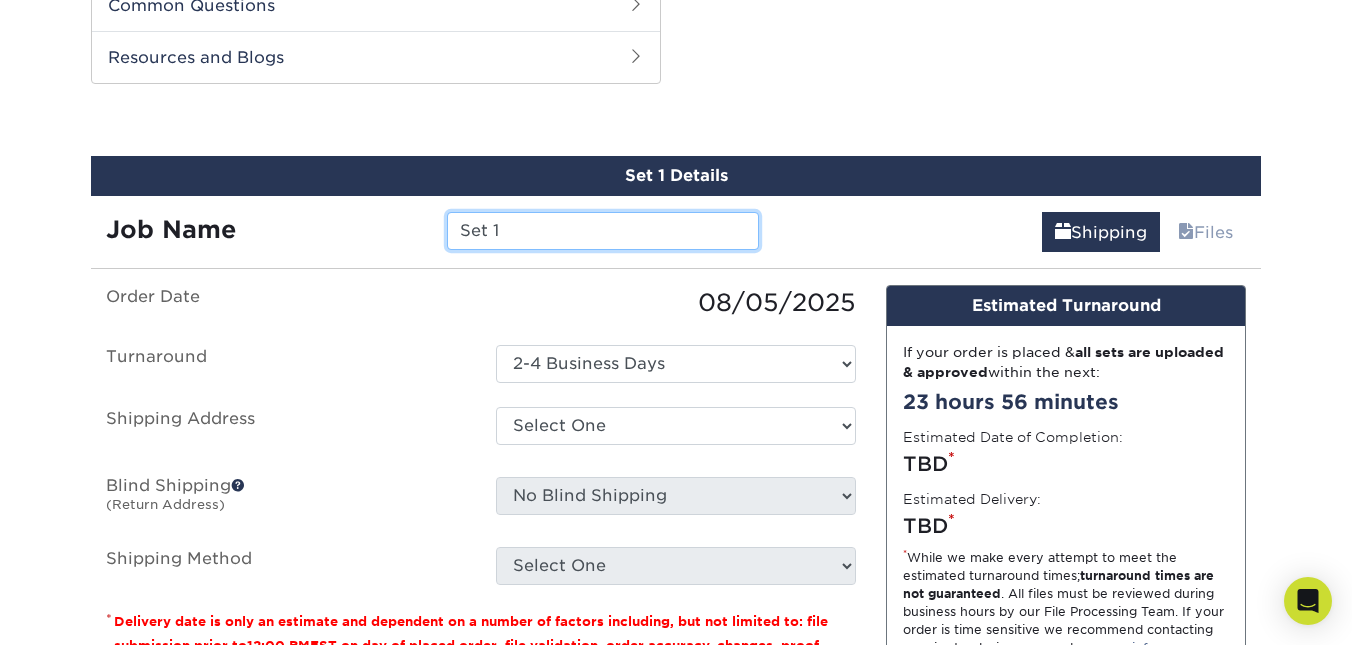 drag, startPoint x: 548, startPoint y: 233, endPoint x: 405, endPoint y: 222, distance: 143.42245 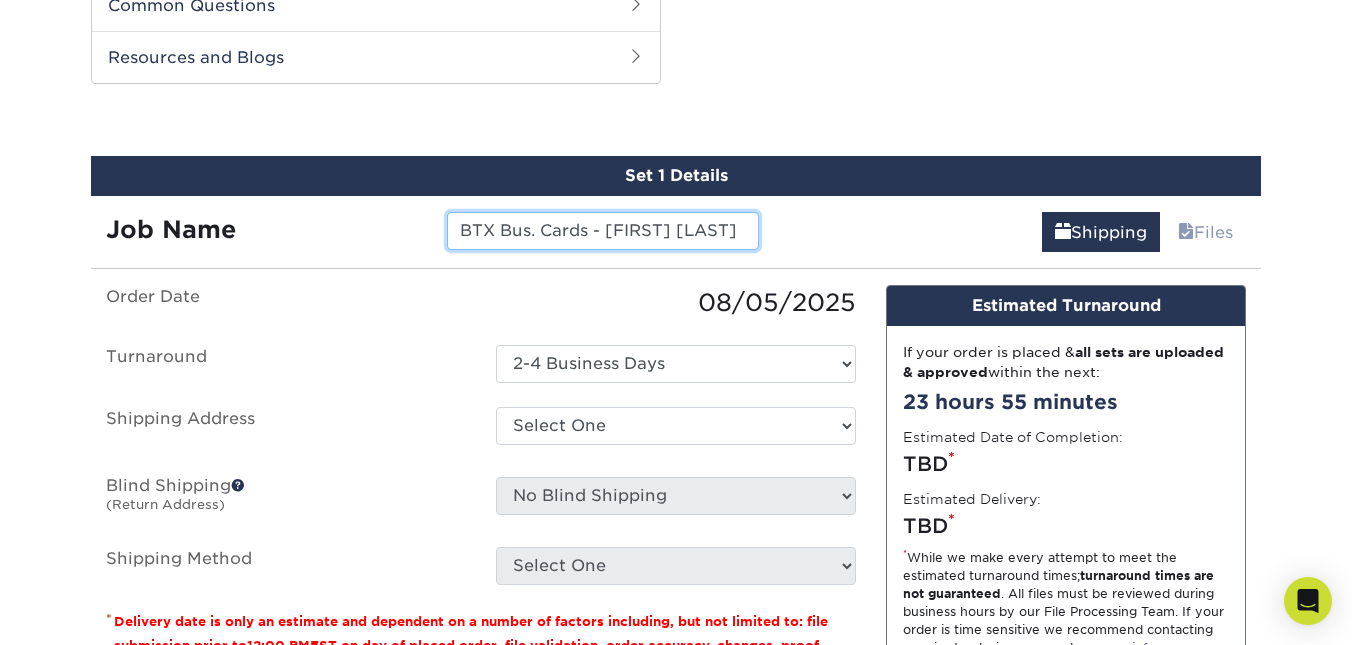 type on "BTX Bus. Cards - [FIRST] [LAST]" 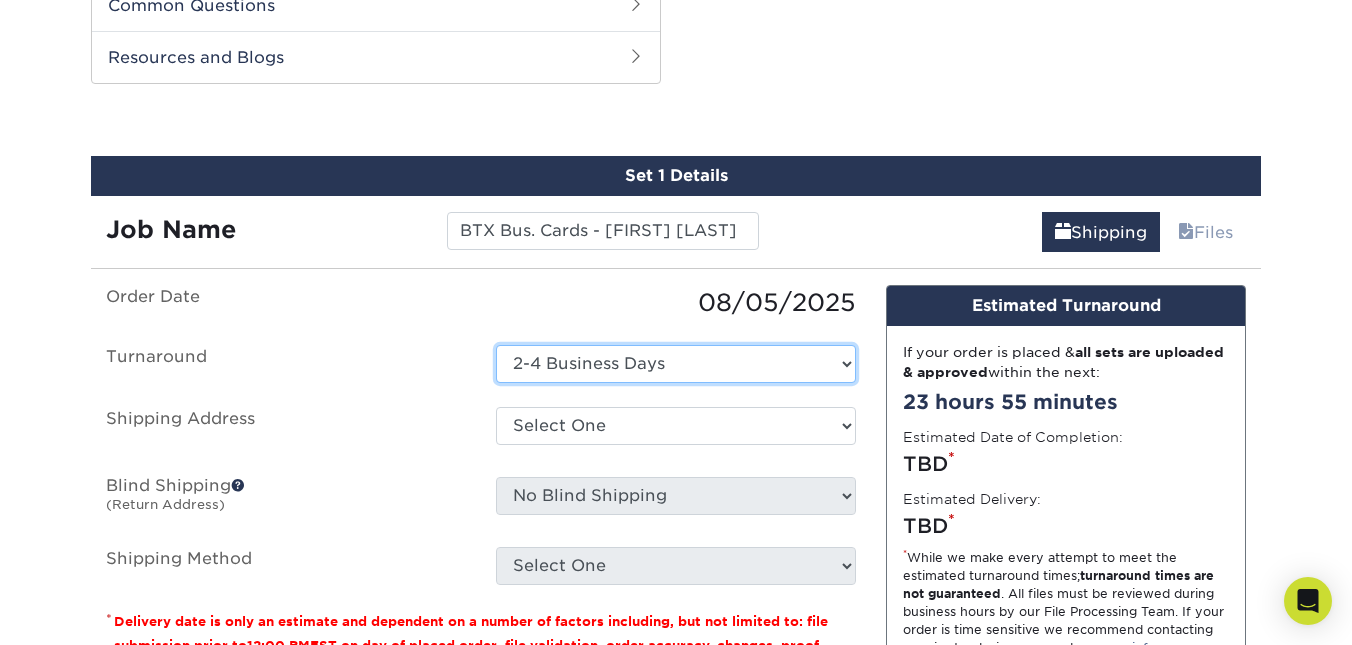 click on "Select One 2-4 Business Days" at bounding box center [676, 364] 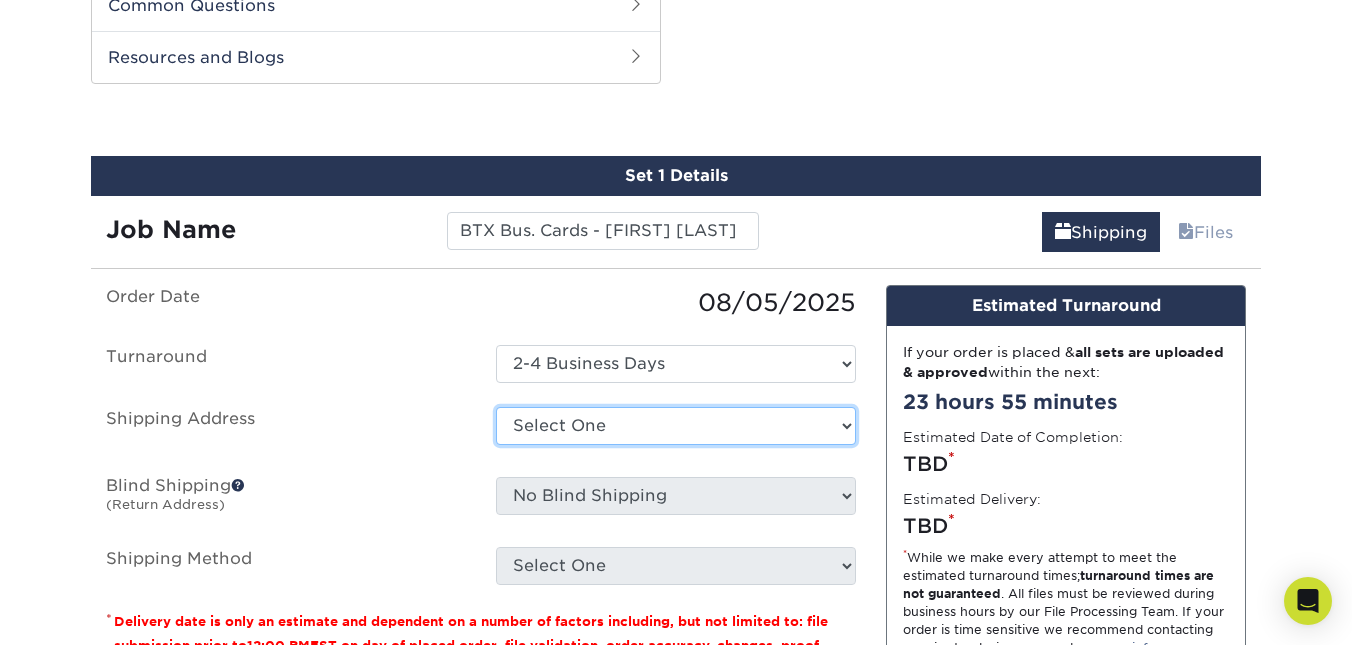 click on "Select One
Andrea Brown Home Address
2020 Air Cargo Hotel - Nashville
Amanda DuPee Home address
Amanda Ramdeholl - Home
Brad Meyers Home Address
Brett Hollifield Home
Brian Mourino Home Address
Brian Steele - Home Address
BTX - LAX Daniel Smeltzer
BTX - MFE Esme Morales
BTX - YTZ NEW
BTX Corp - Michele Charney
BTX Corporate
BTX-ATL
BTX-AUS
BTX-BDL BTX-BDR BTX-BNA" at bounding box center [676, 426] 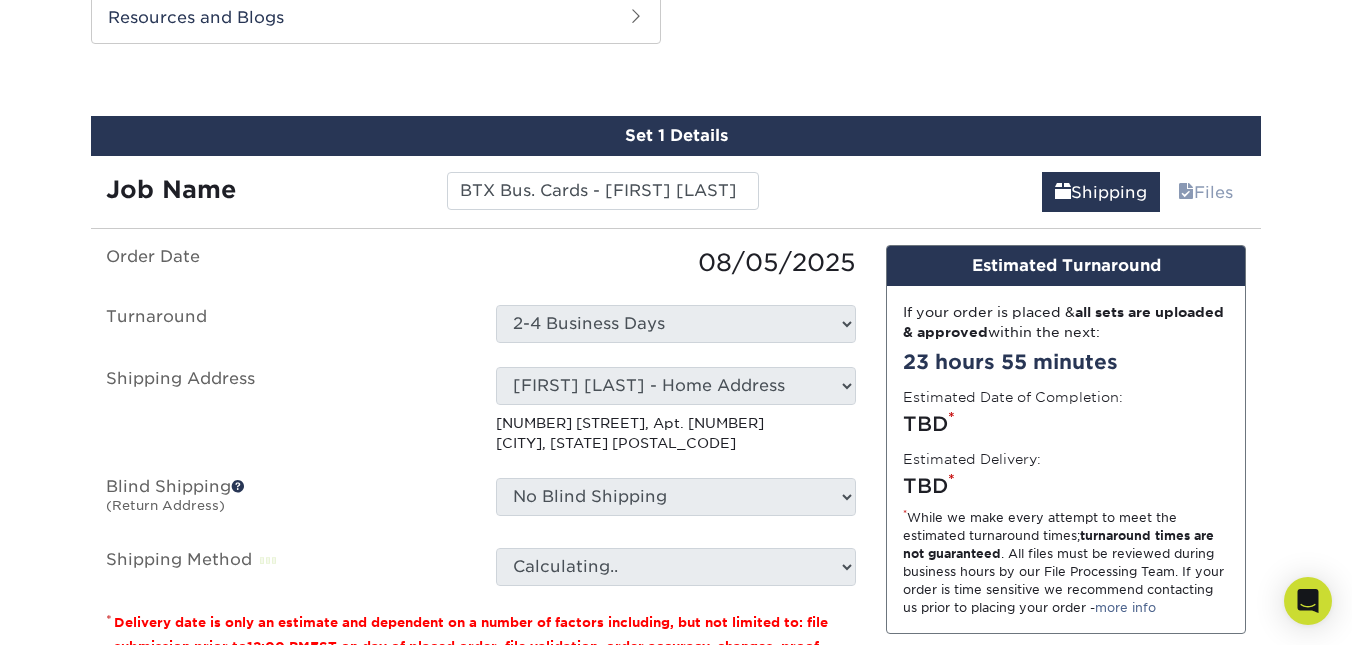 scroll, scrollTop: 1155, scrollLeft: 0, axis: vertical 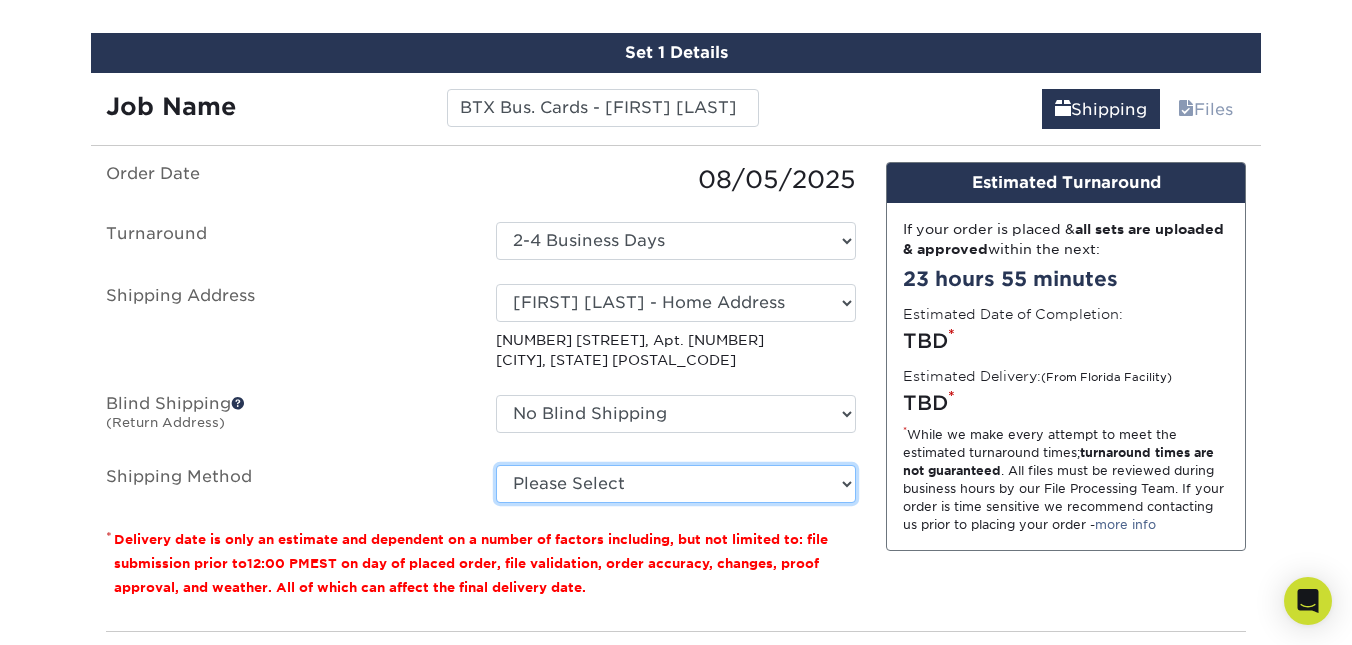 click on "Please Select Ground Shipping (+$7.84) 3 Day Shipping Service (+$22.02) 2 Day Air Shipping (+$23.03) Next Day Shipping by 5pm (+$34.79) Next Day Shipping by 12 noon (+$37.83) Next Day Air Early A.M. (+$180.69)" at bounding box center [676, 484] 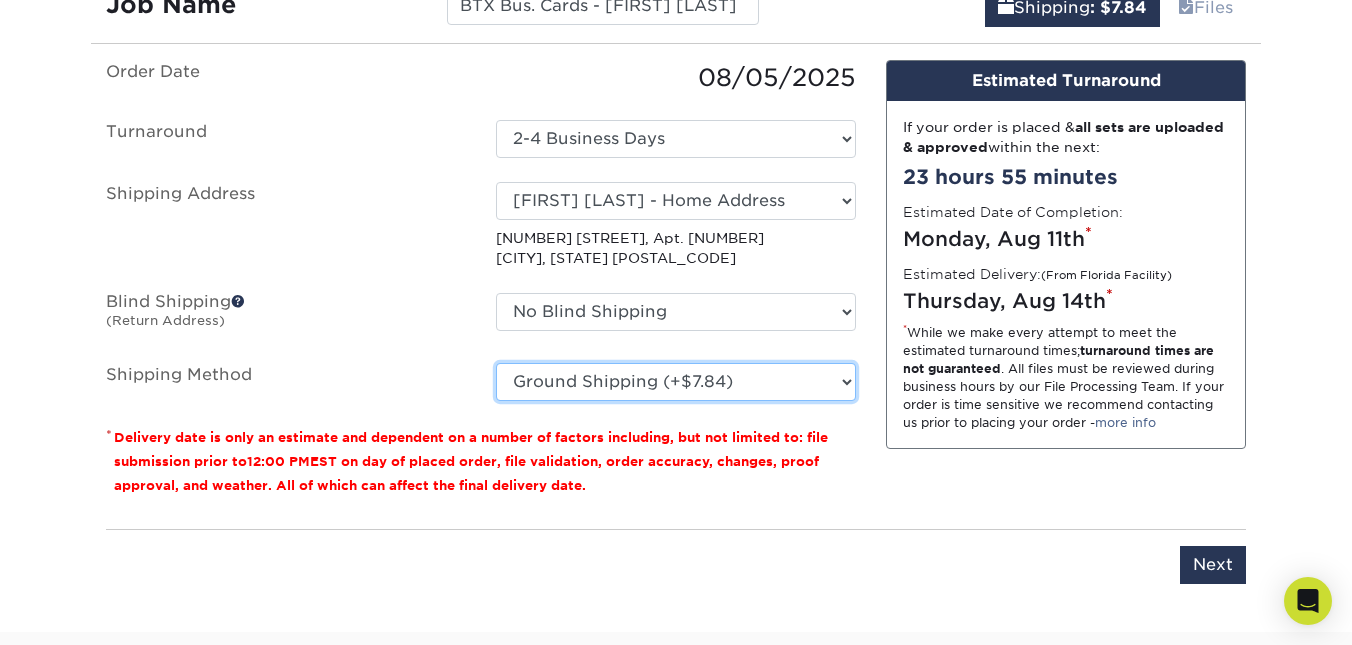 scroll, scrollTop: 1393, scrollLeft: 0, axis: vertical 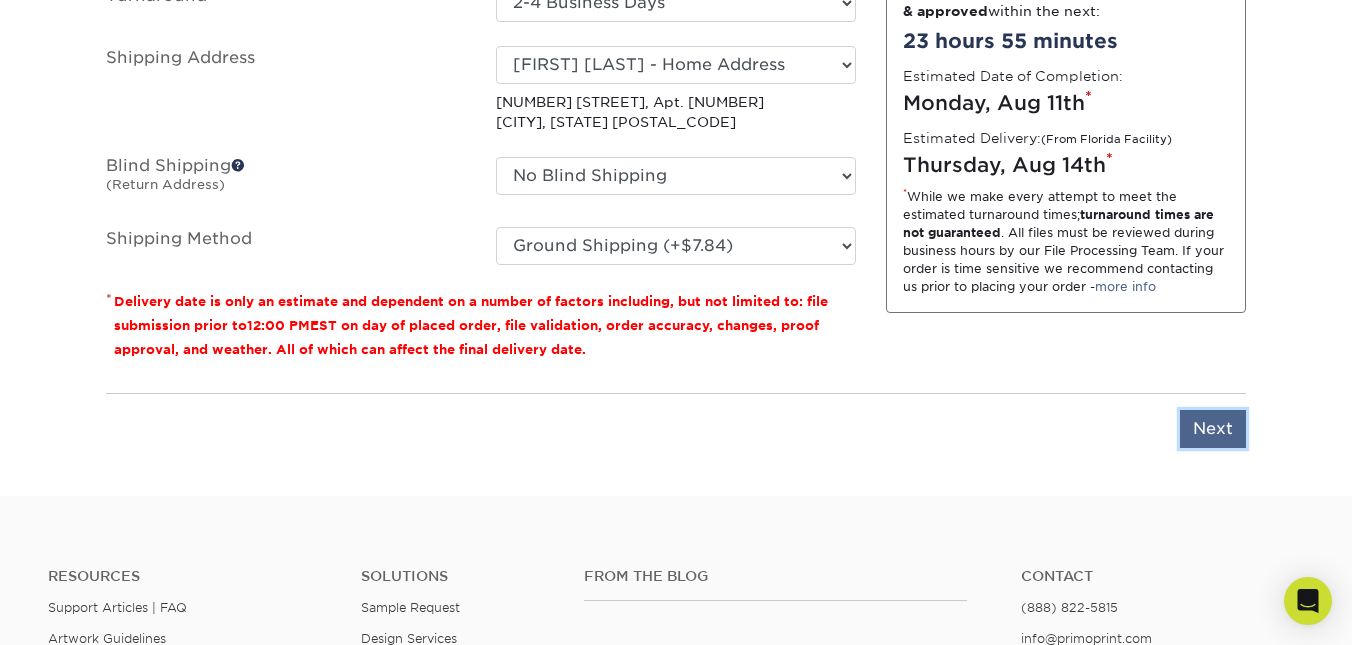 click on "Next" at bounding box center (1213, 429) 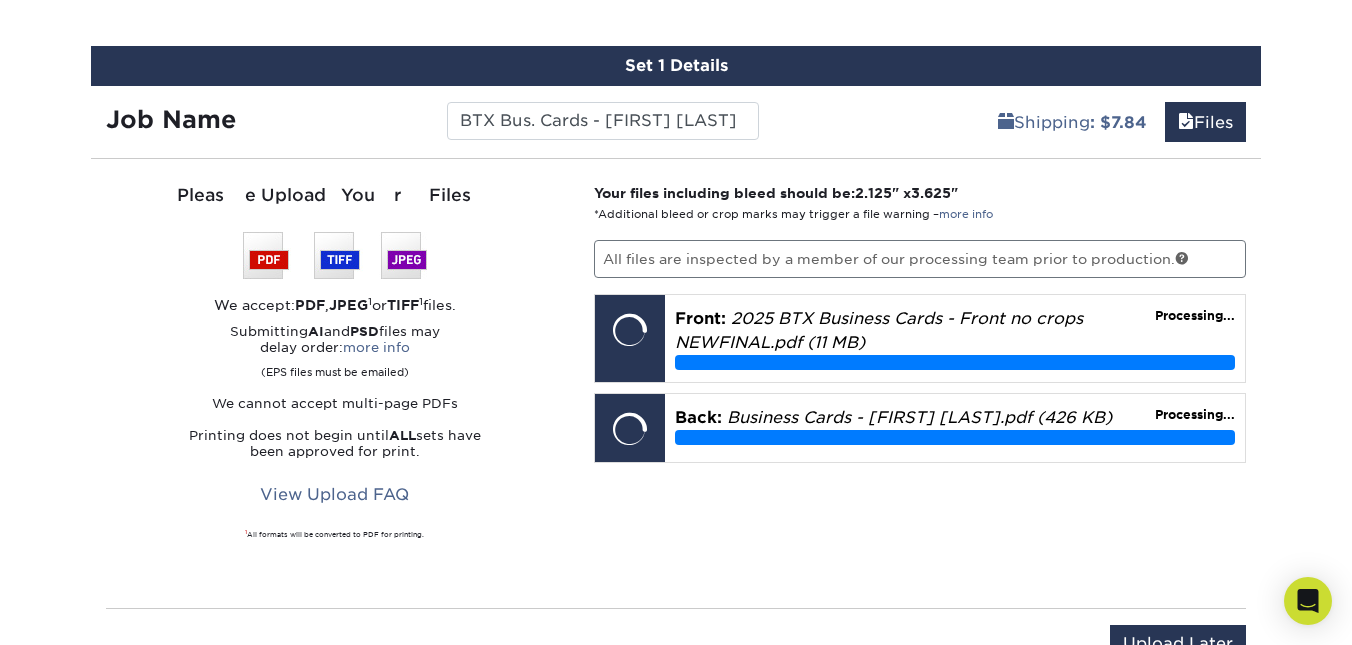 scroll, scrollTop: 1143, scrollLeft: 0, axis: vertical 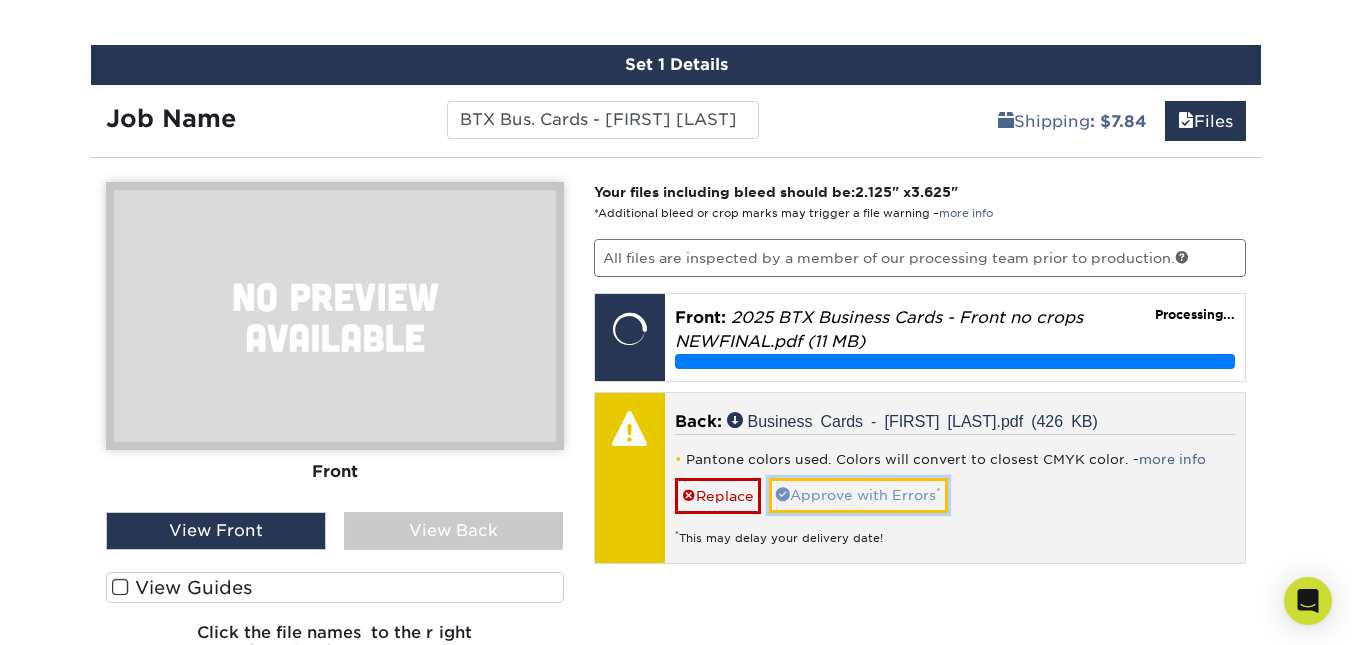 click on "Approve with Errors *" at bounding box center (858, 495) 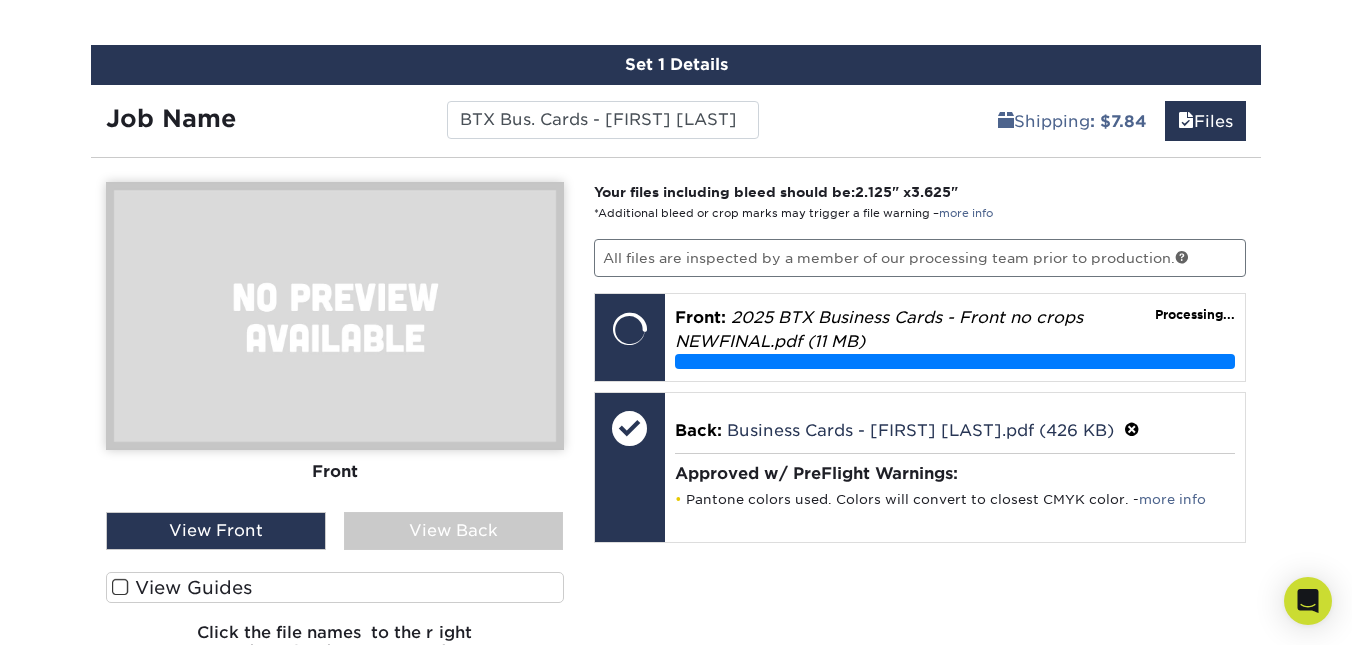 click on "View Back" at bounding box center (454, 531) 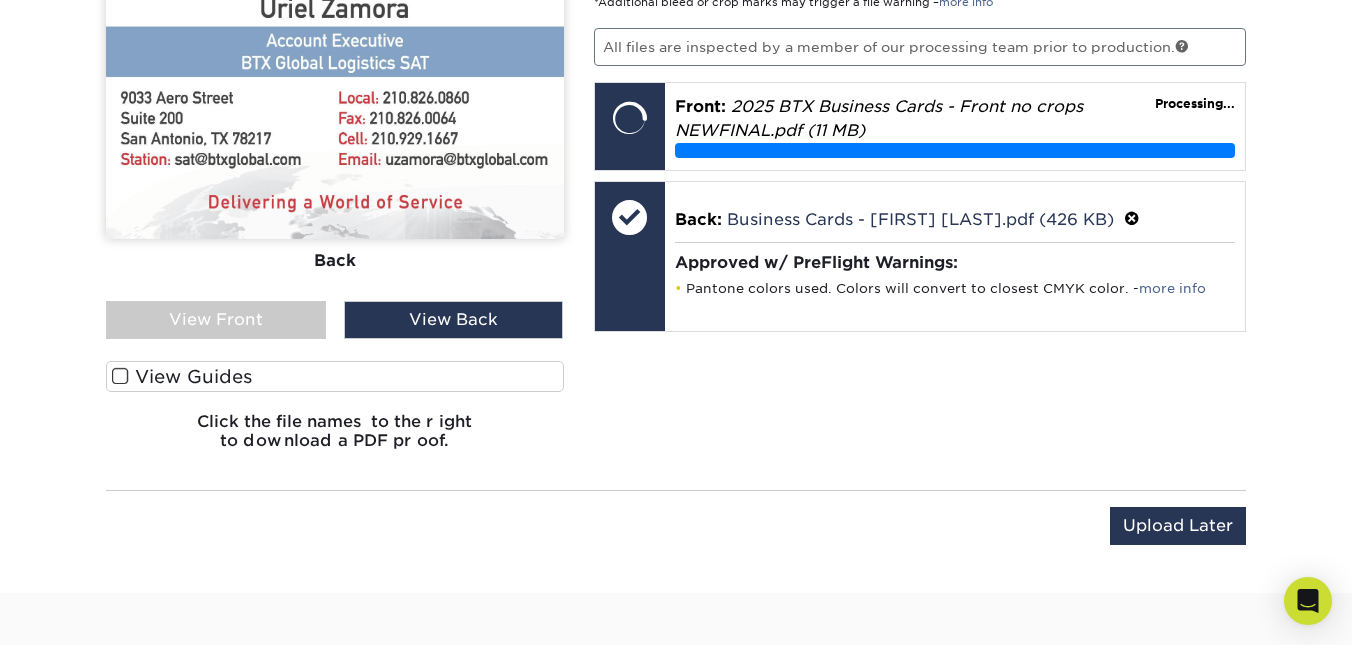 scroll, scrollTop: 1266, scrollLeft: 0, axis: vertical 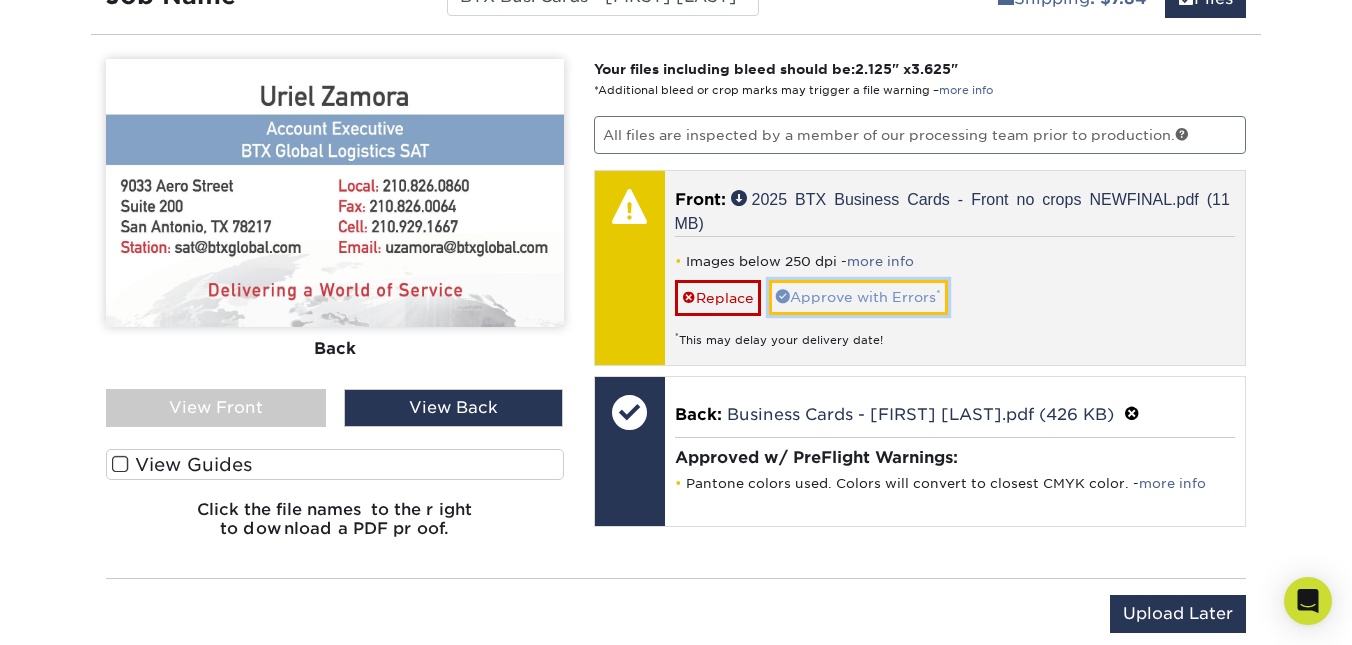 click on "Approve with Errors *" at bounding box center (858, 297) 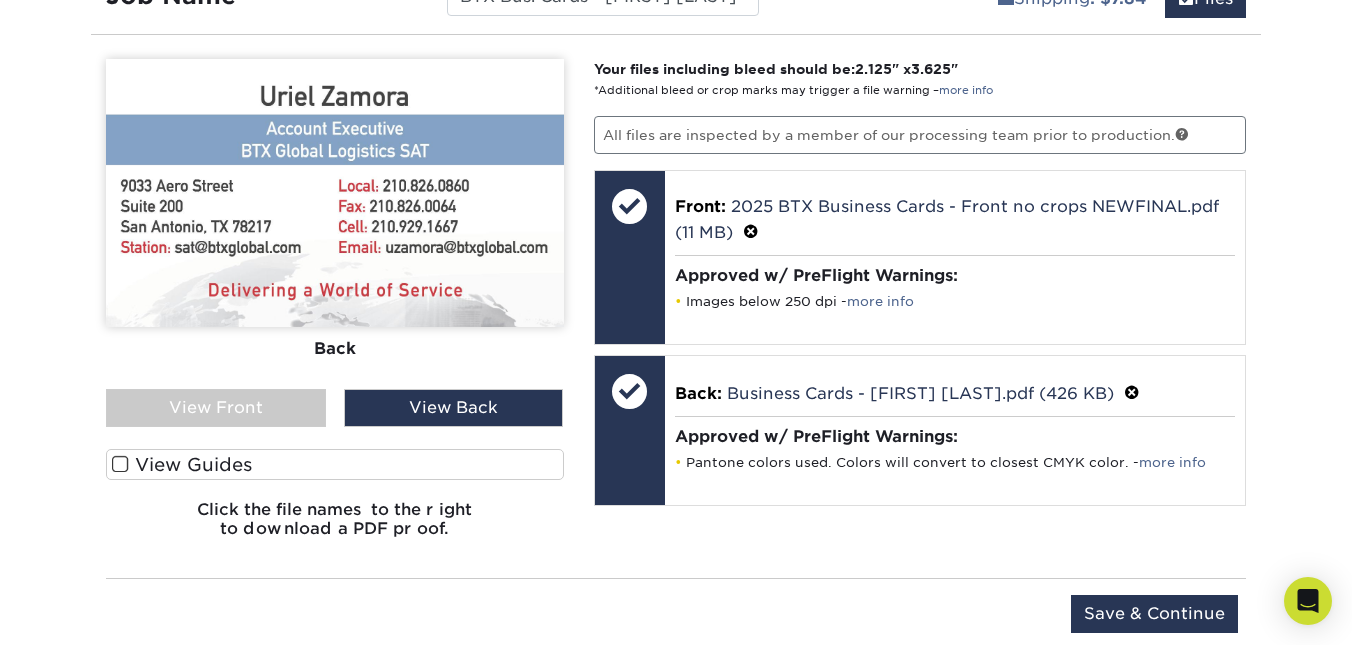 click on "View Back" at bounding box center [454, 408] 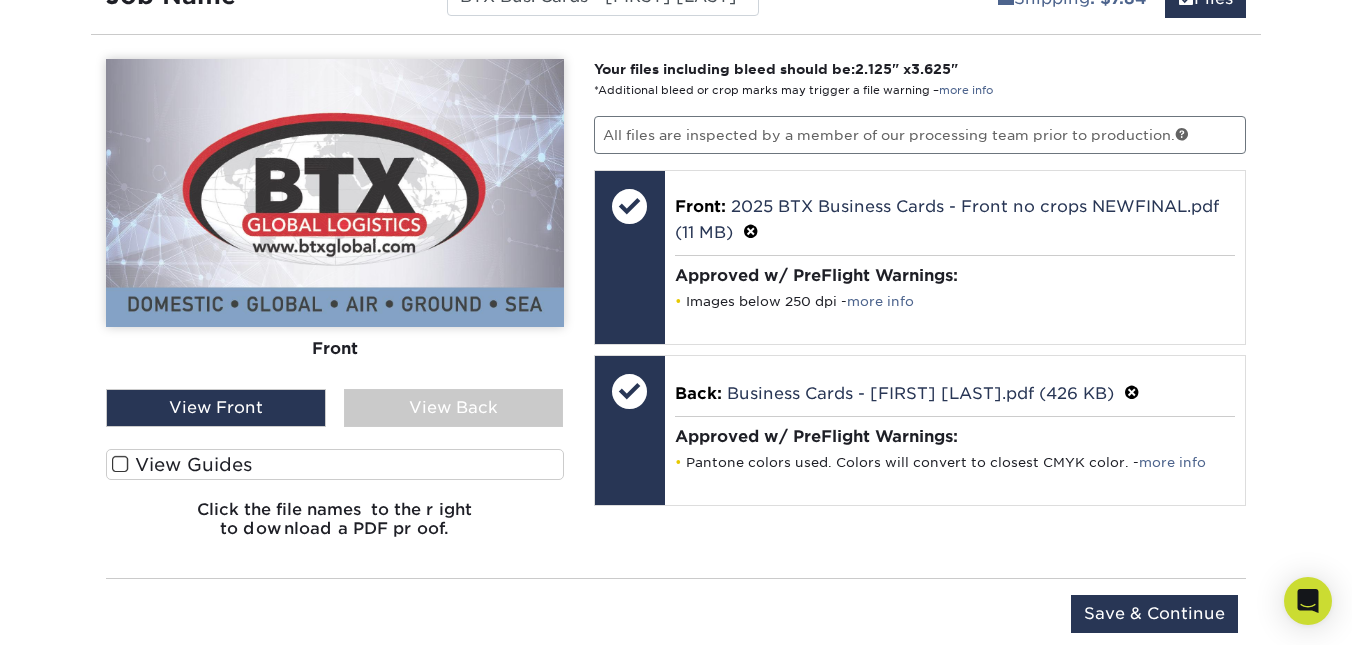 click on "View Back" at bounding box center [454, 408] 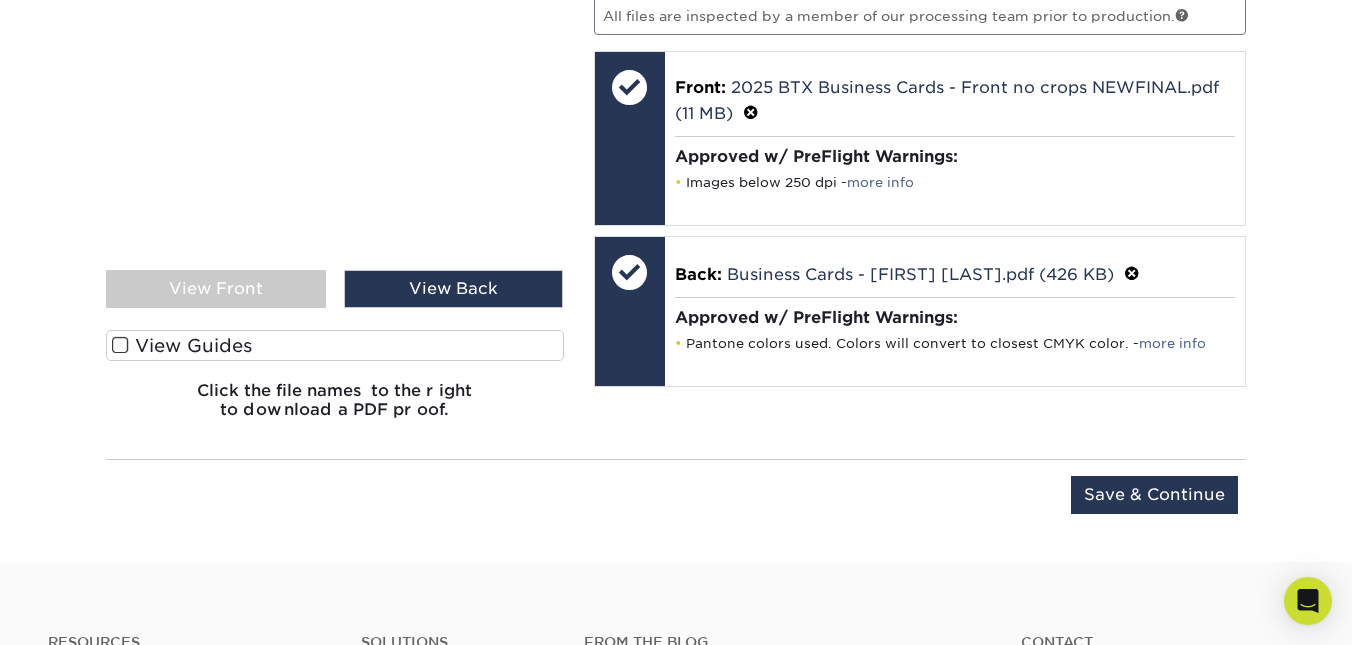 scroll, scrollTop: 1418, scrollLeft: 0, axis: vertical 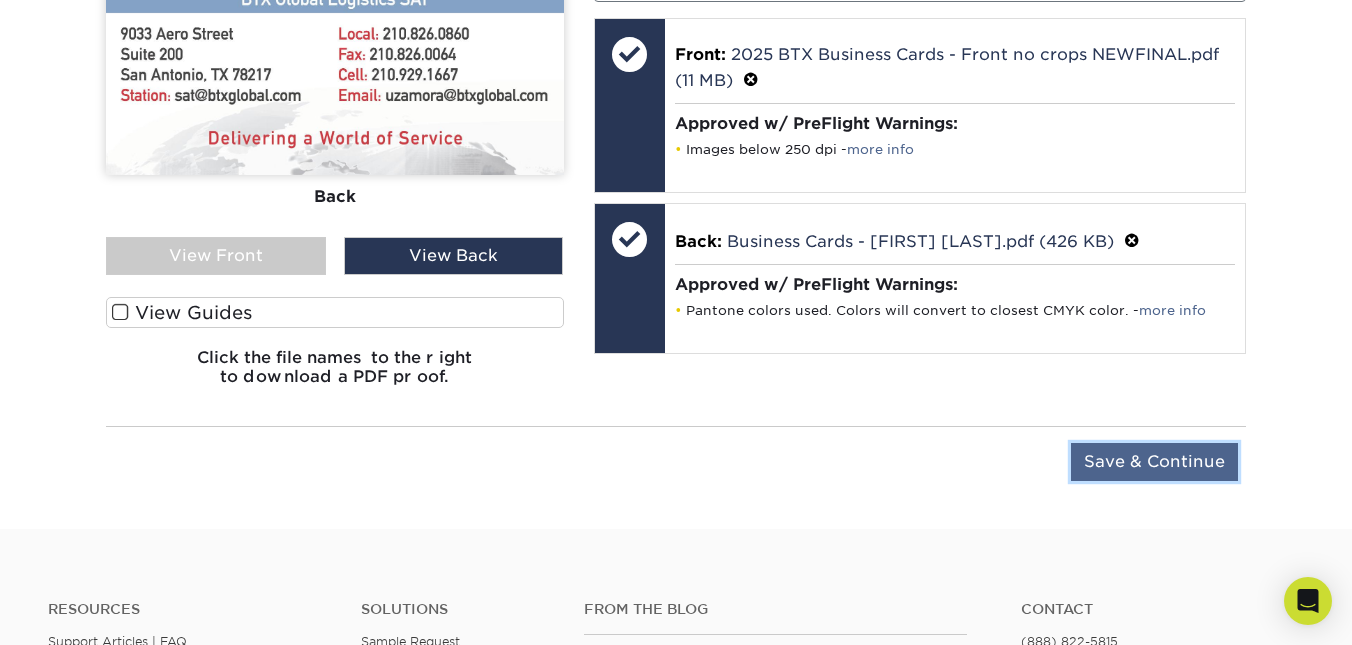 click on "Save & Continue" at bounding box center (1154, 462) 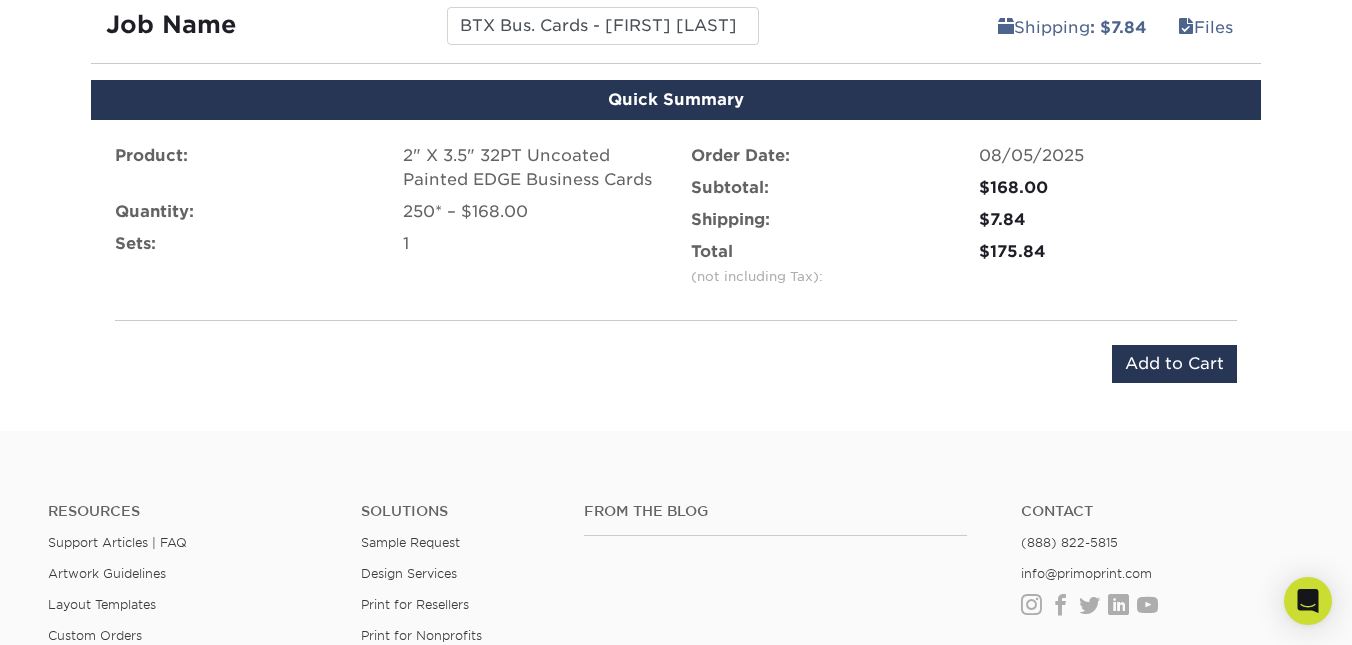 scroll, scrollTop: 1288, scrollLeft: 0, axis: vertical 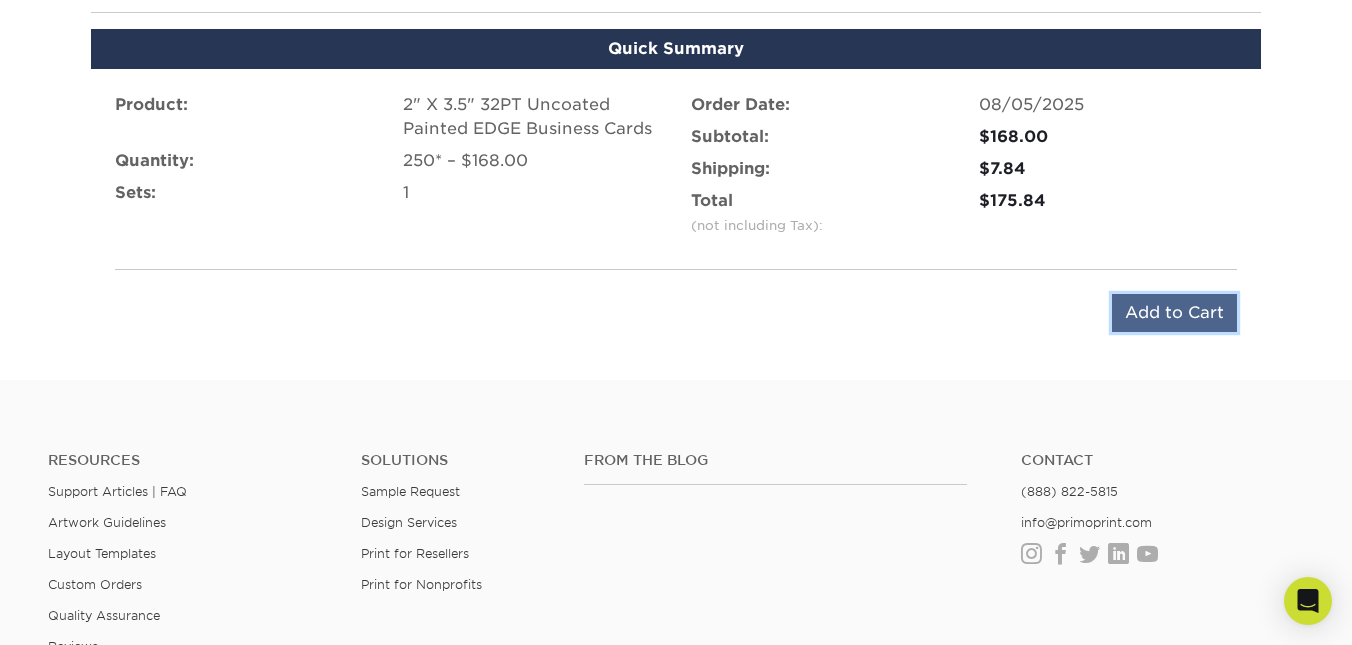 click on "Add to Cart" at bounding box center [1174, 313] 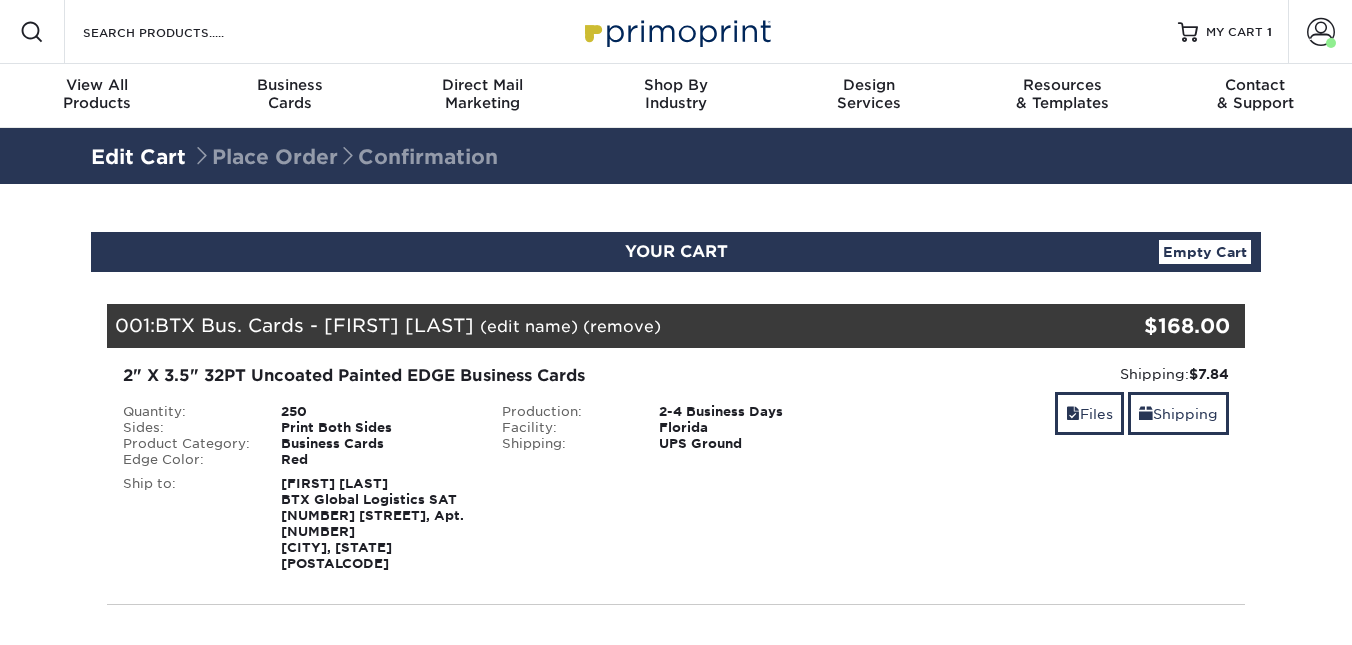 scroll, scrollTop: 0, scrollLeft: 0, axis: both 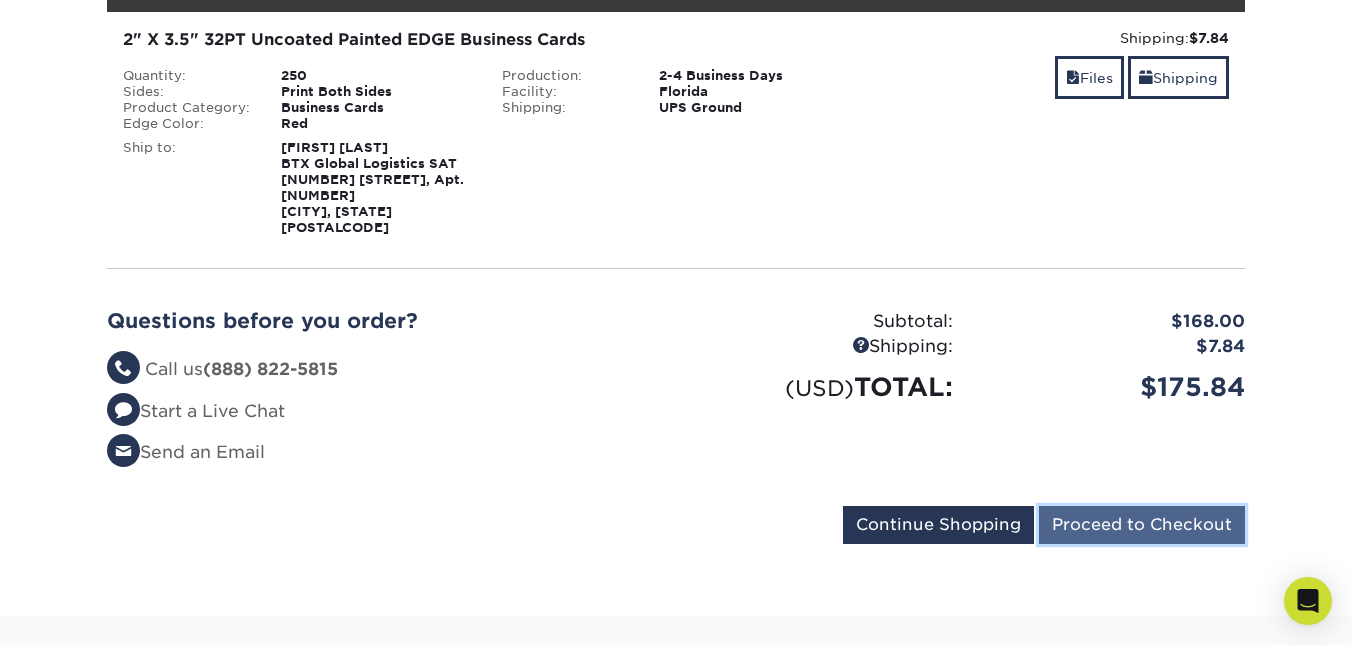 click on "Proceed to Checkout" at bounding box center (1142, 525) 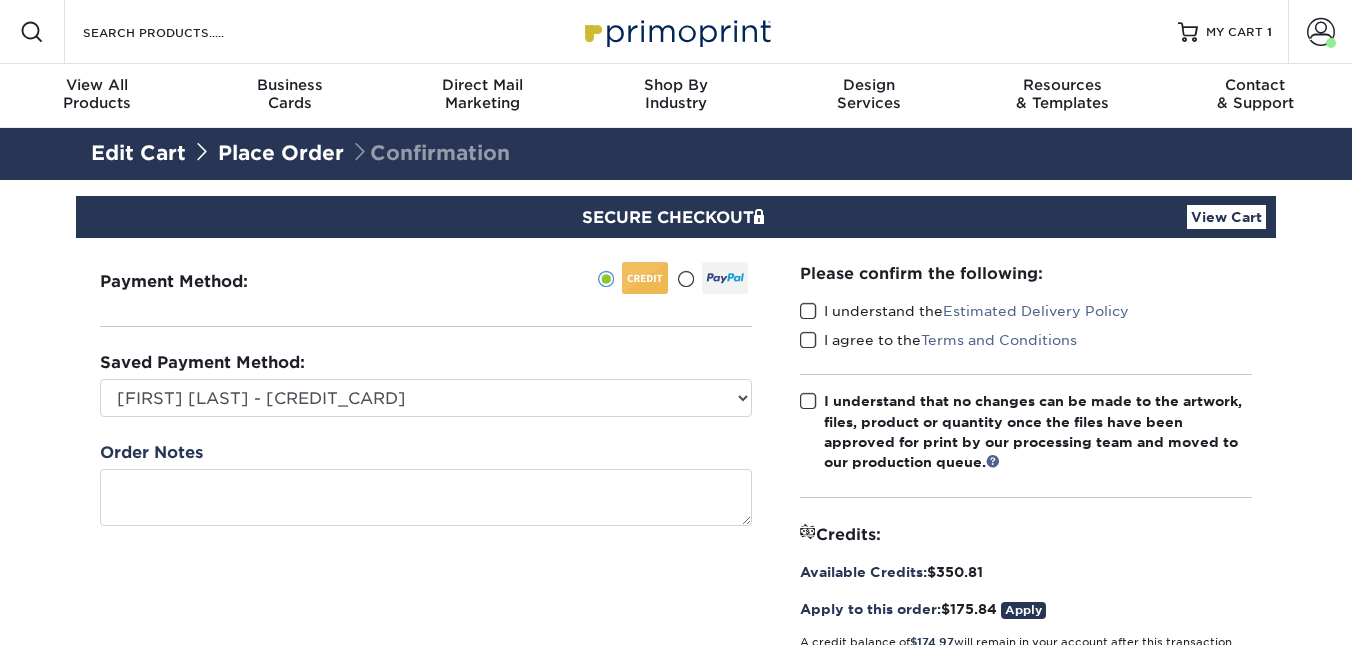 scroll, scrollTop: 0, scrollLeft: 0, axis: both 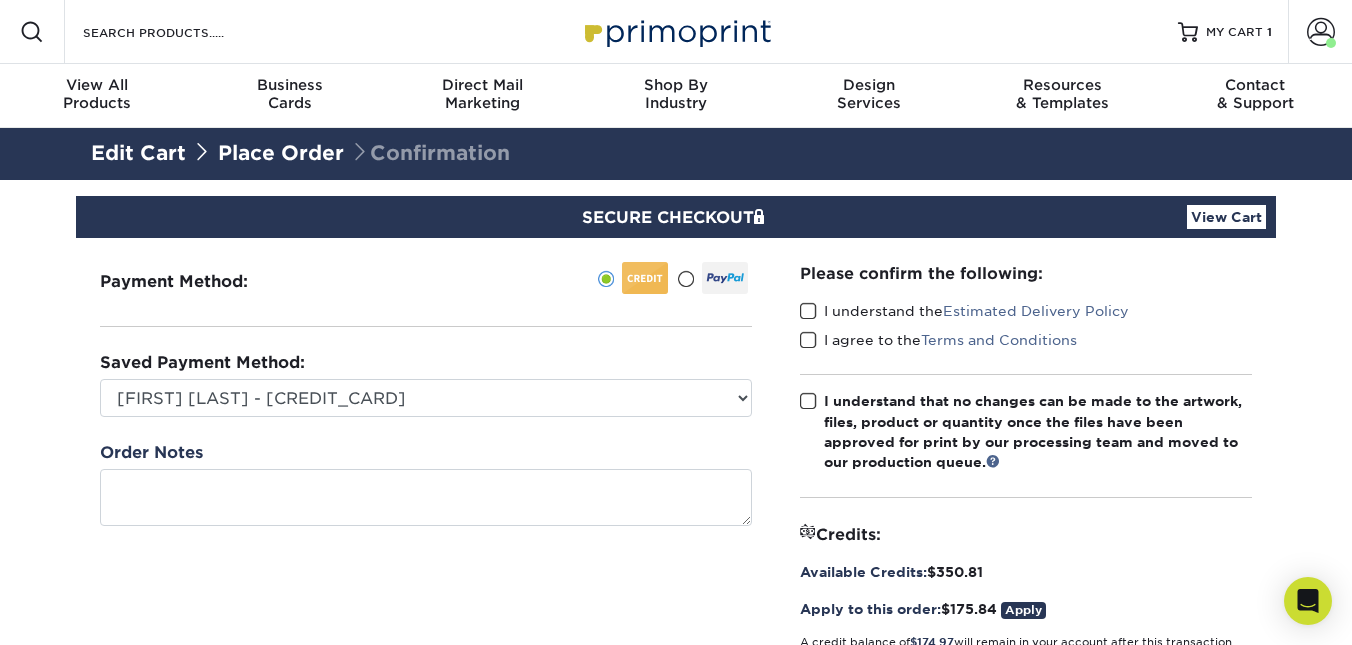 click at bounding box center (808, 311) 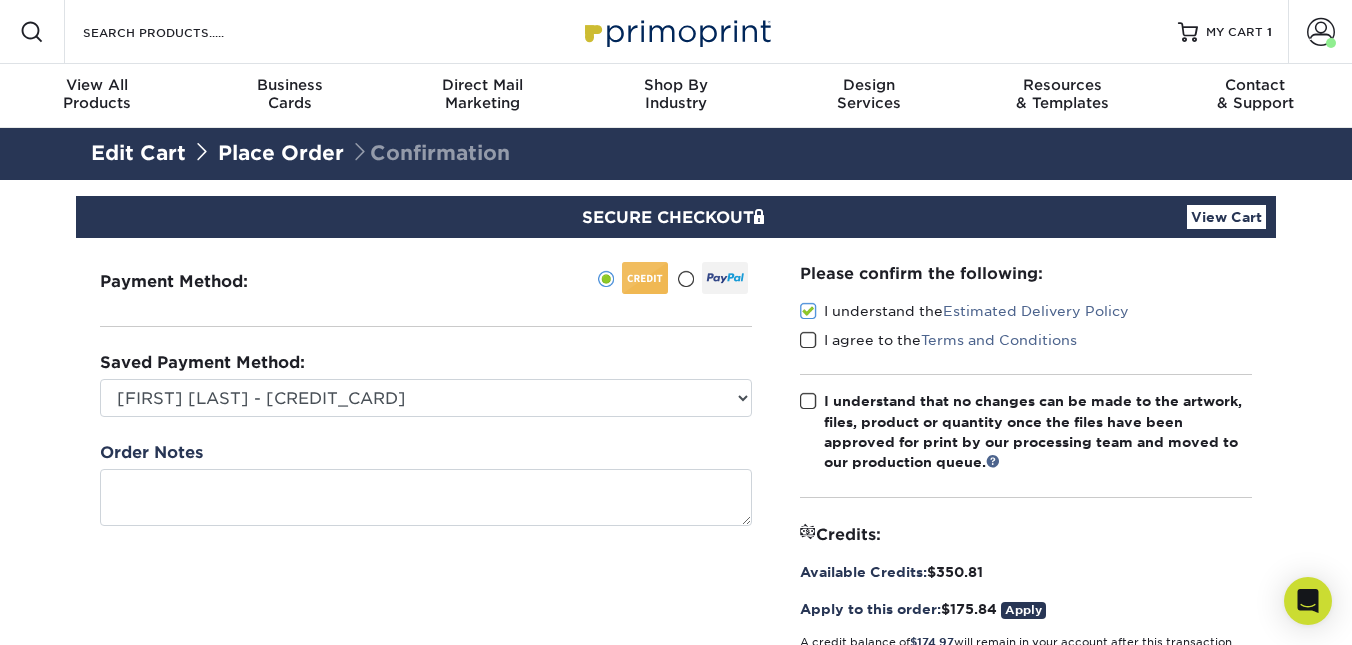 click at bounding box center (808, 340) 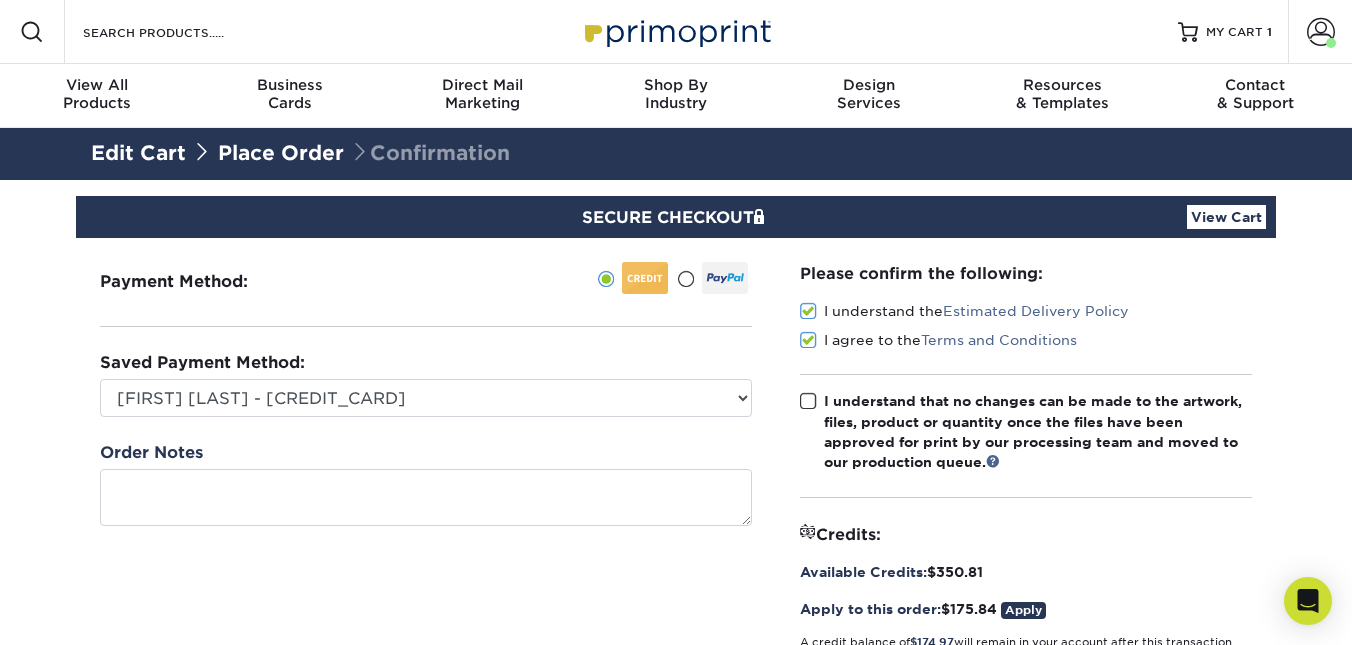 click at bounding box center (808, 401) 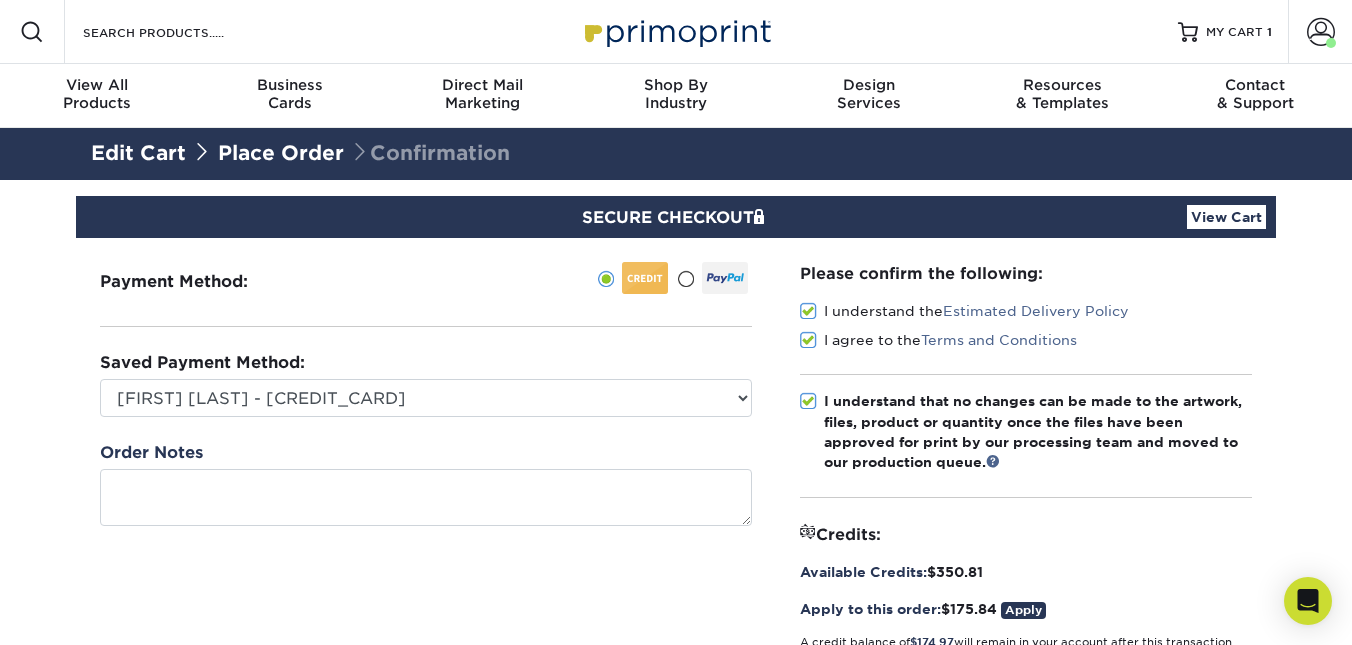 scroll, scrollTop: 319, scrollLeft: 0, axis: vertical 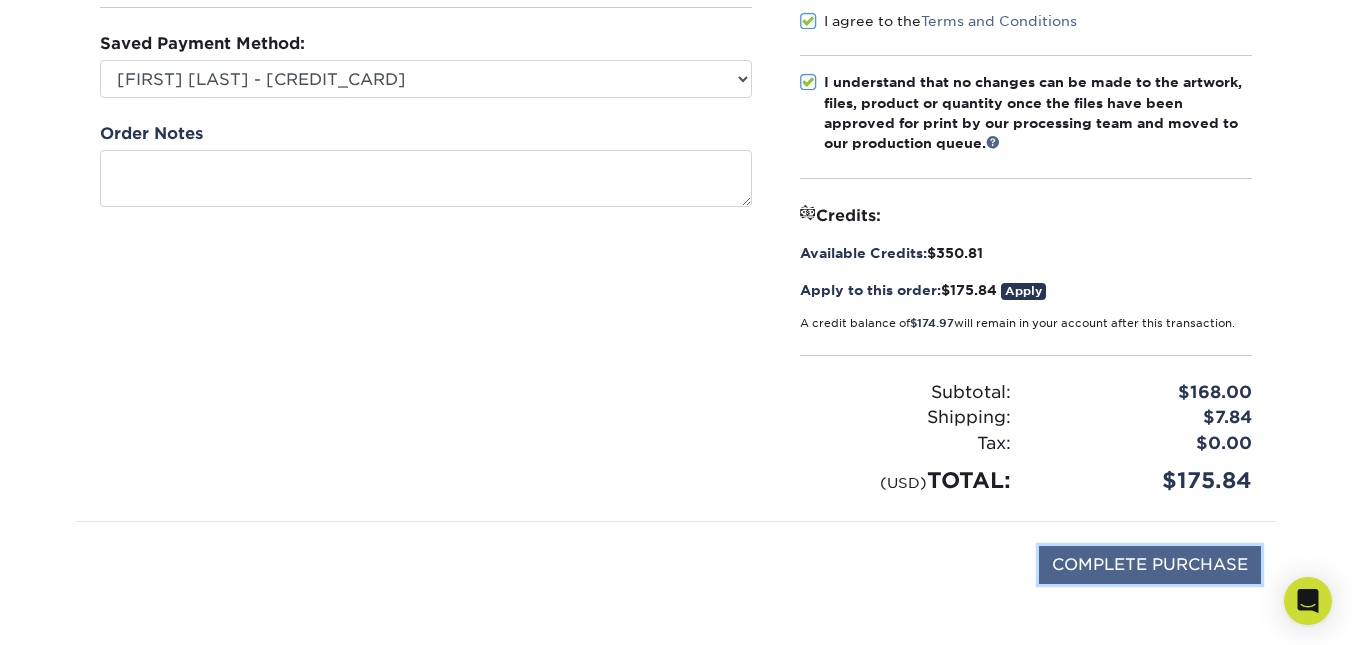click on "COMPLETE PURCHASE" at bounding box center (1150, 565) 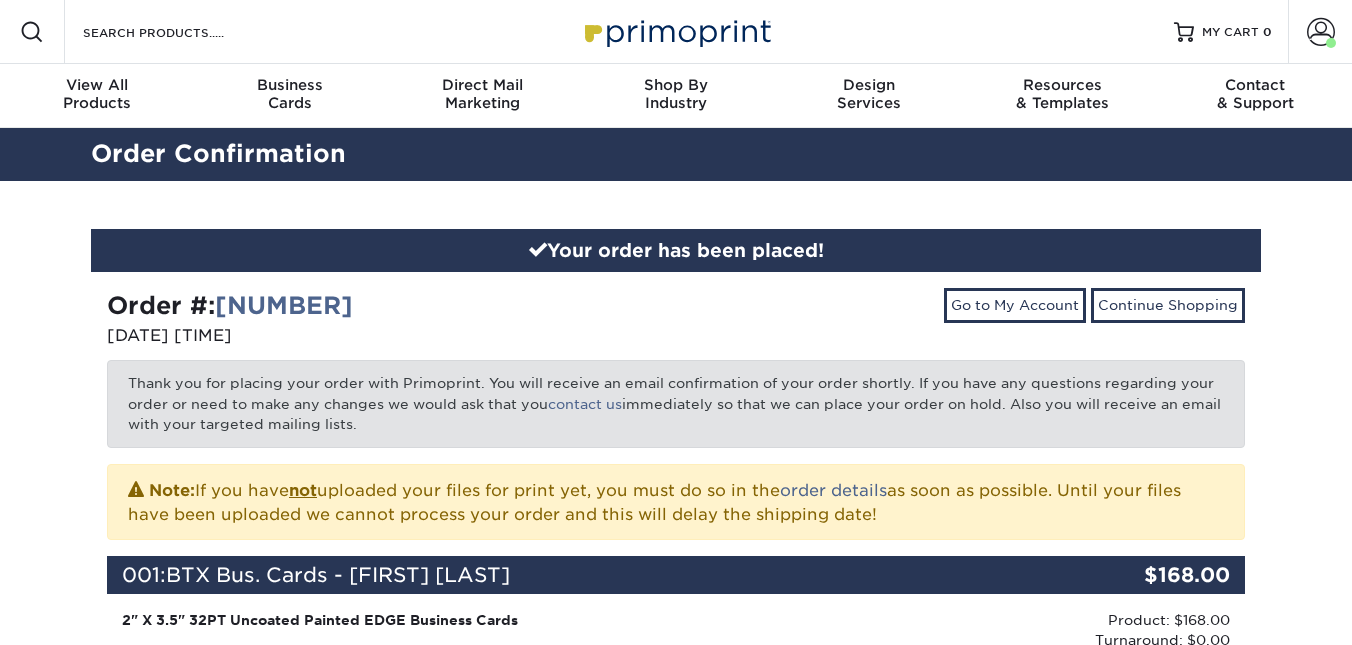 scroll, scrollTop: 0, scrollLeft: 0, axis: both 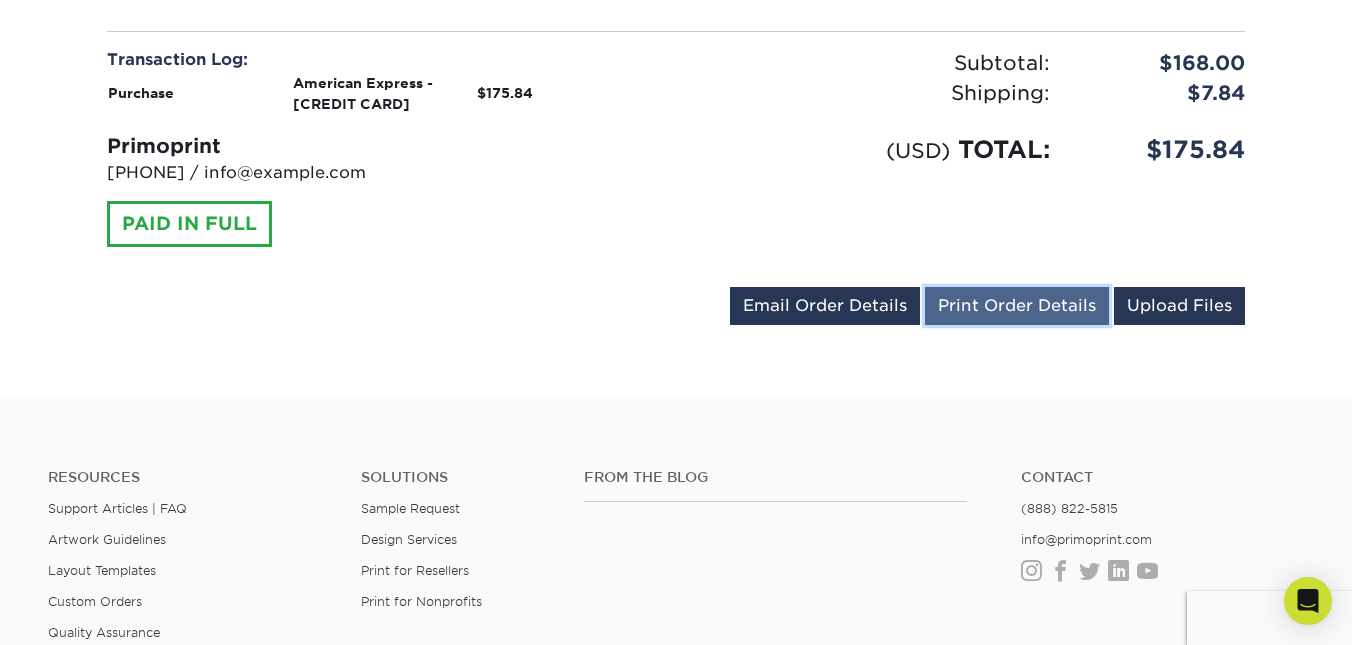 click on "Print Order Details" at bounding box center [1017, 306] 